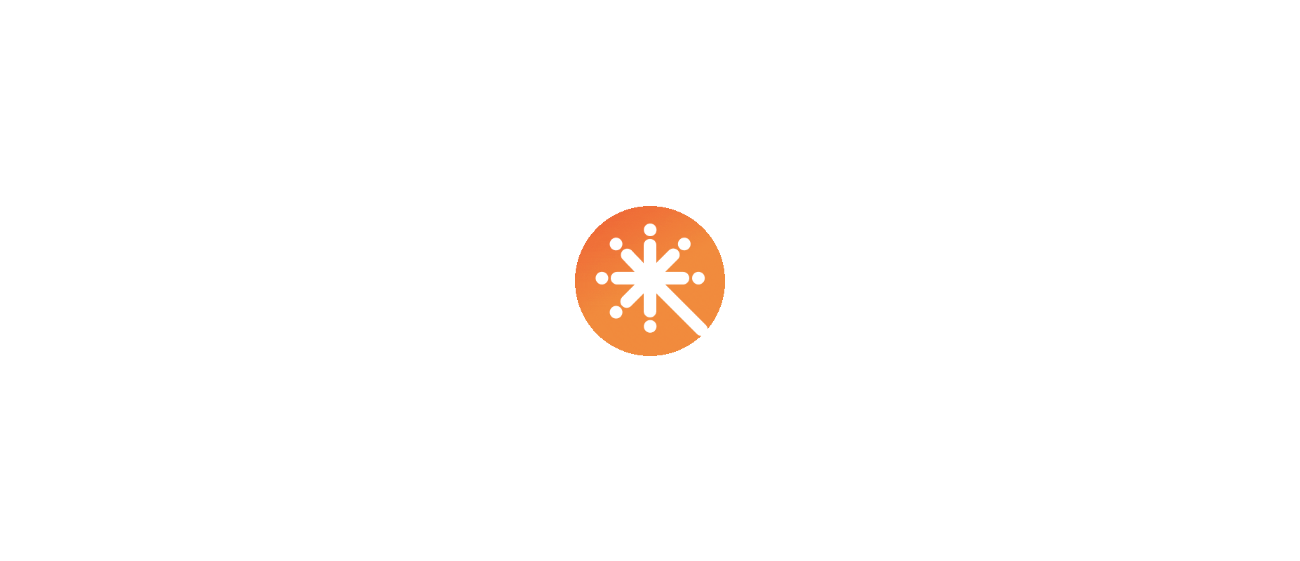 scroll, scrollTop: 0, scrollLeft: 0, axis: both 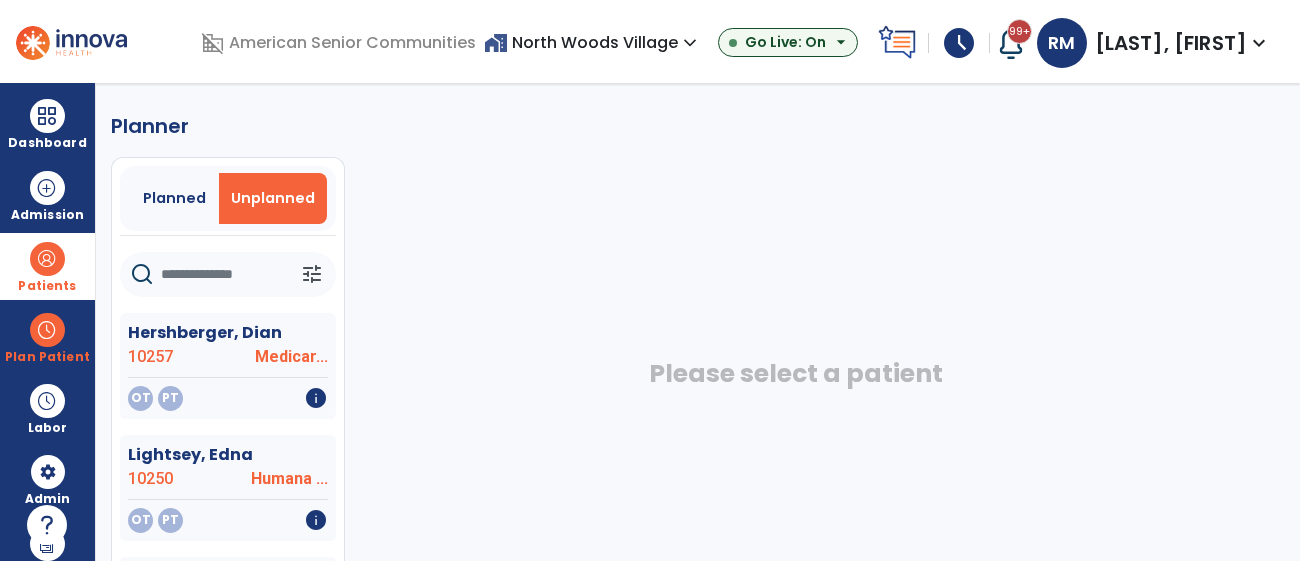 click at bounding box center (47, 259) 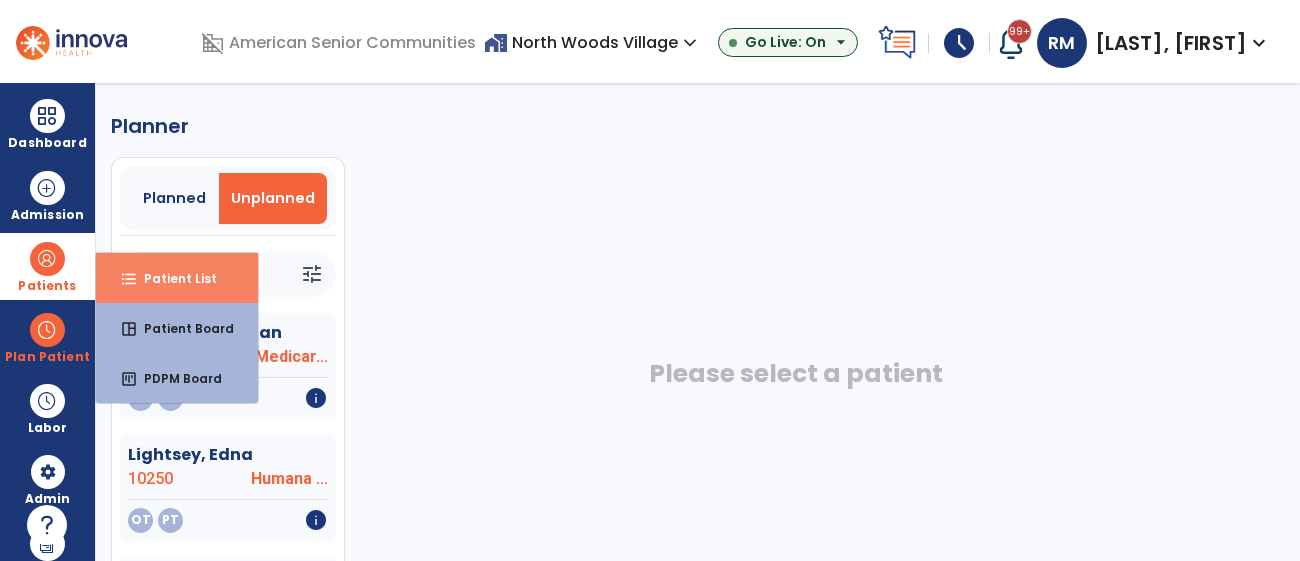 click on "Patient List" at bounding box center [172, 278] 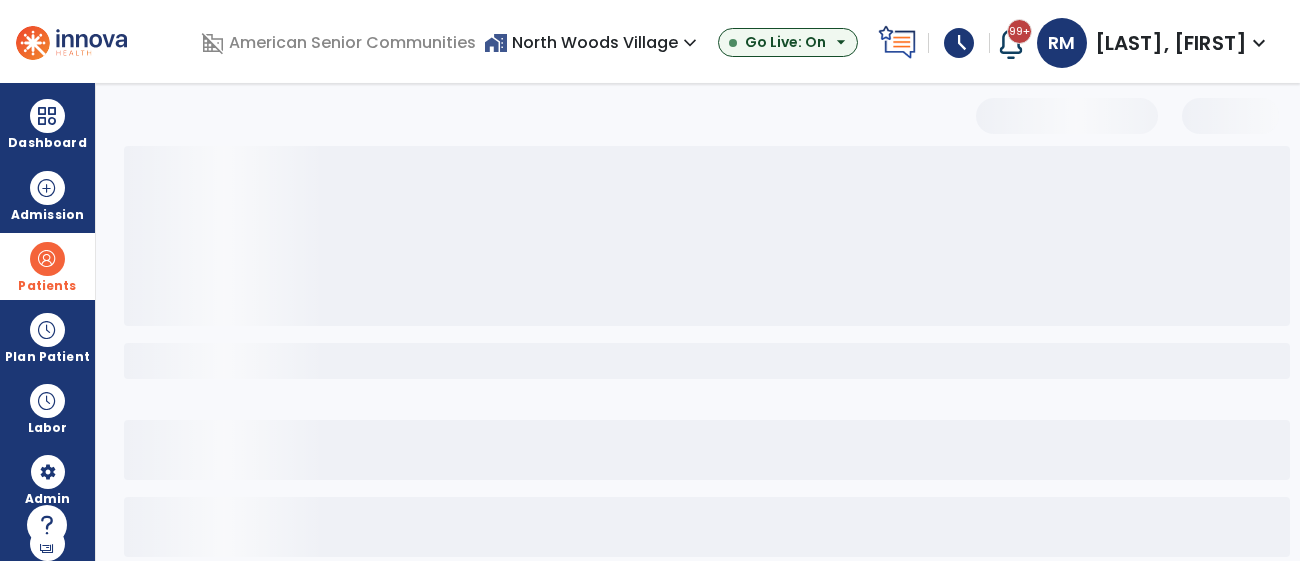 select on "***" 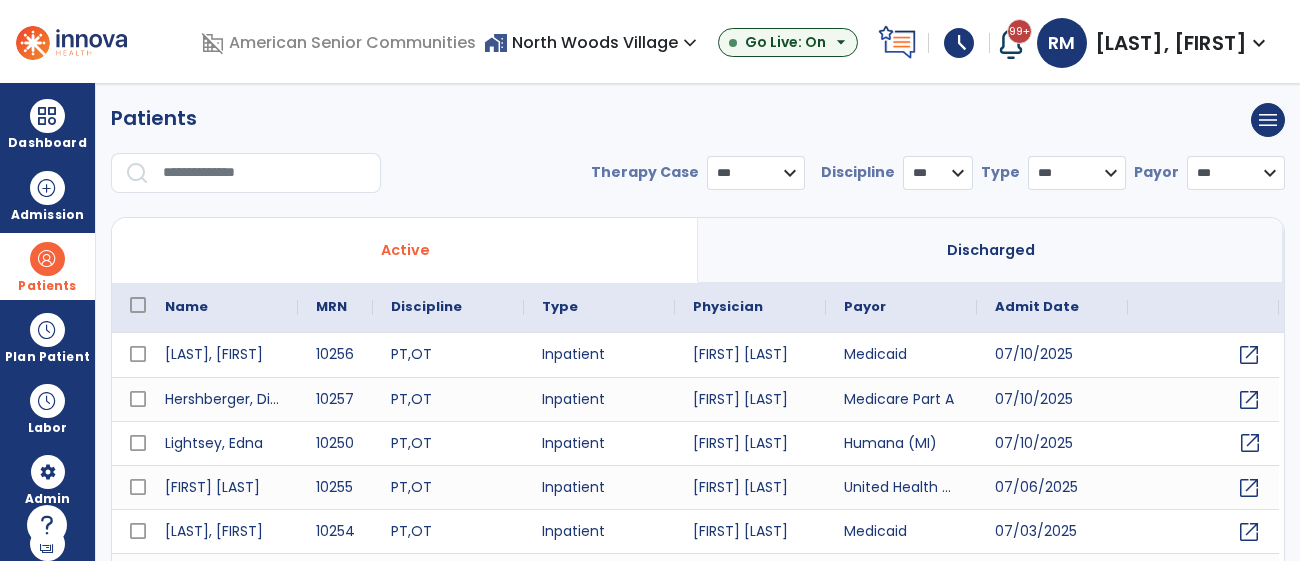 click on "open_in_new" at bounding box center [1250, 443] 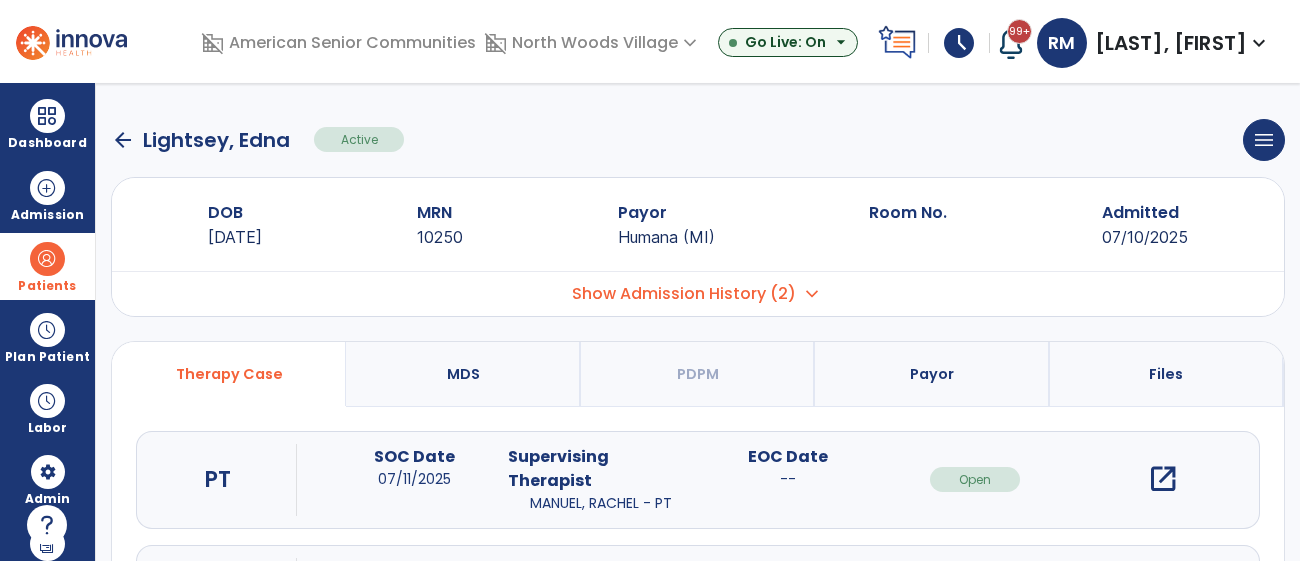 click on "open_in_new" at bounding box center (1163, 479) 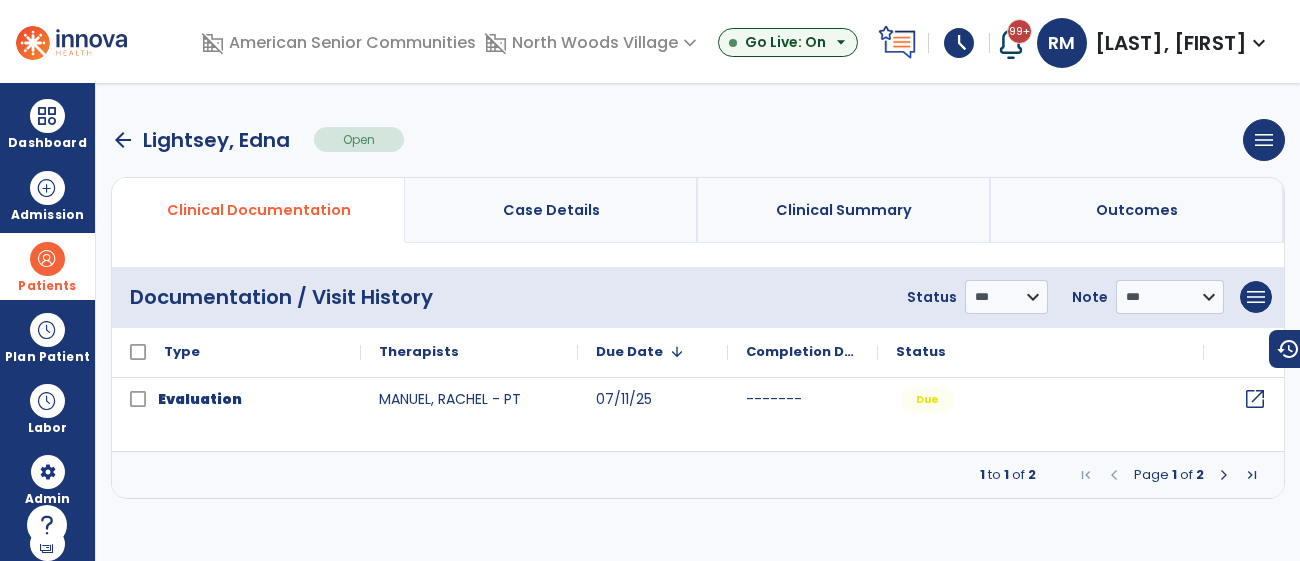 click on "open_in_new" 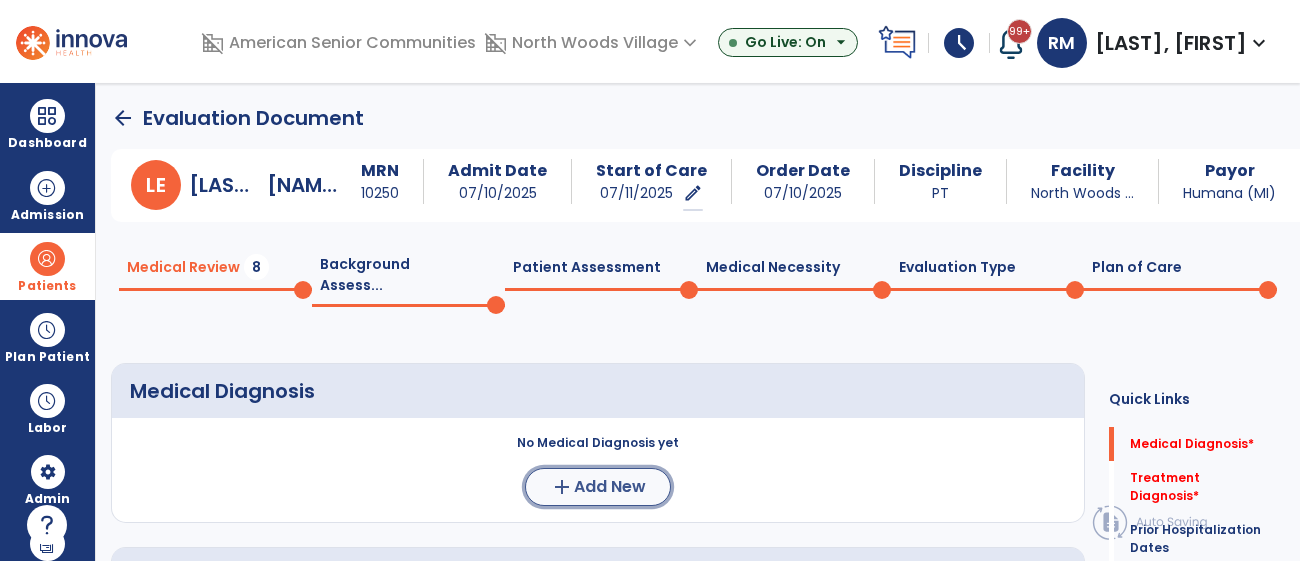 click on "Add New" 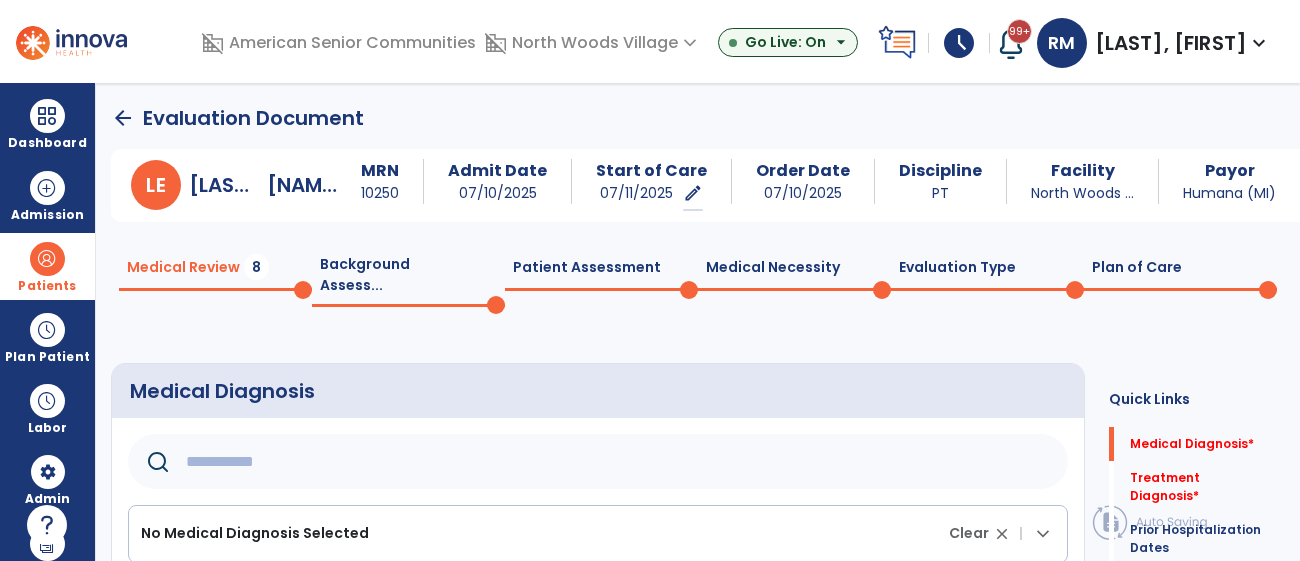 click 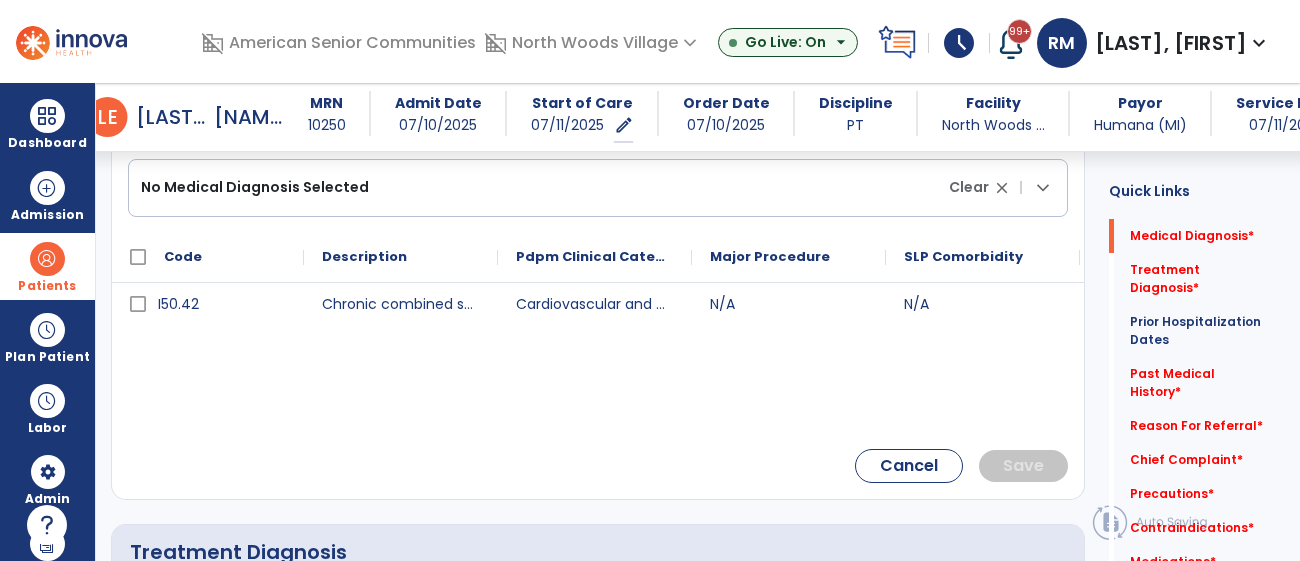 scroll, scrollTop: 332, scrollLeft: 0, axis: vertical 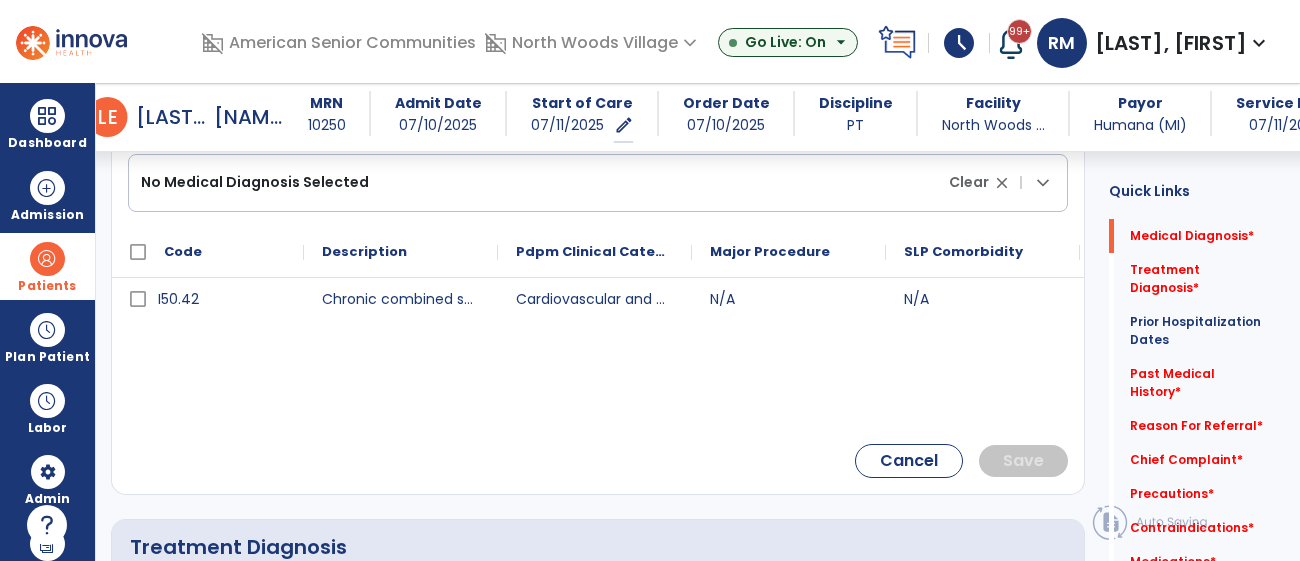 type on "******" 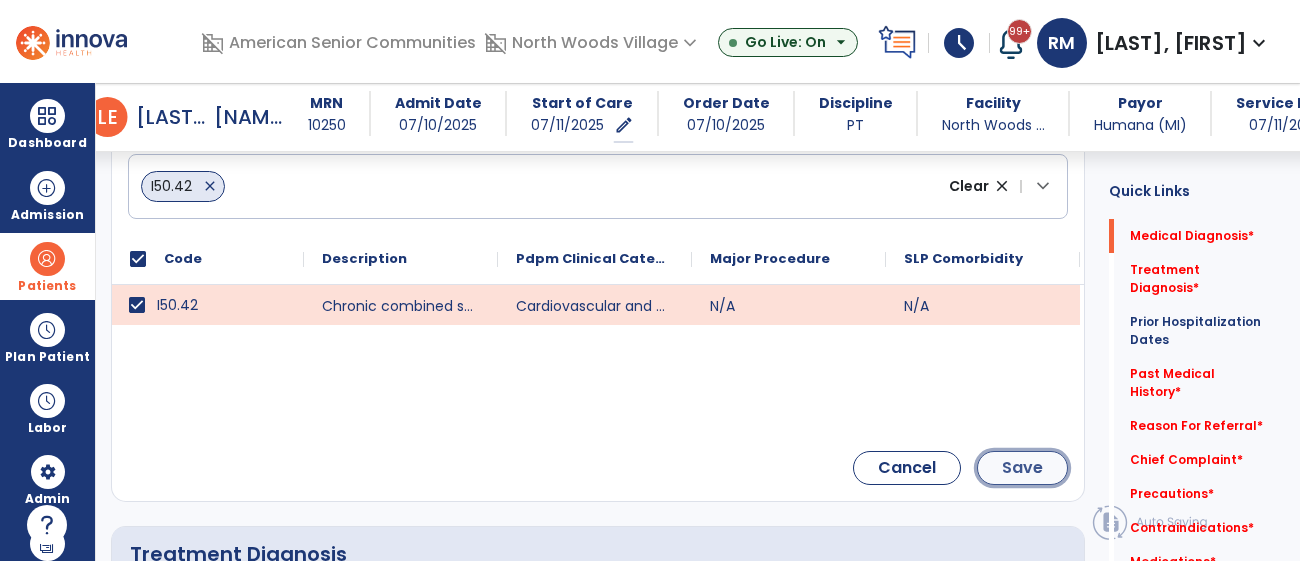 click on "Save" 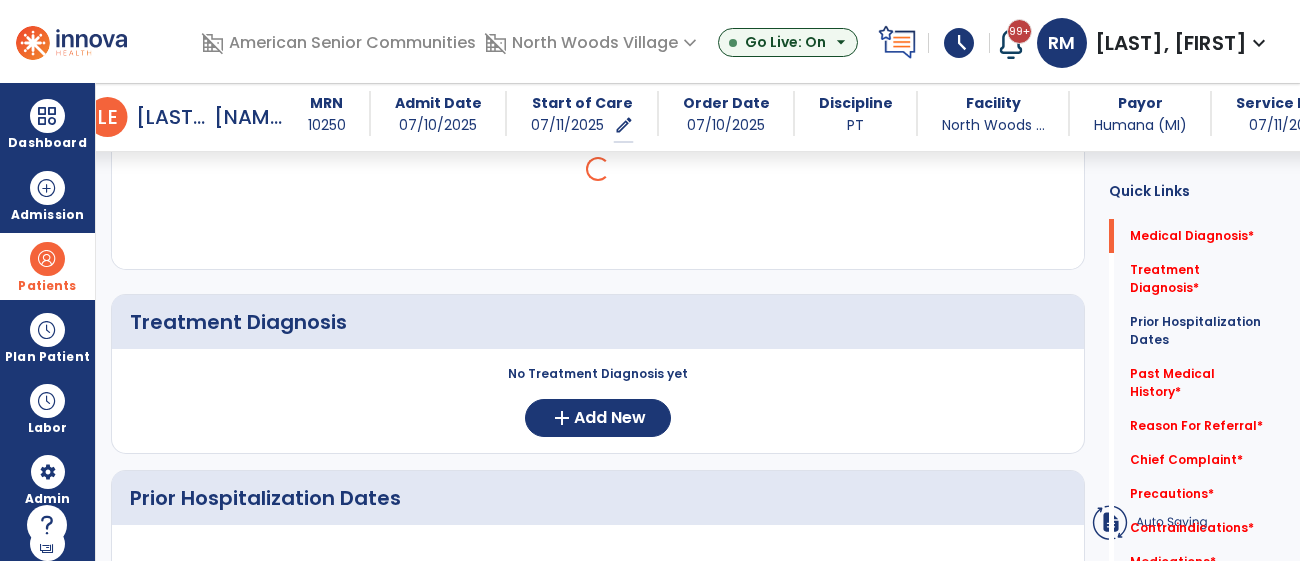 scroll, scrollTop: 166, scrollLeft: 0, axis: vertical 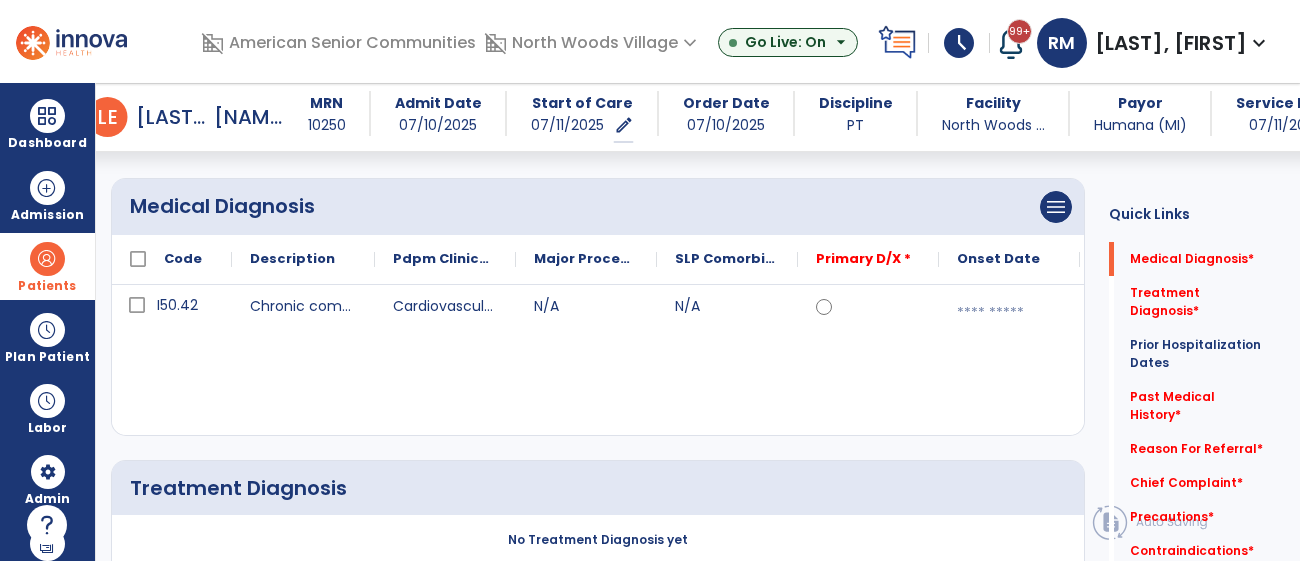click at bounding box center [1009, 313] 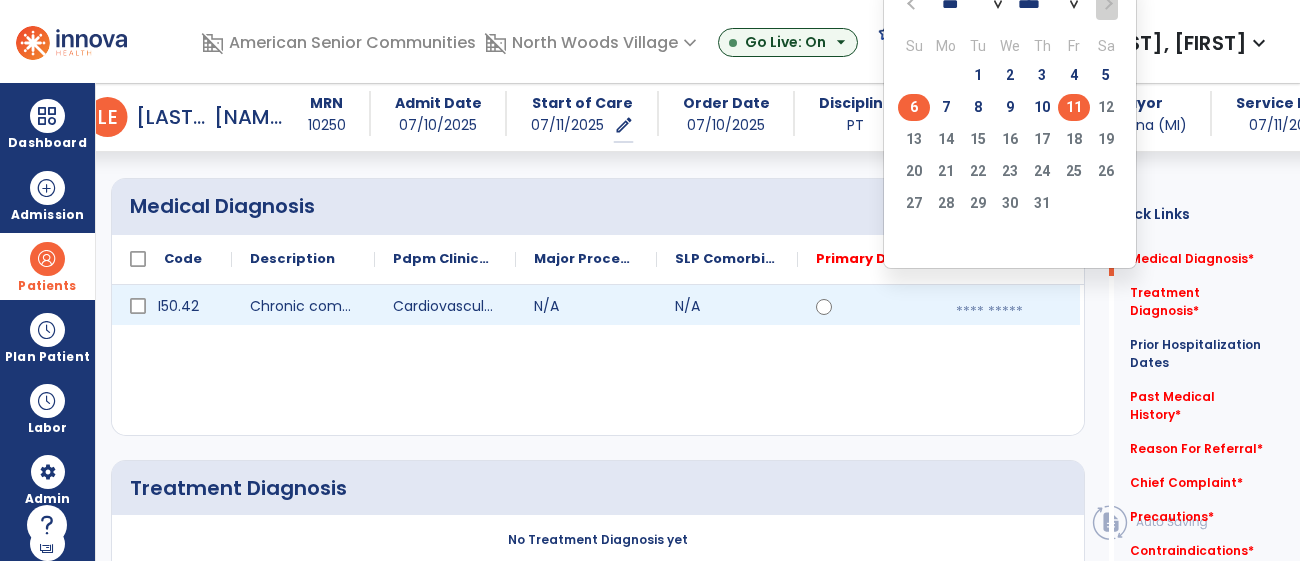 click on "6" 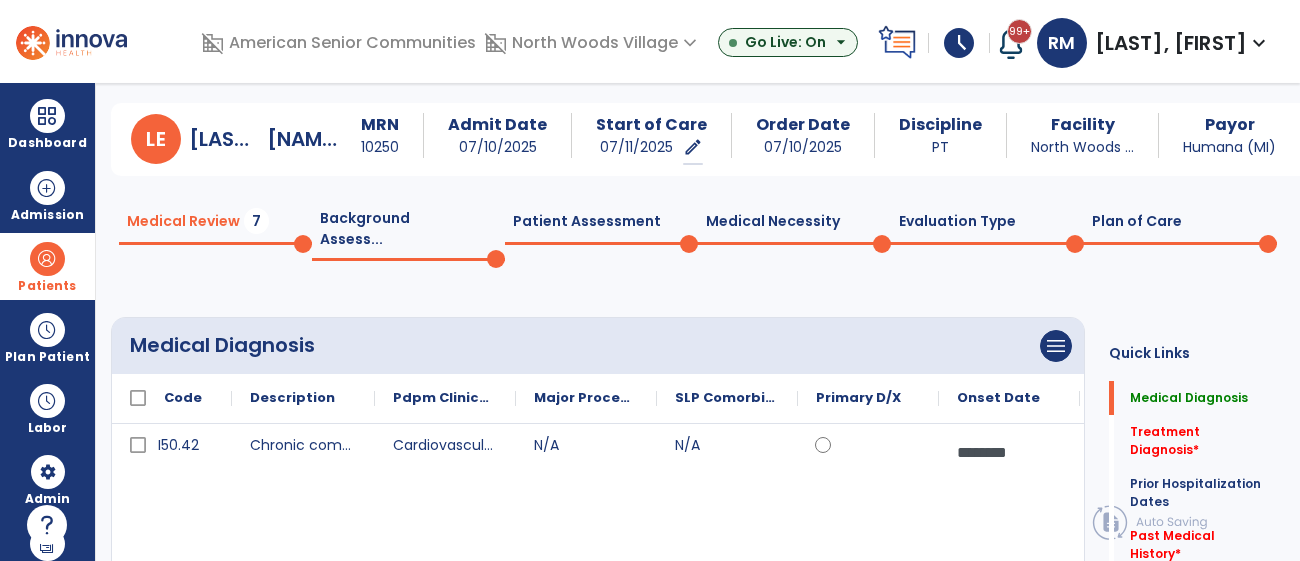 scroll, scrollTop: 47, scrollLeft: 0, axis: vertical 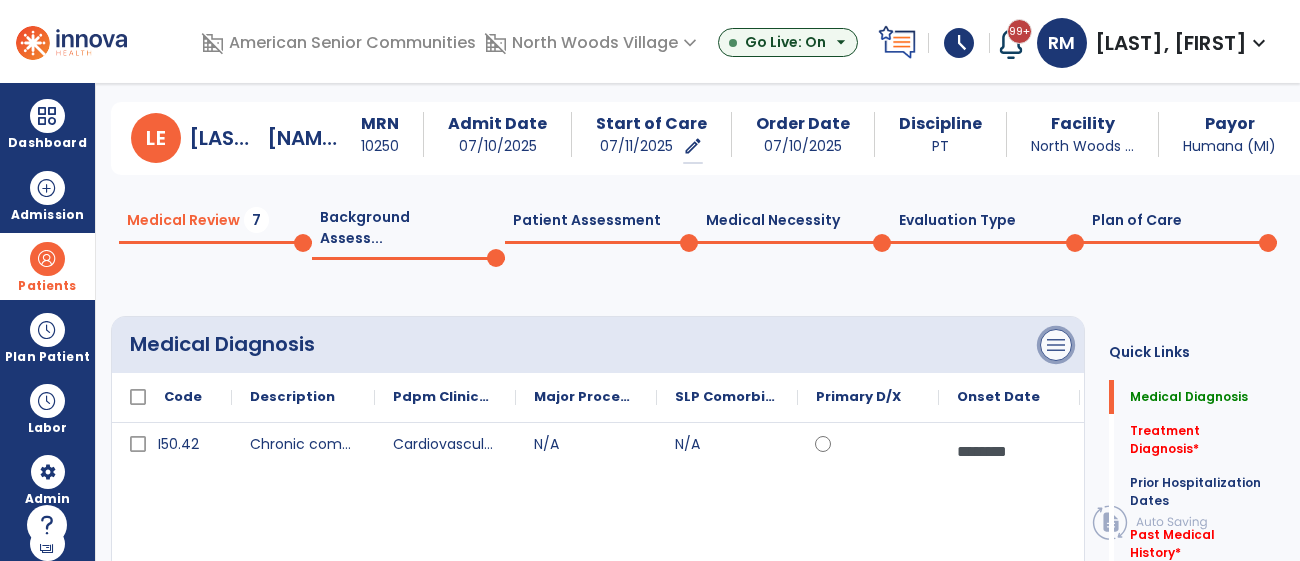 click on "menu" at bounding box center [1056, 345] 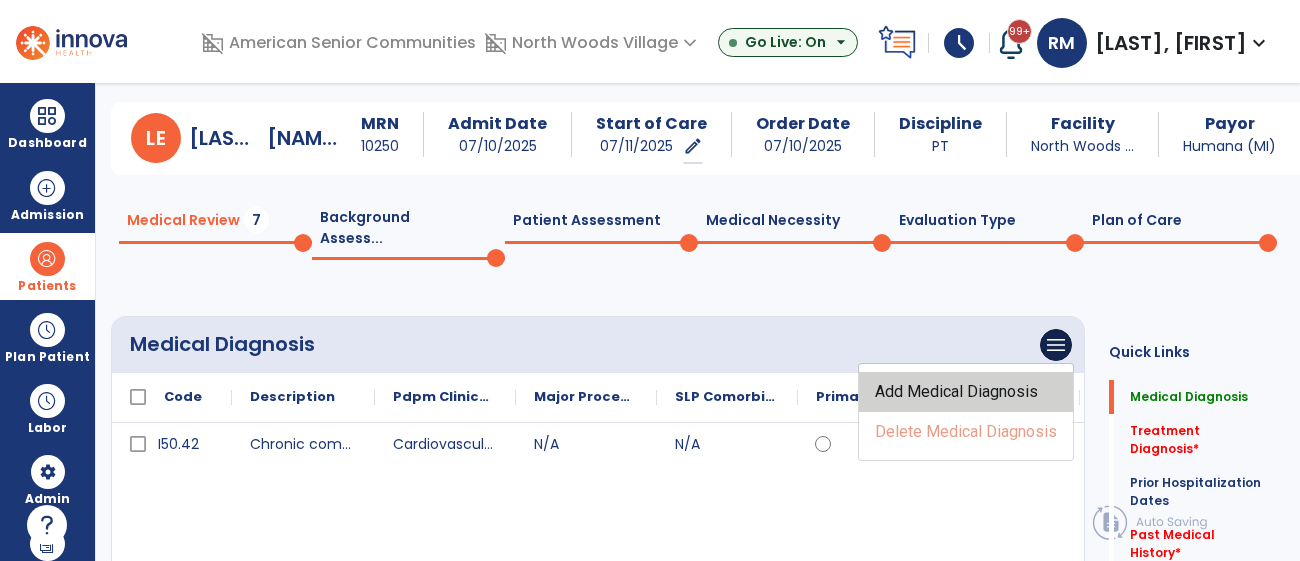 click on "Add Medical Diagnosis" 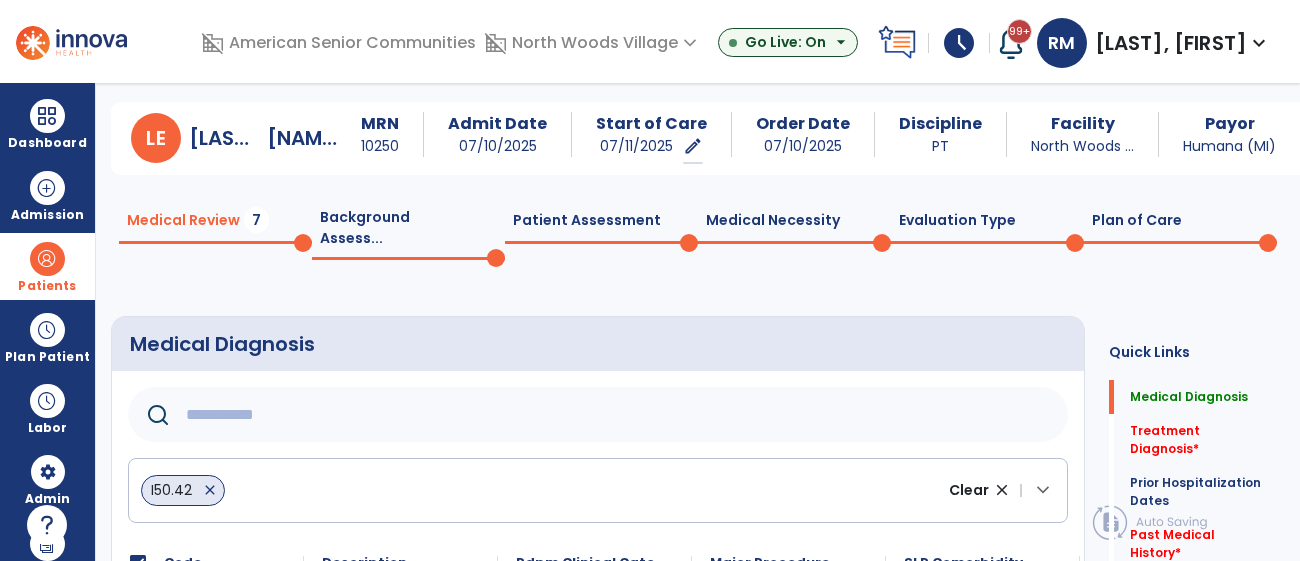 click 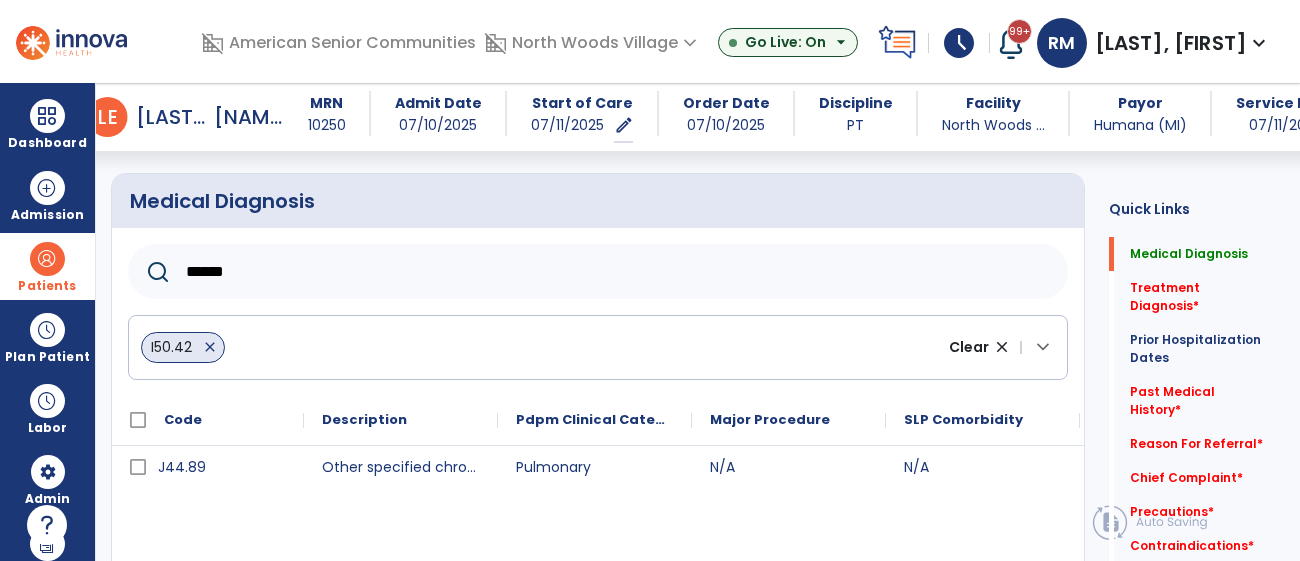 scroll, scrollTop: 183, scrollLeft: 0, axis: vertical 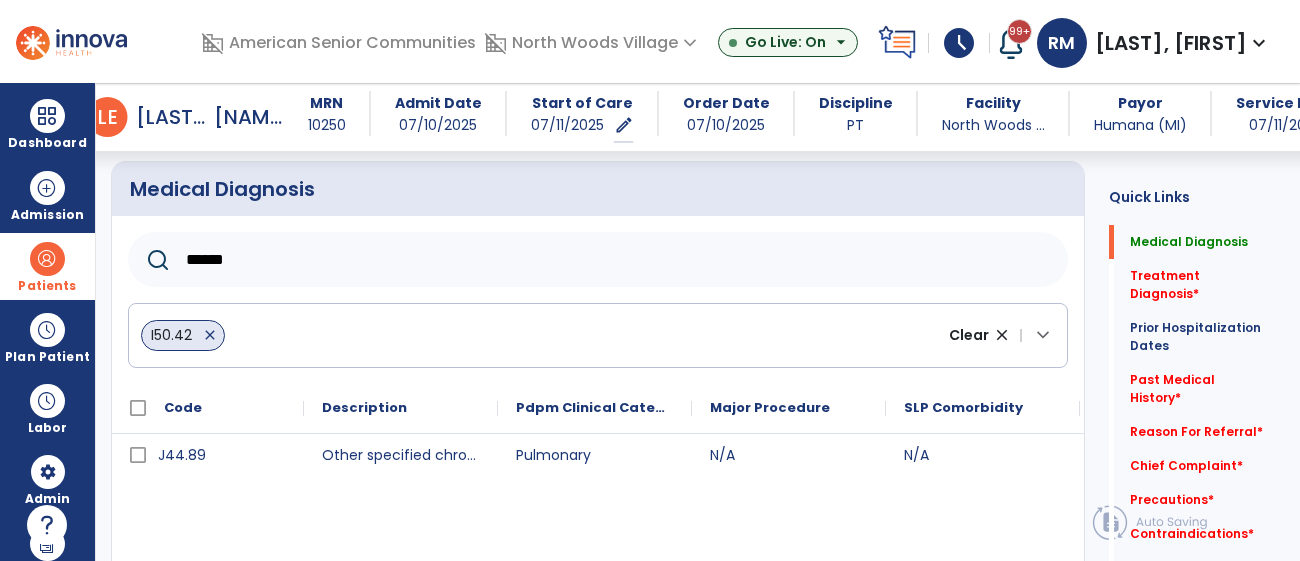 type on "******" 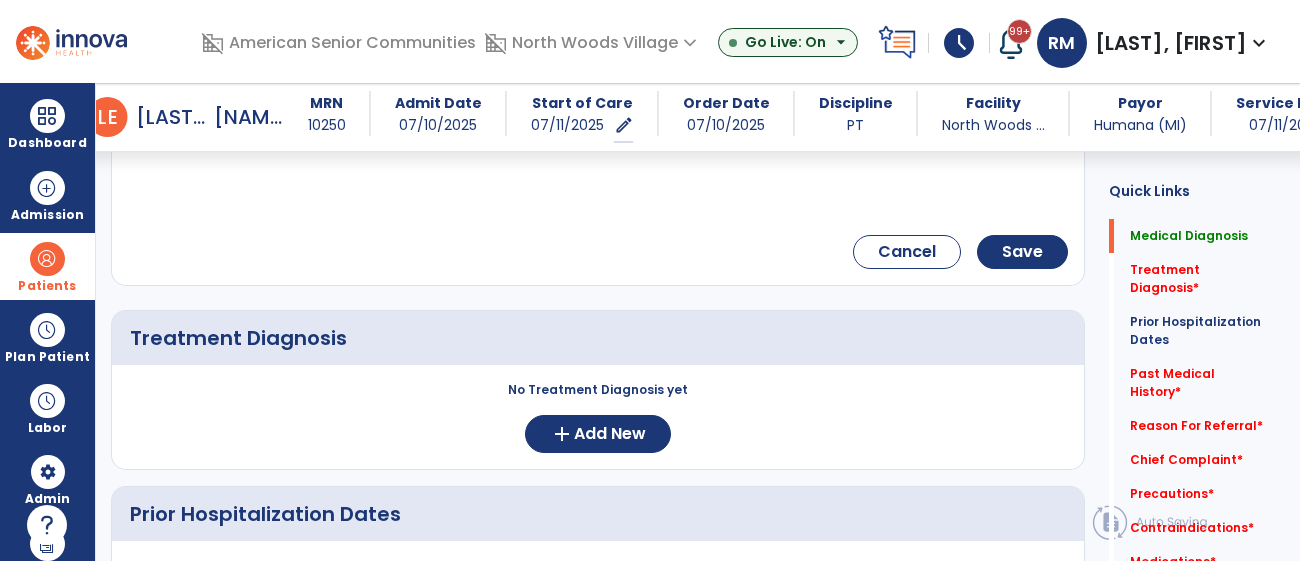 scroll, scrollTop: 557, scrollLeft: 0, axis: vertical 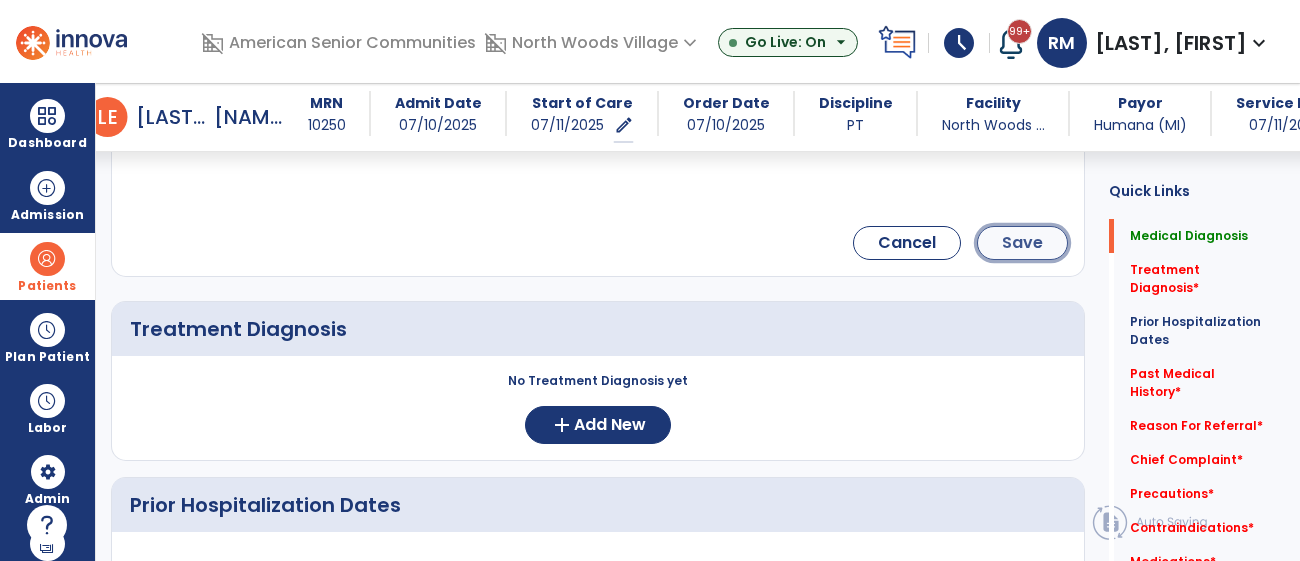 click on "Save" 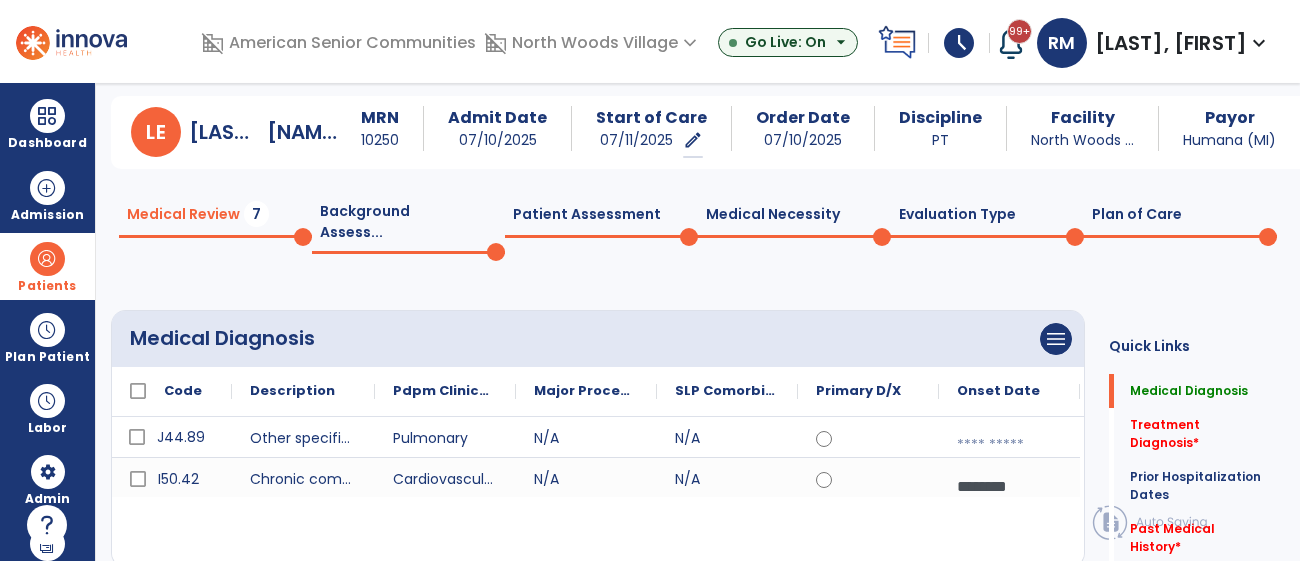 scroll, scrollTop: 0, scrollLeft: 0, axis: both 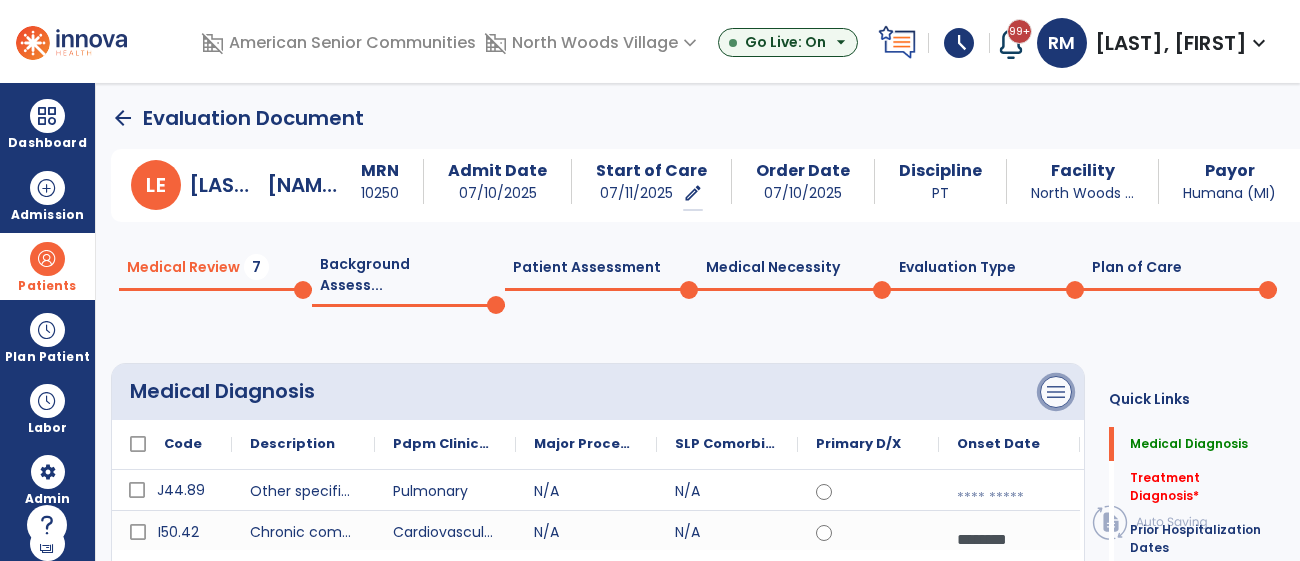 click on "menu" at bounding box center (1056, 392) 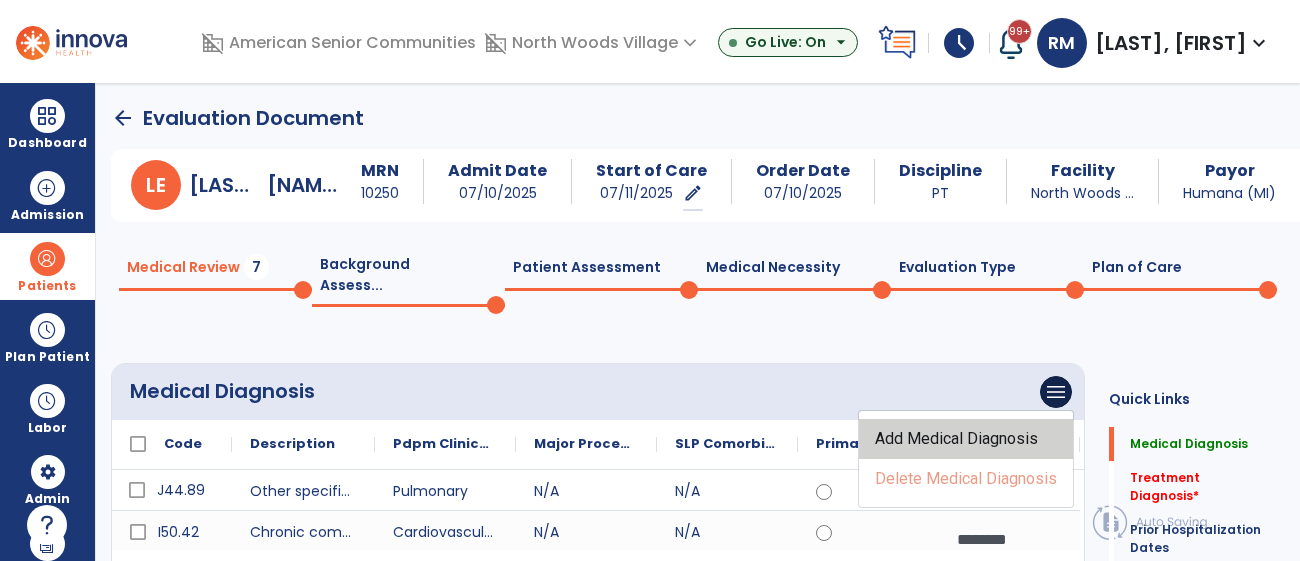 click on "Add Medical Diagnosis" 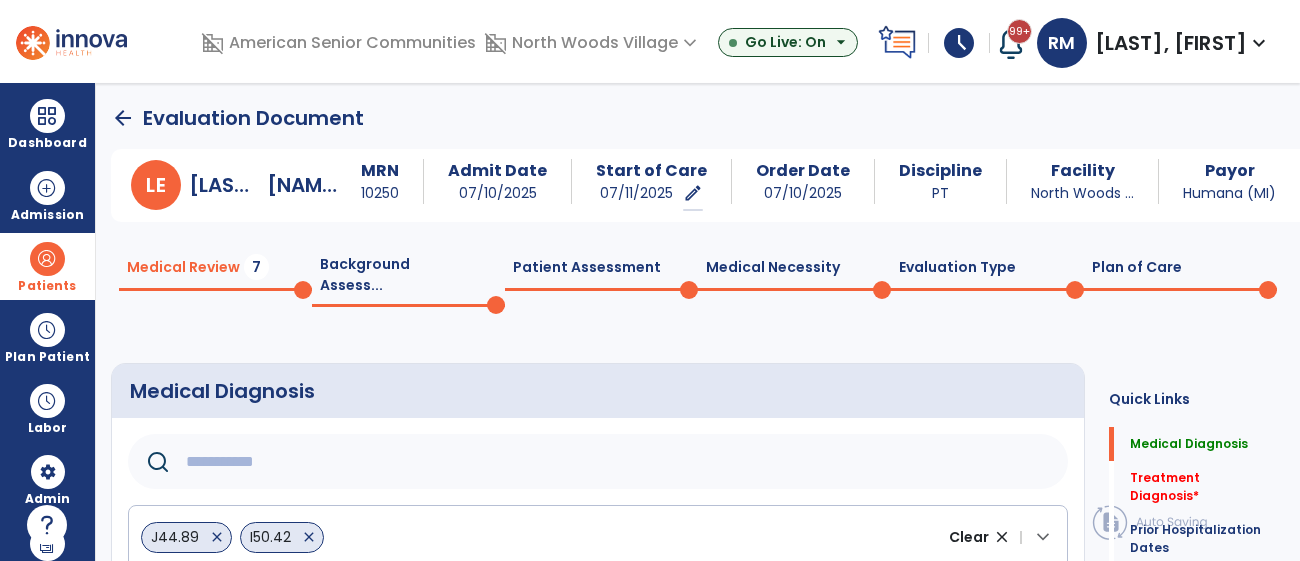 click 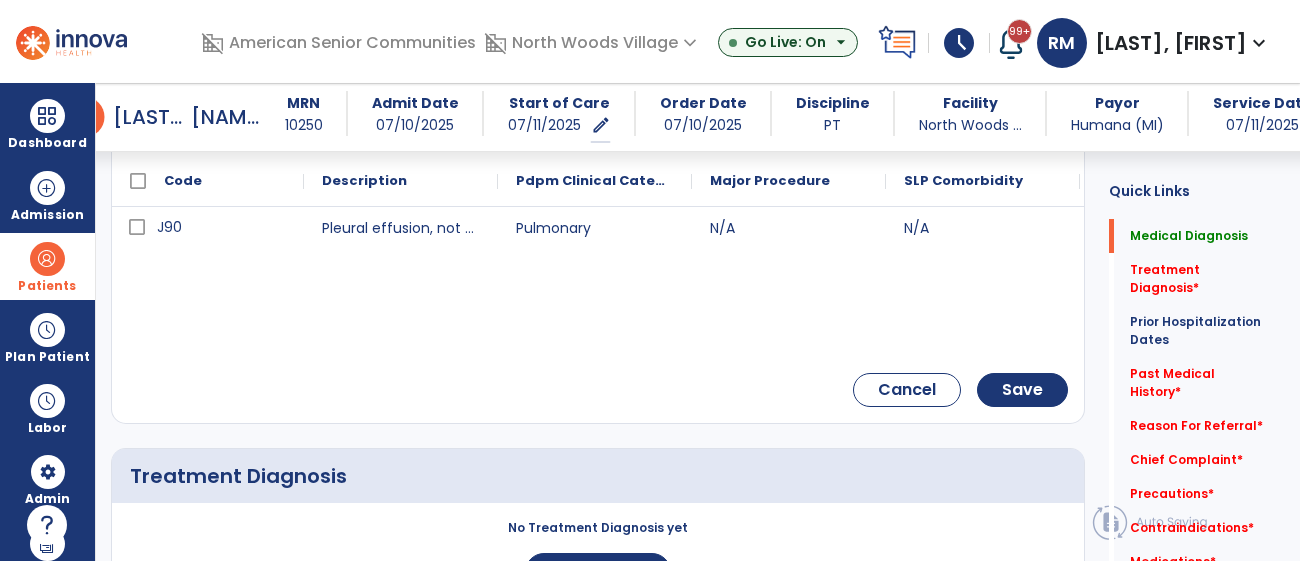 scroll, scrollTop: 413, scrollLeft: 0, axis: vertical 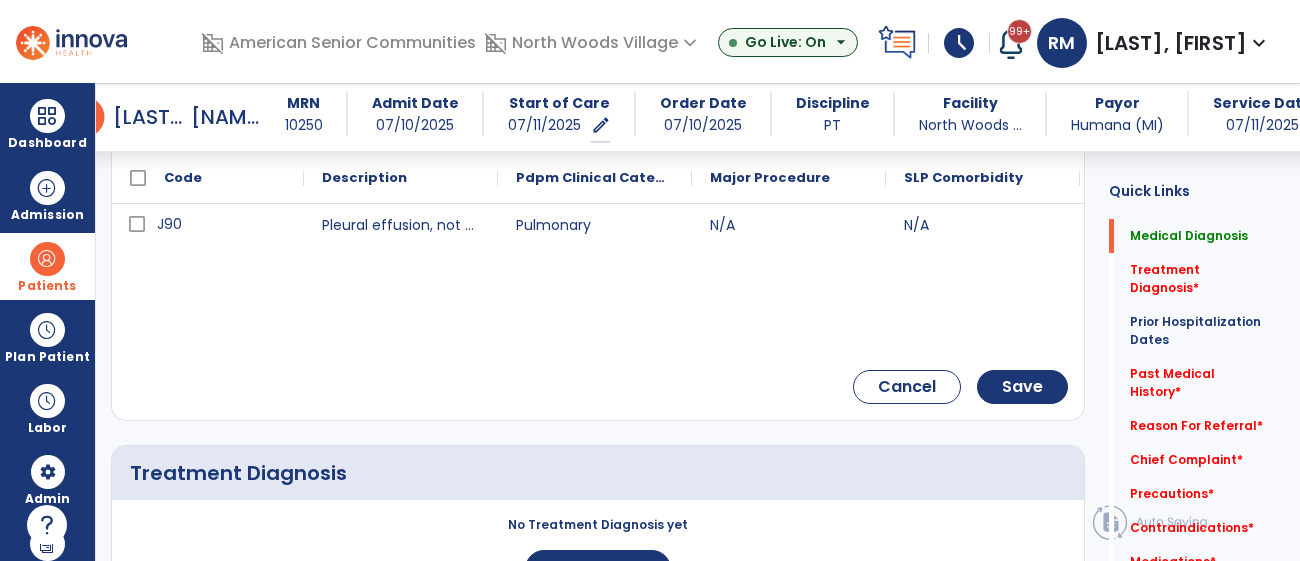 type on "***" 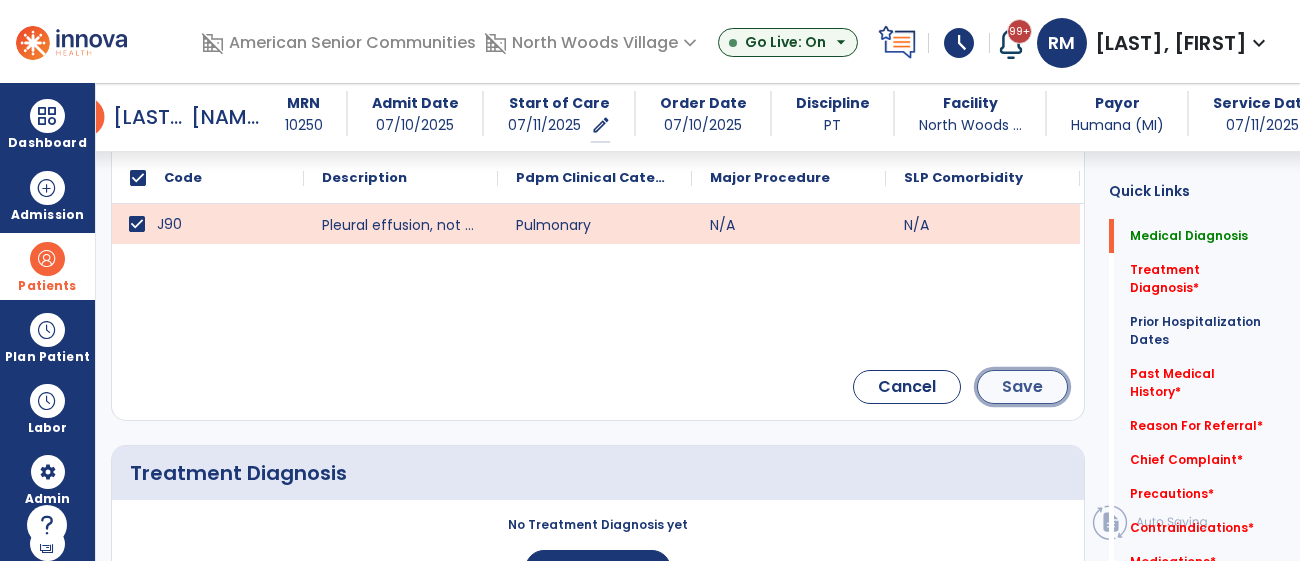 click on "Save" 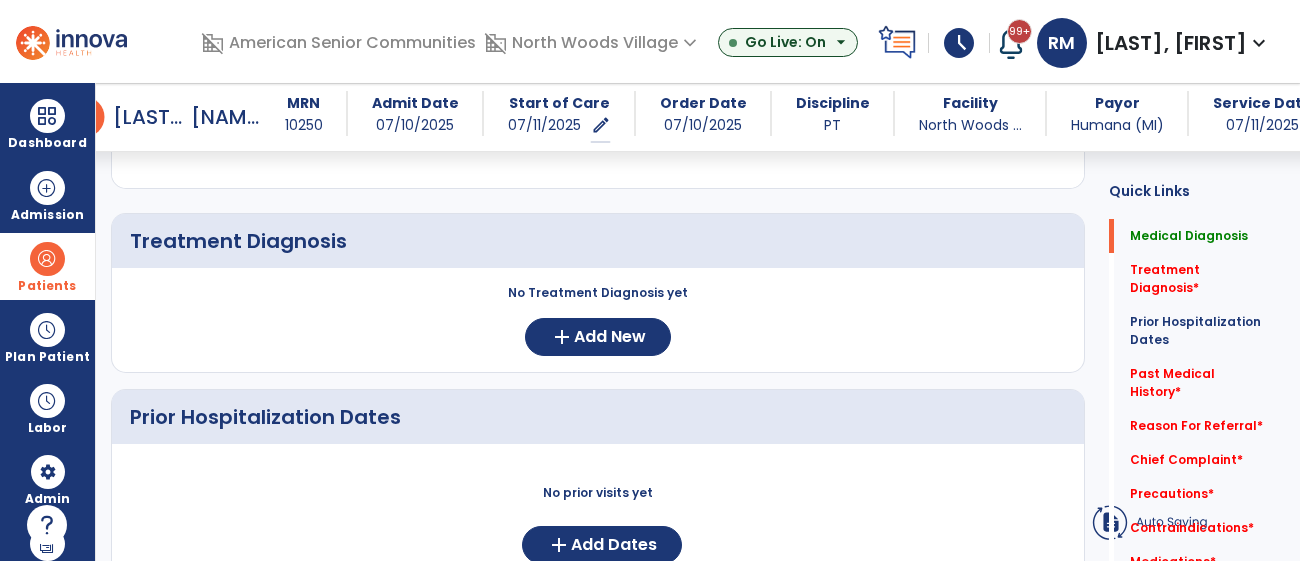 scroll, scrollTop: 247, scrollLeft: 0, axis: vertical 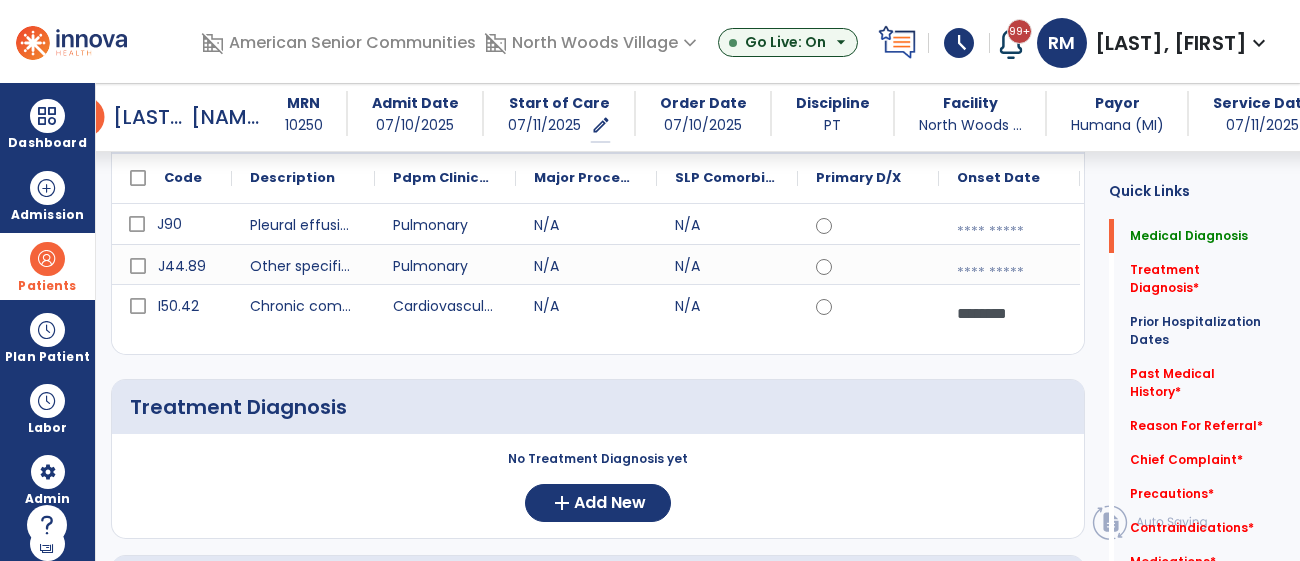 click at bounding box center [1009, 232] 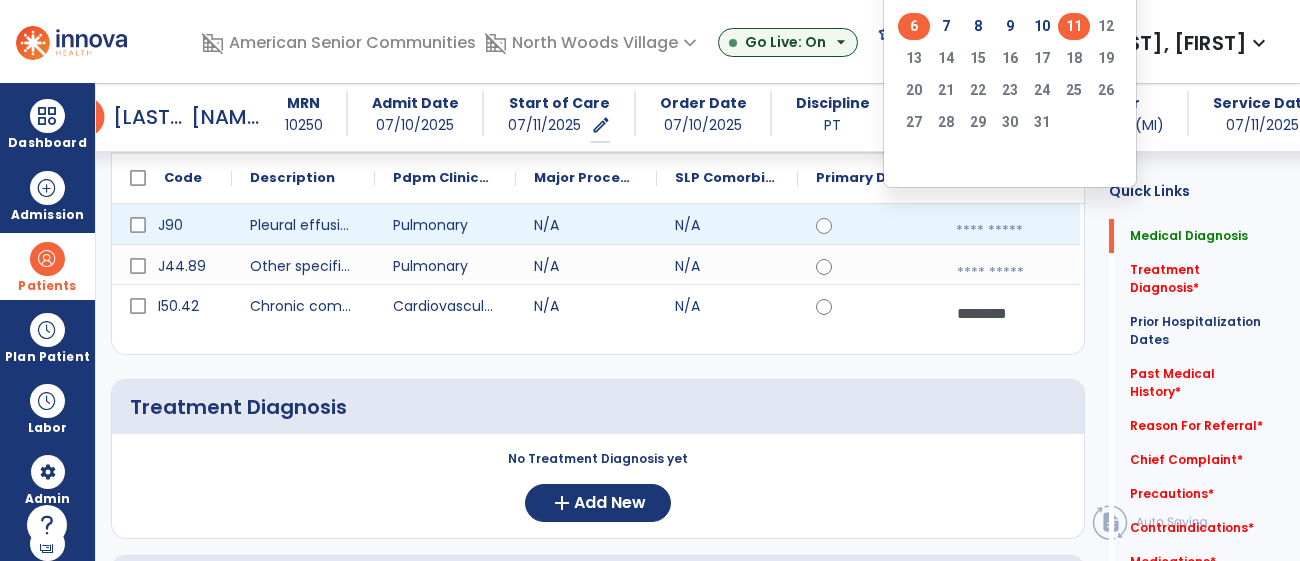 click on "6" 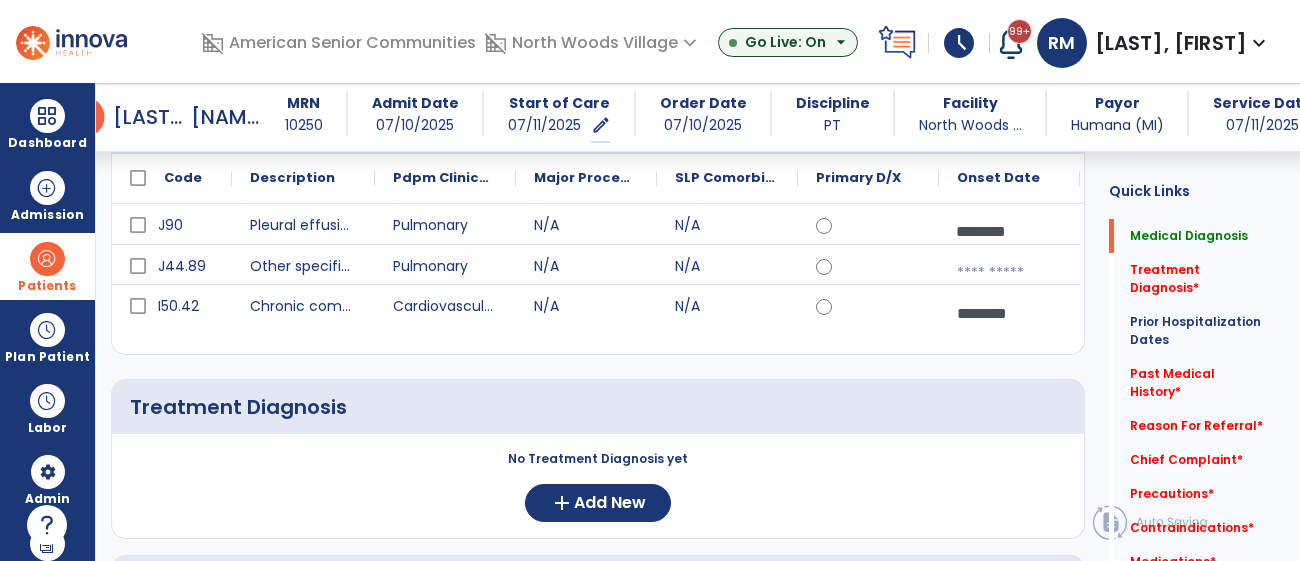 click at bounding box center [1009, 273] 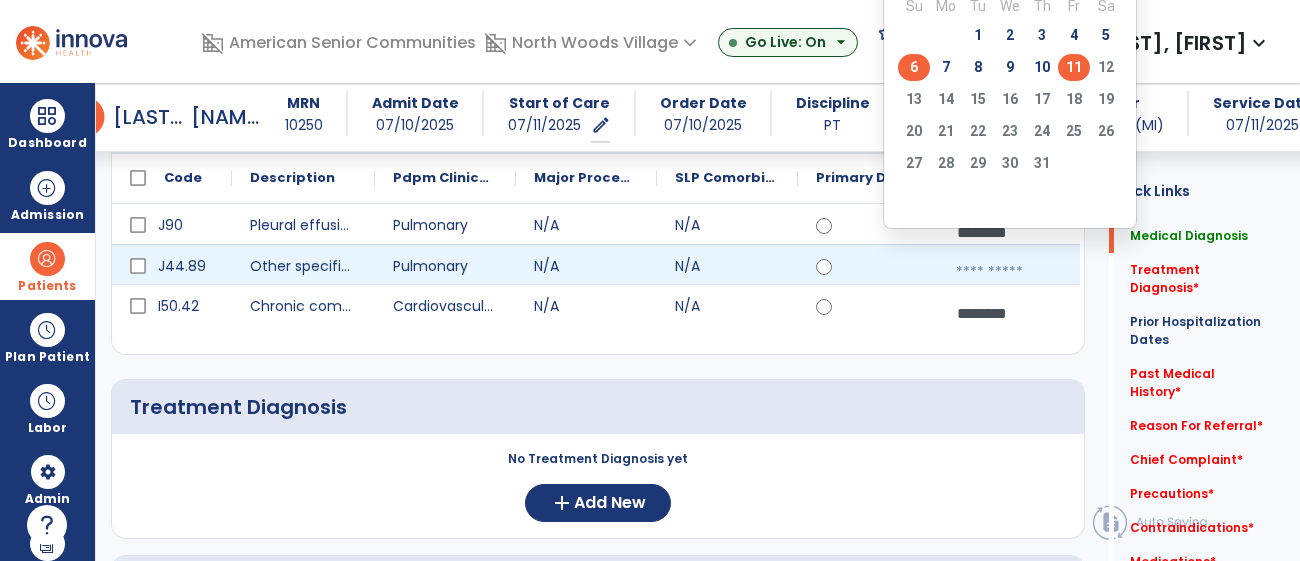 click on "6" 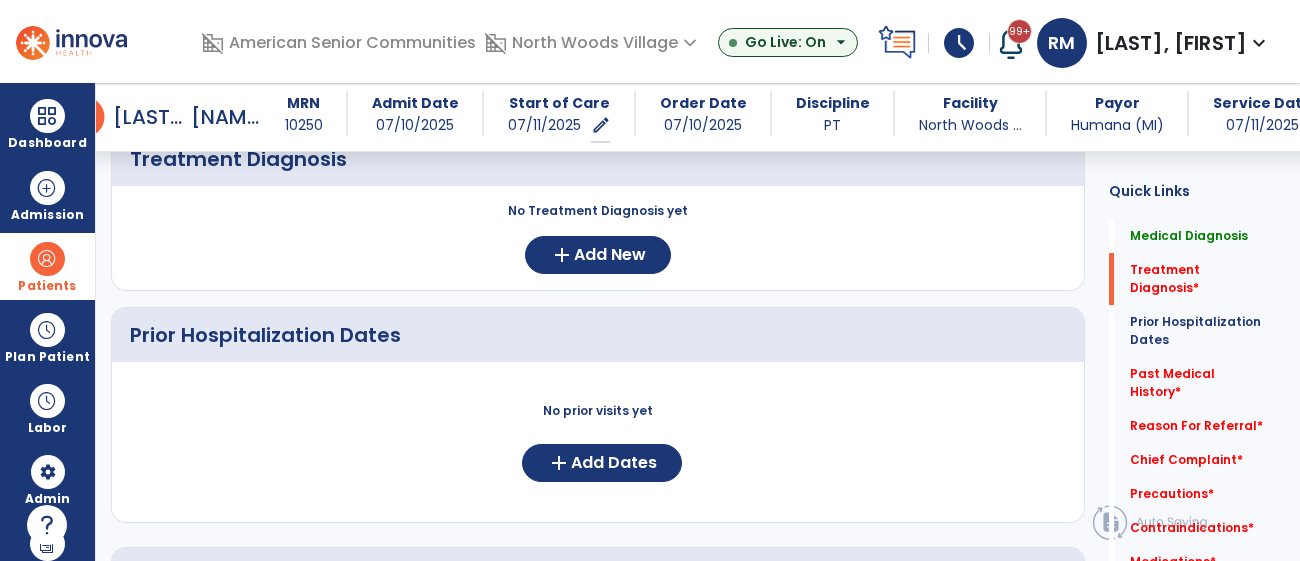 scroll, scrollTop: 496, scrollLeft: 0, axis: vertical 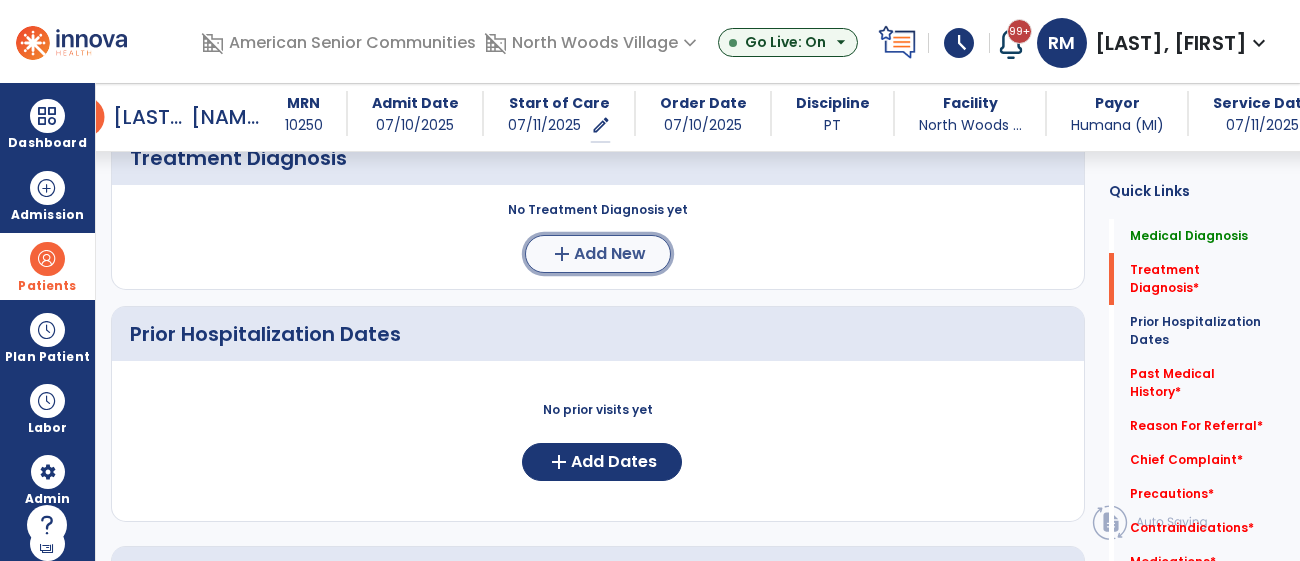 click on "Add New" 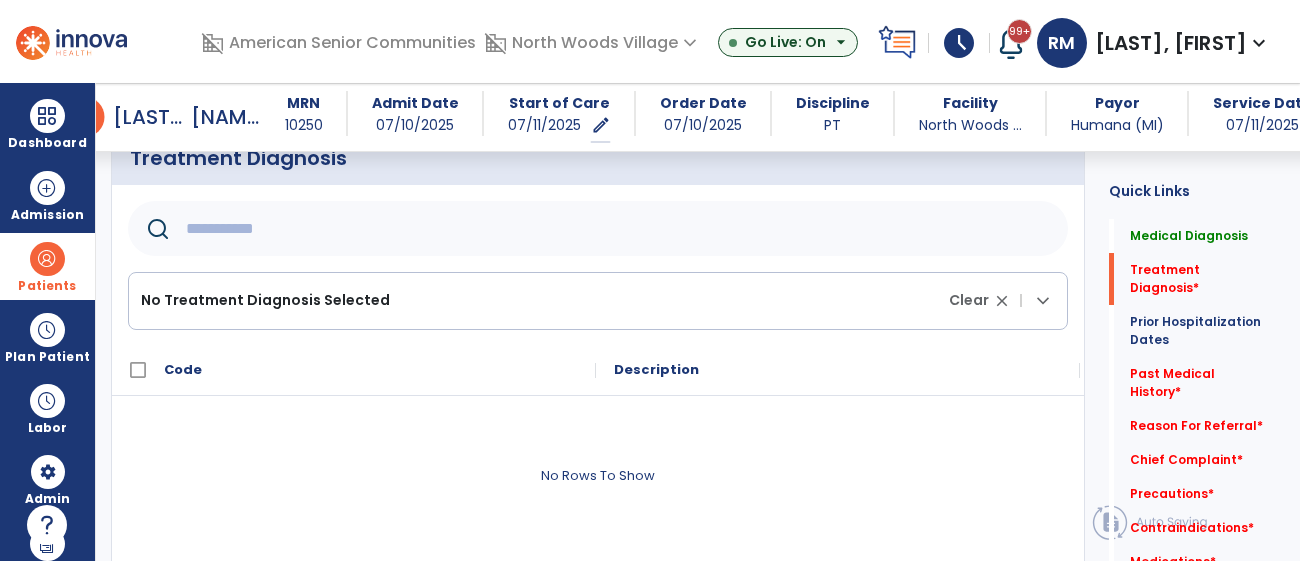 click 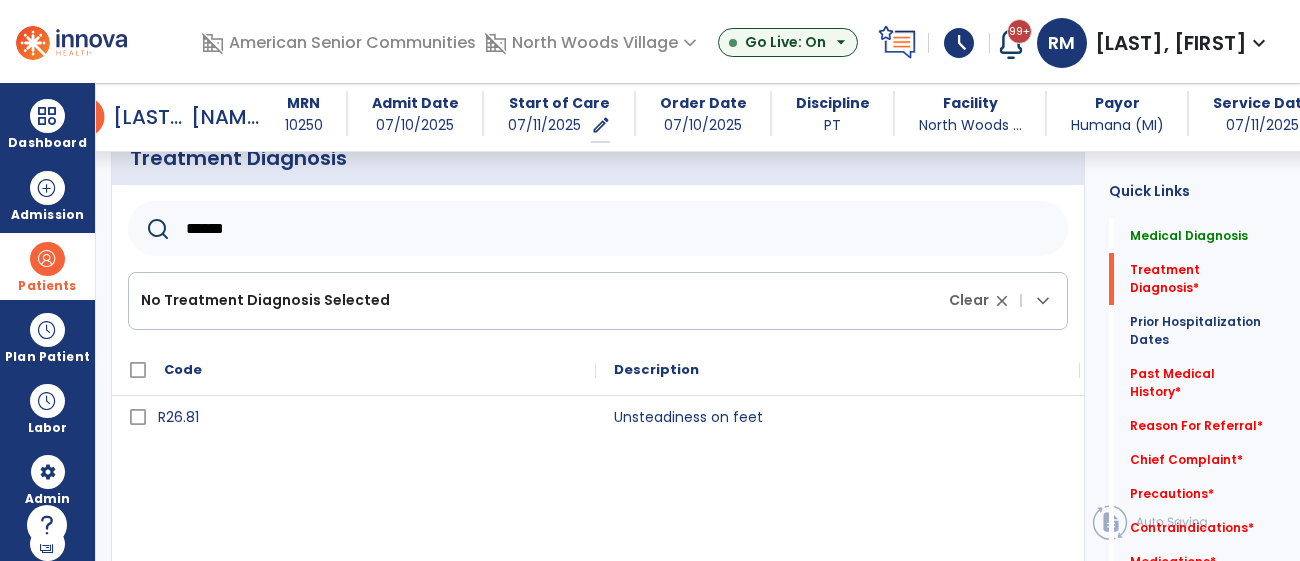 type on "******" 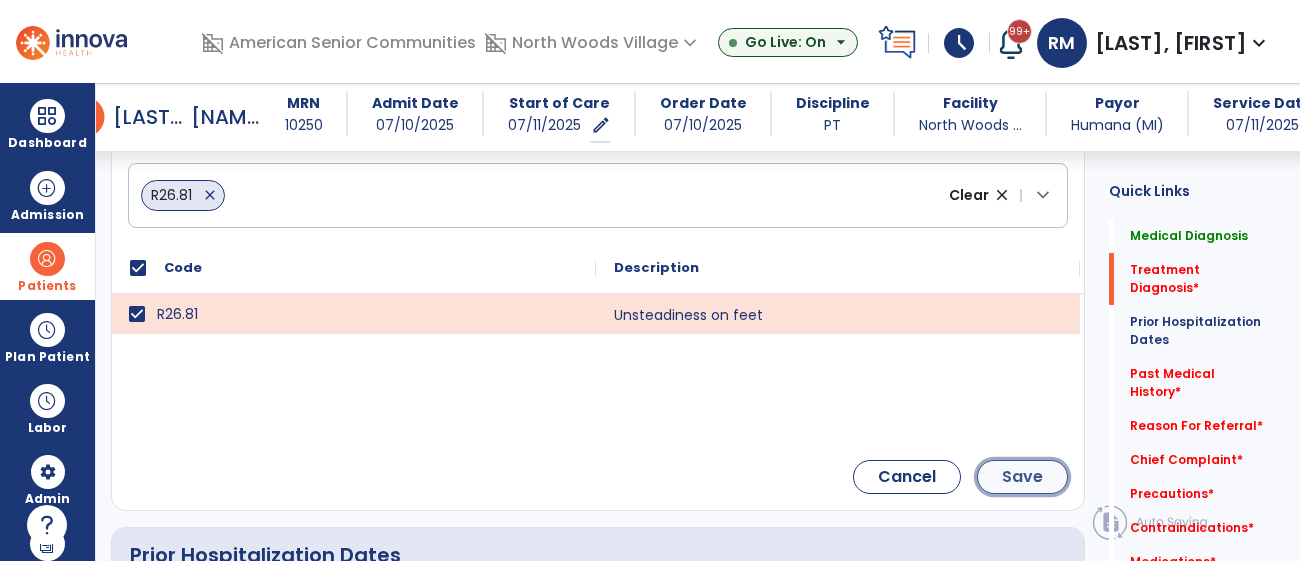 click on "Save" 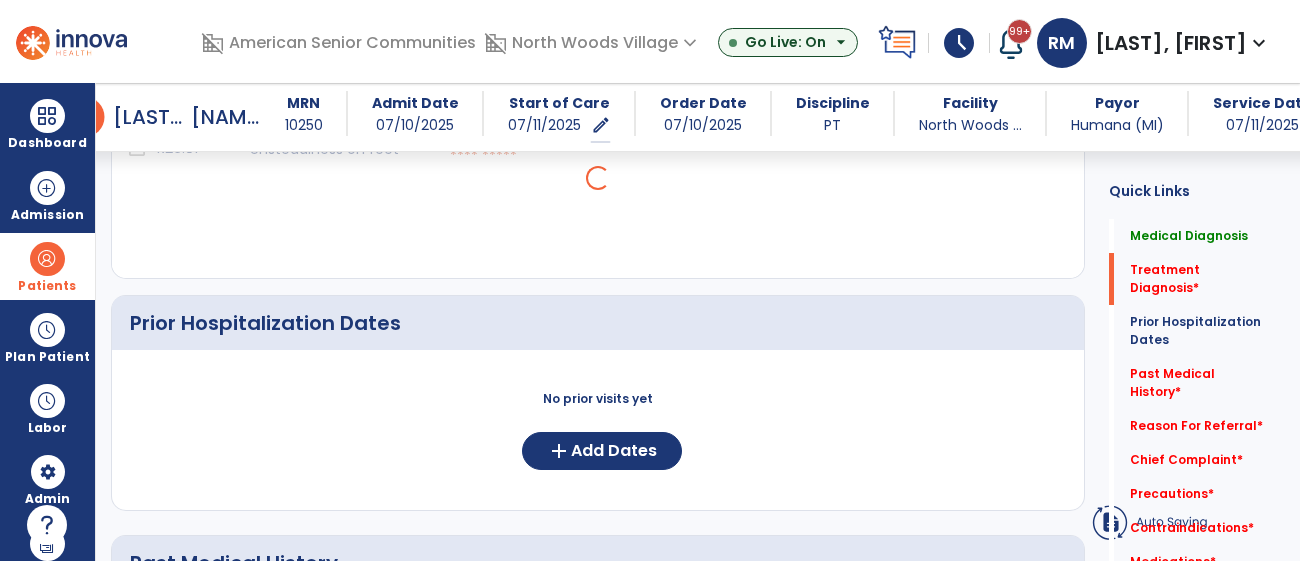 scroll, scrollTop: 439, scrollLeft: 0, axis: vertical 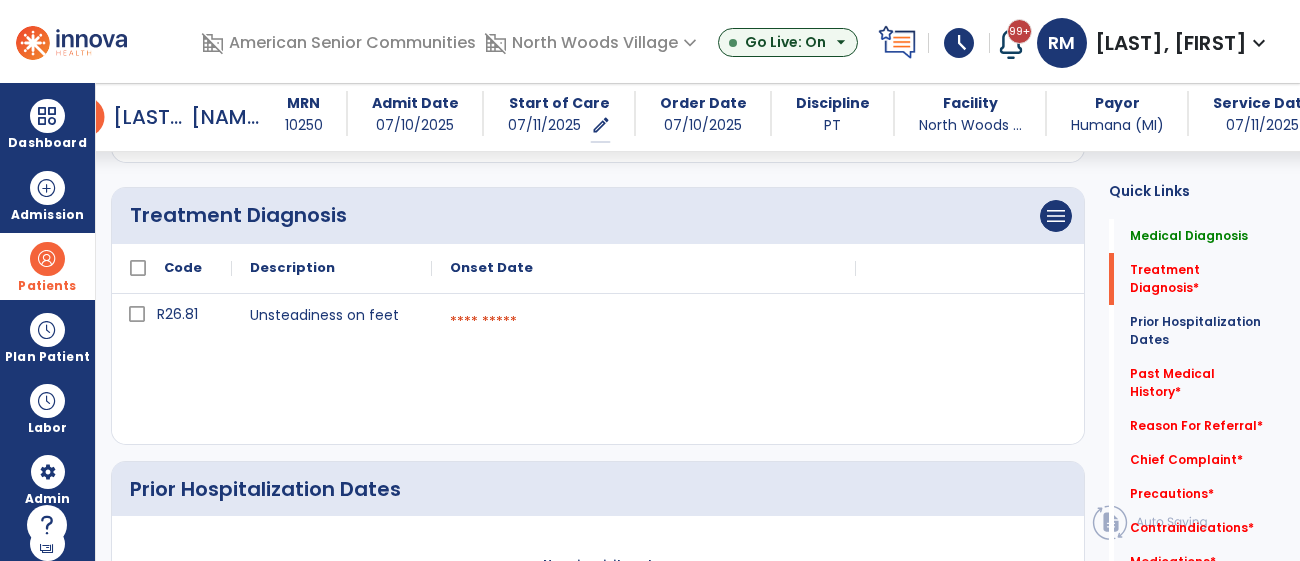 click at bounding box center (644, 322) 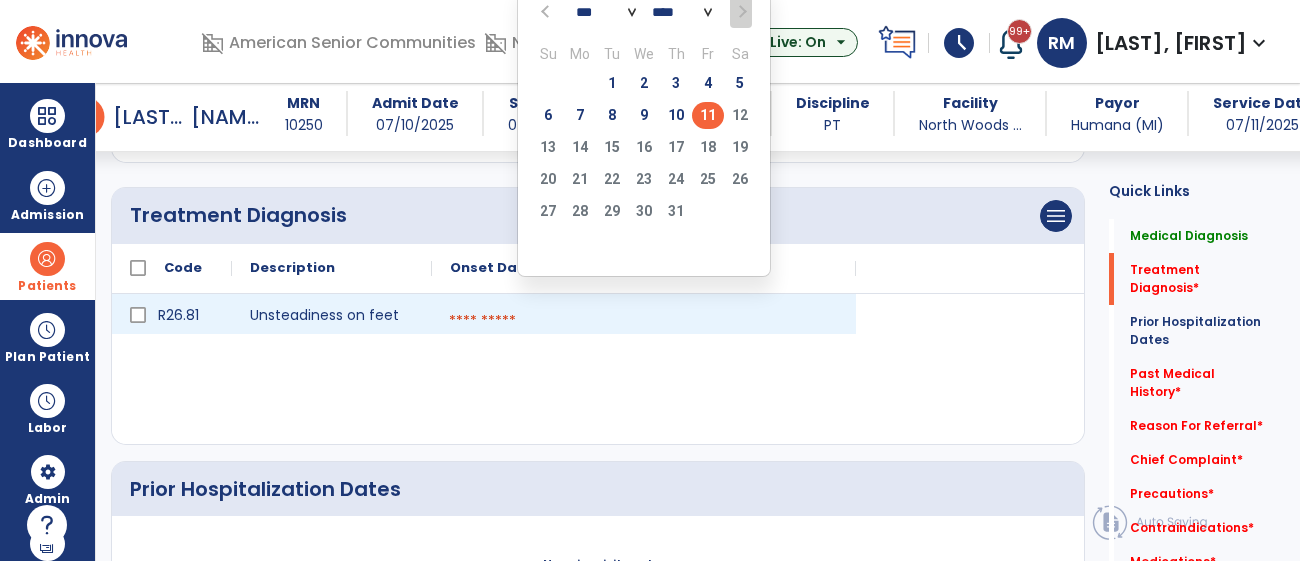 click on "11" 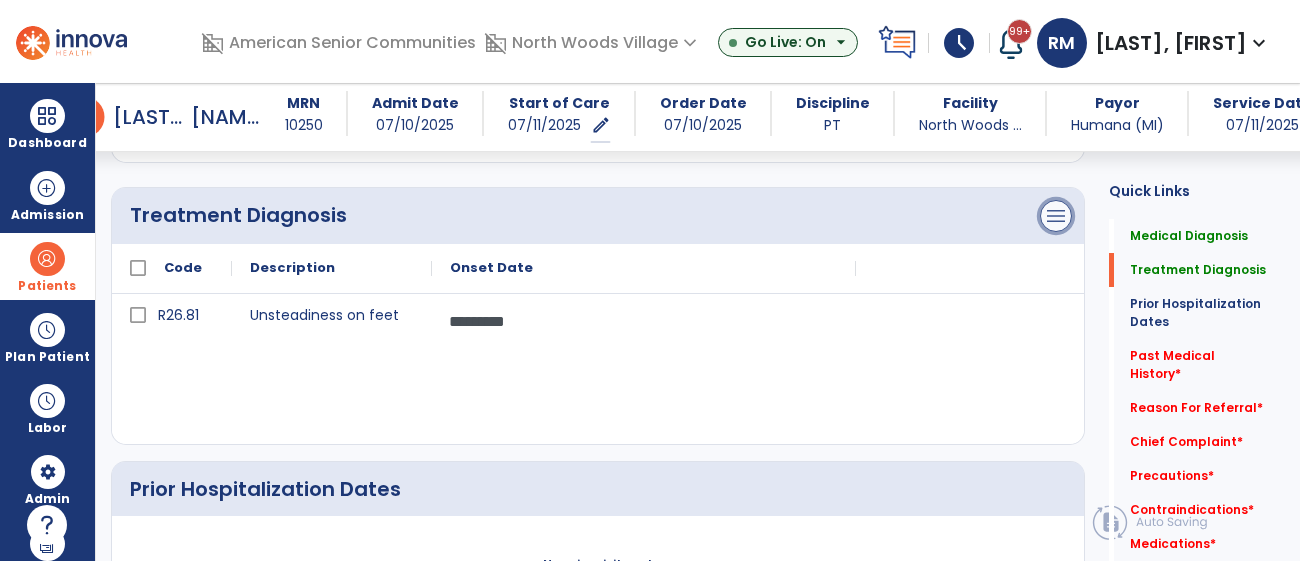click on "menu" at bounding box center [1056, -66] 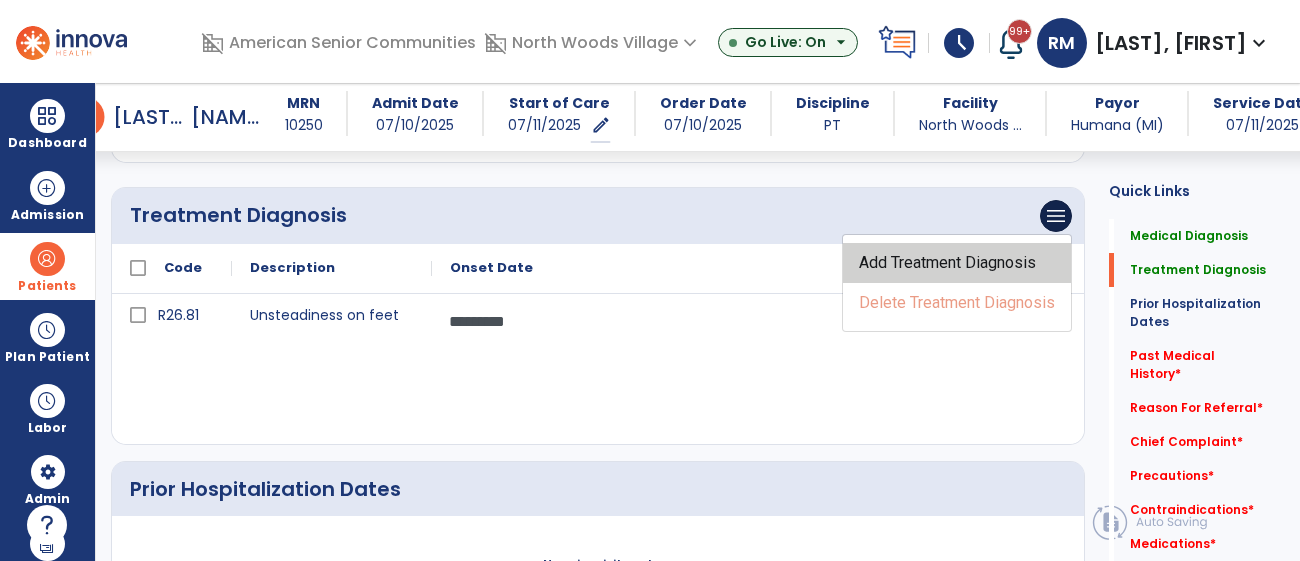 click on "Add Treatment Diagnosis" 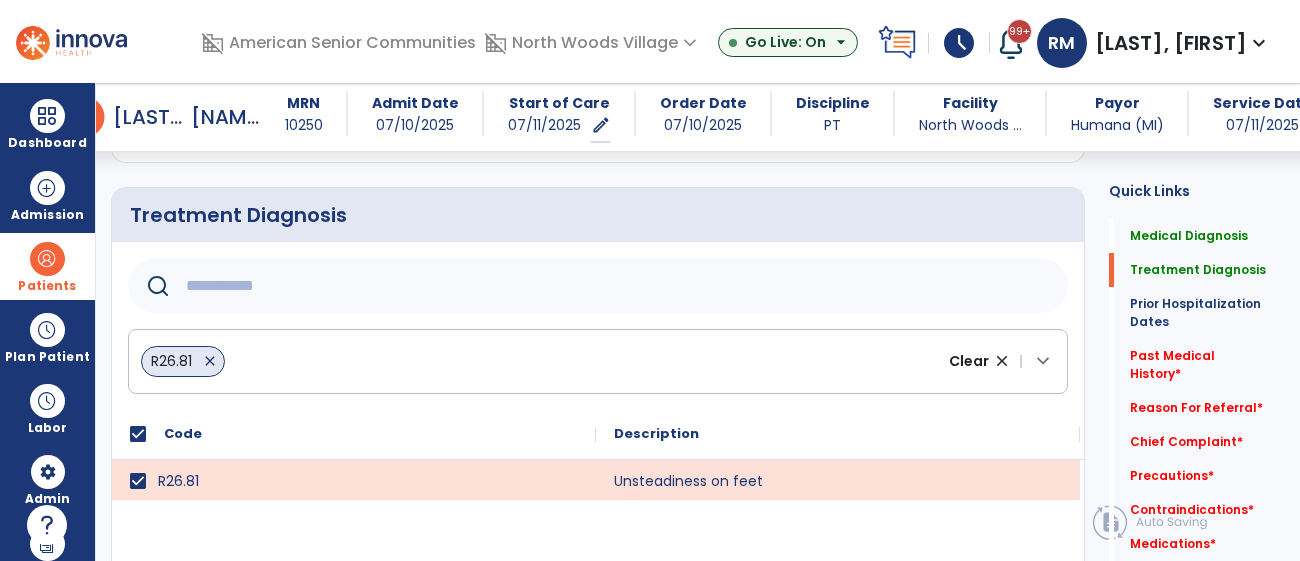 click 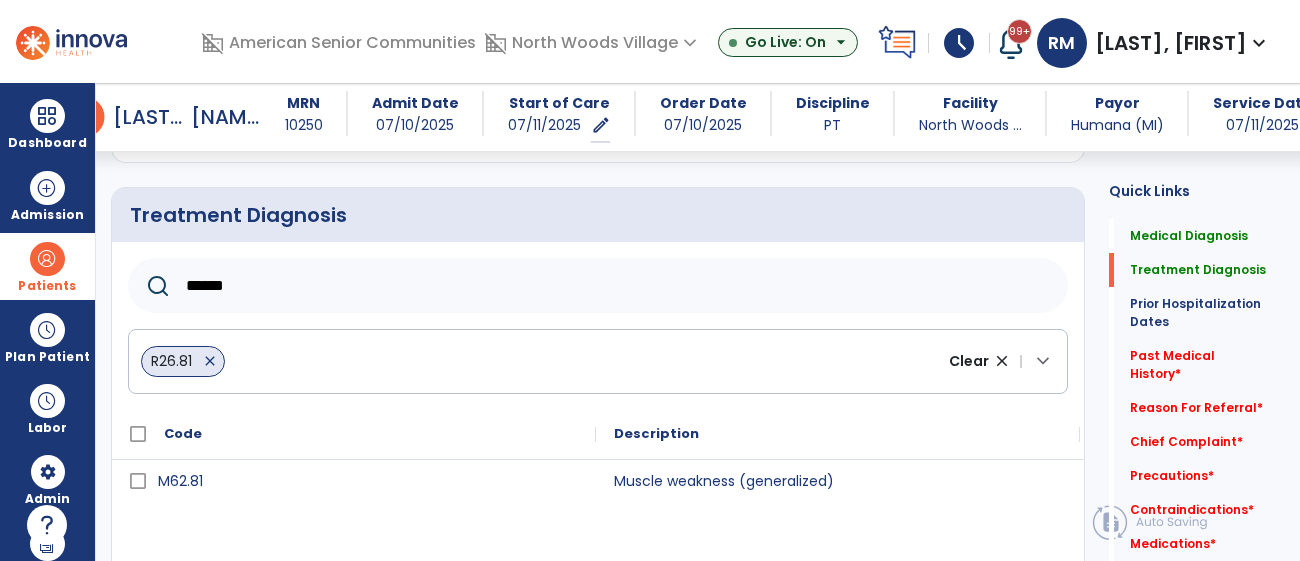 type on "******" 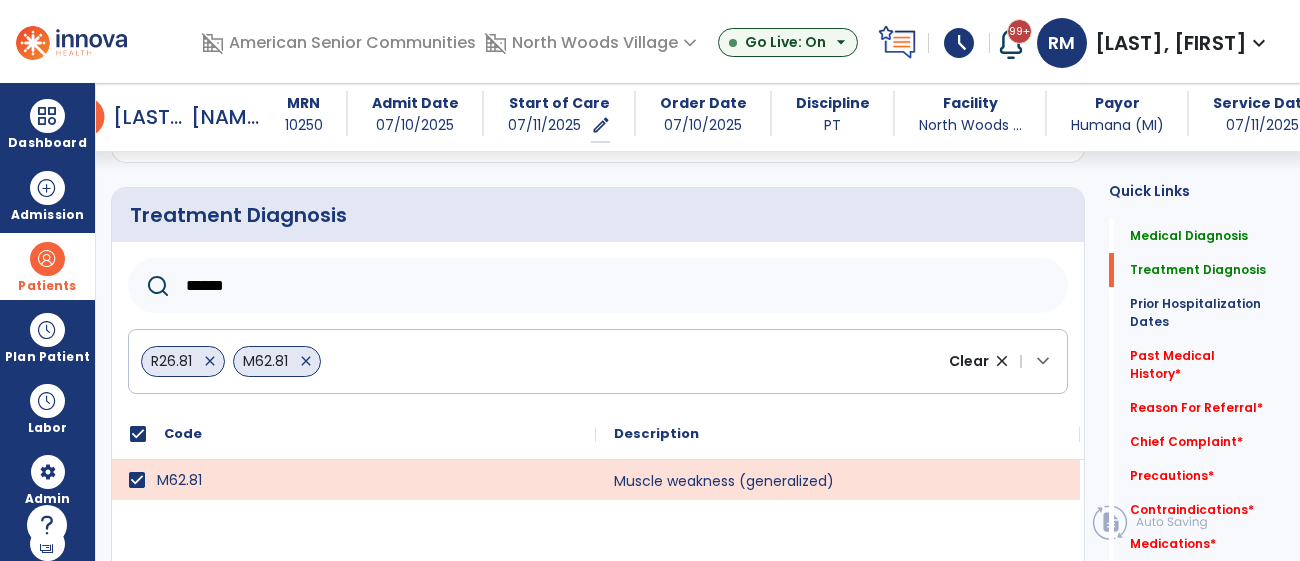 scroll, scrollTop: 543, scrollLeft: 0, axis: vertical 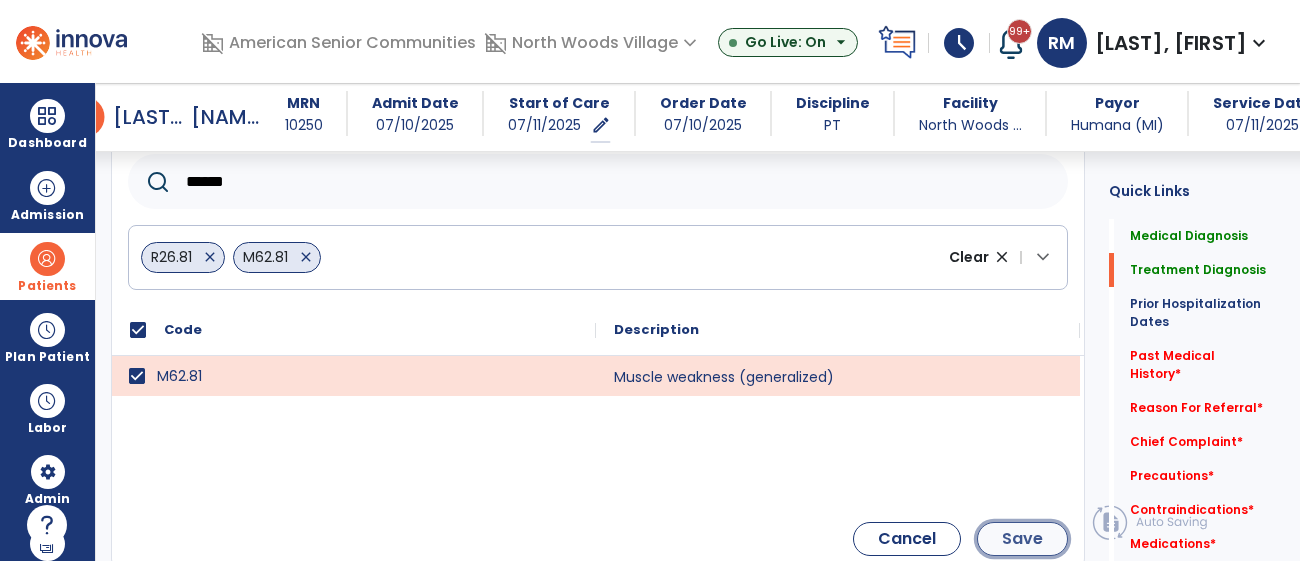 click on "Save" 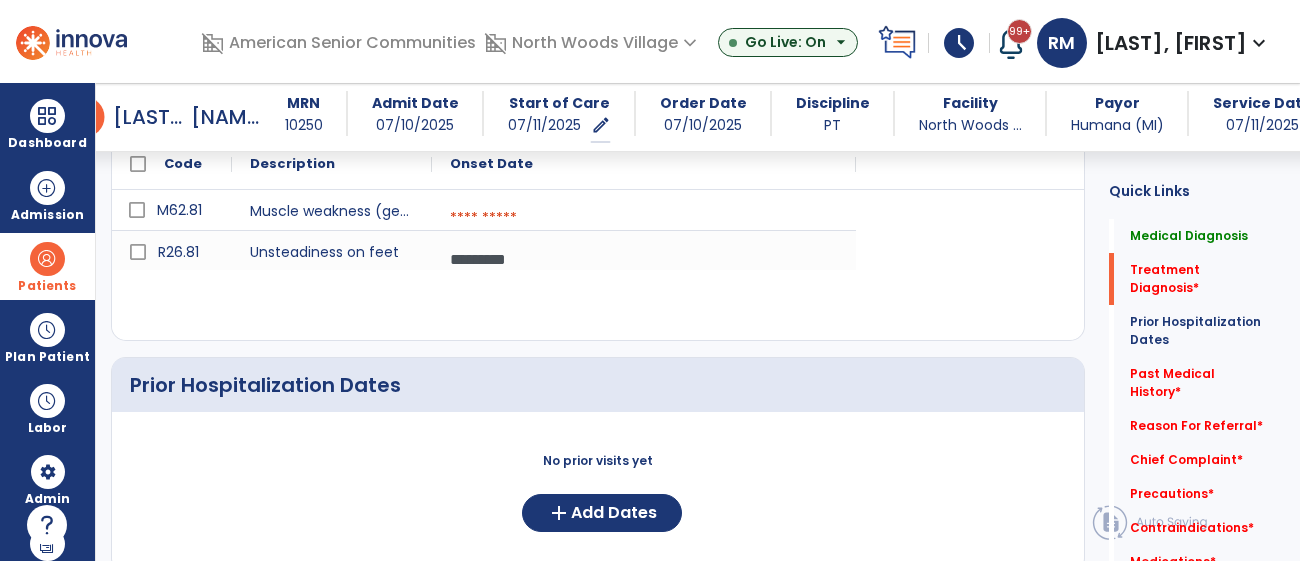 click at bounding box center (644, 218) 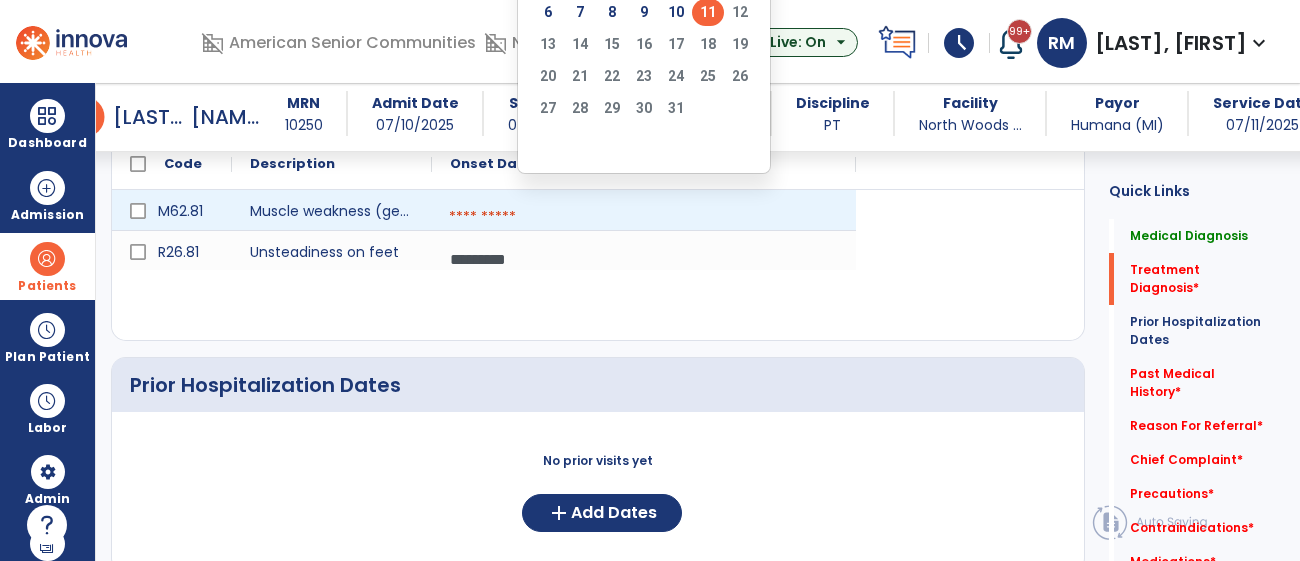click on "11" 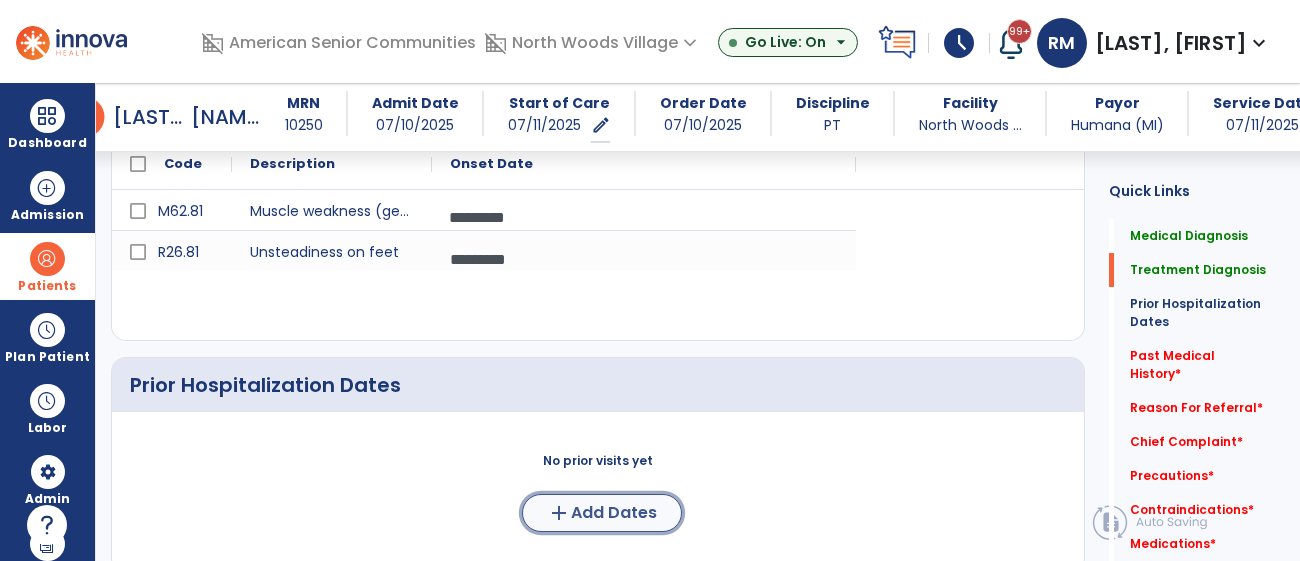 click on "add  Add Dates" 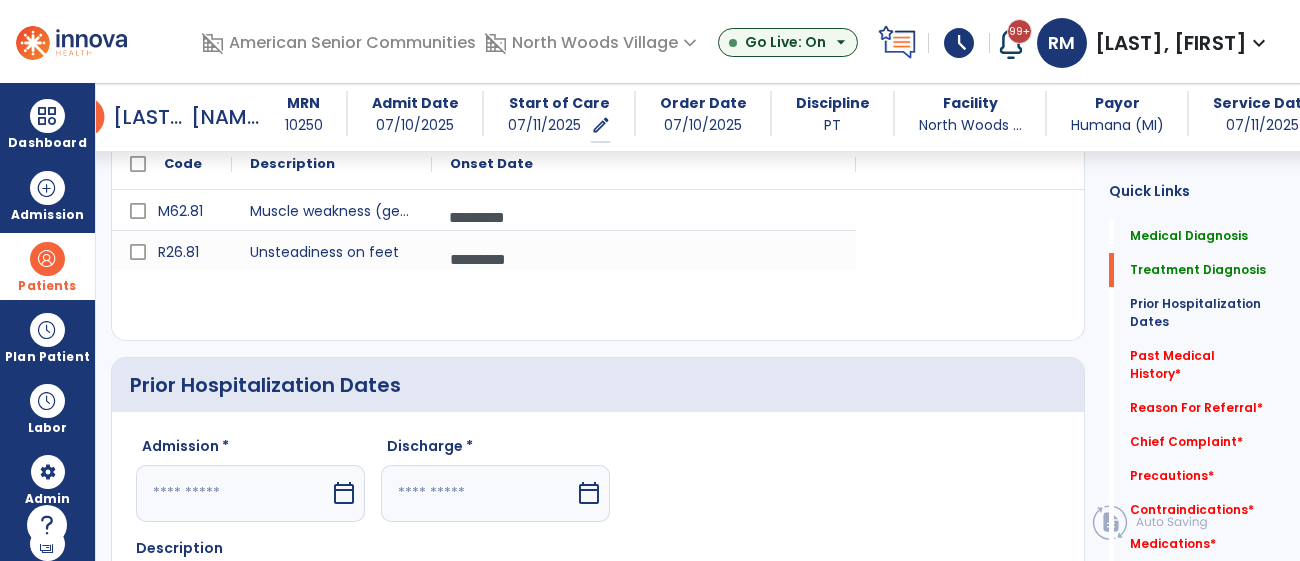 click on "calendar_today" at bounding box center [344, 493] 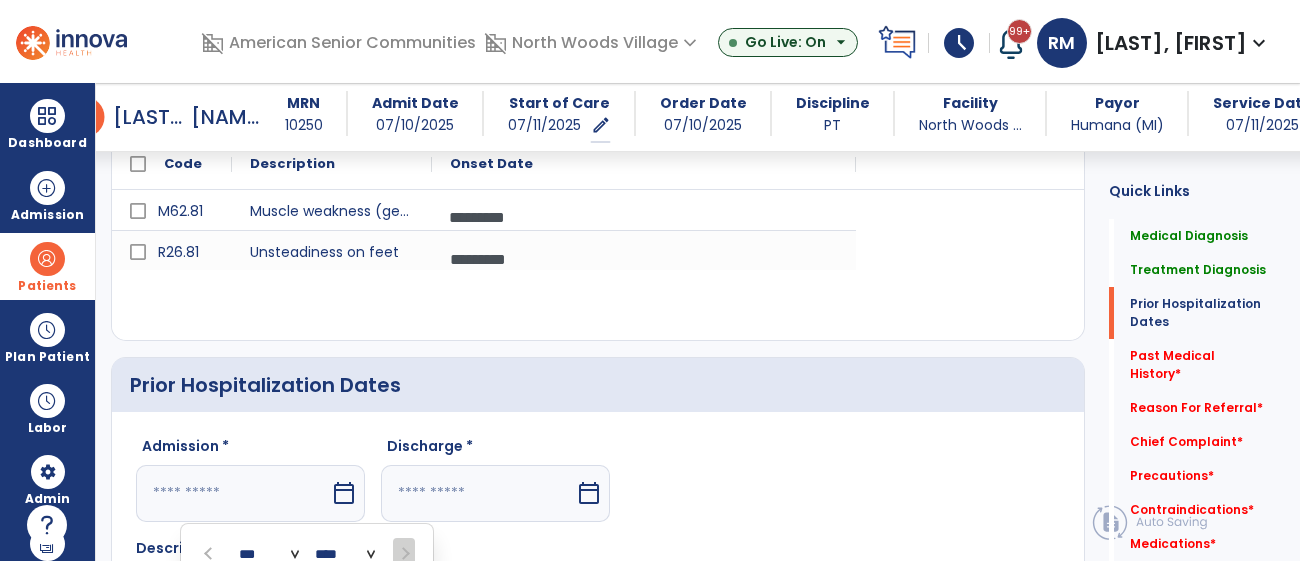 scroll, scrollTop: 864, scrollLeft: 0, axis: vertical 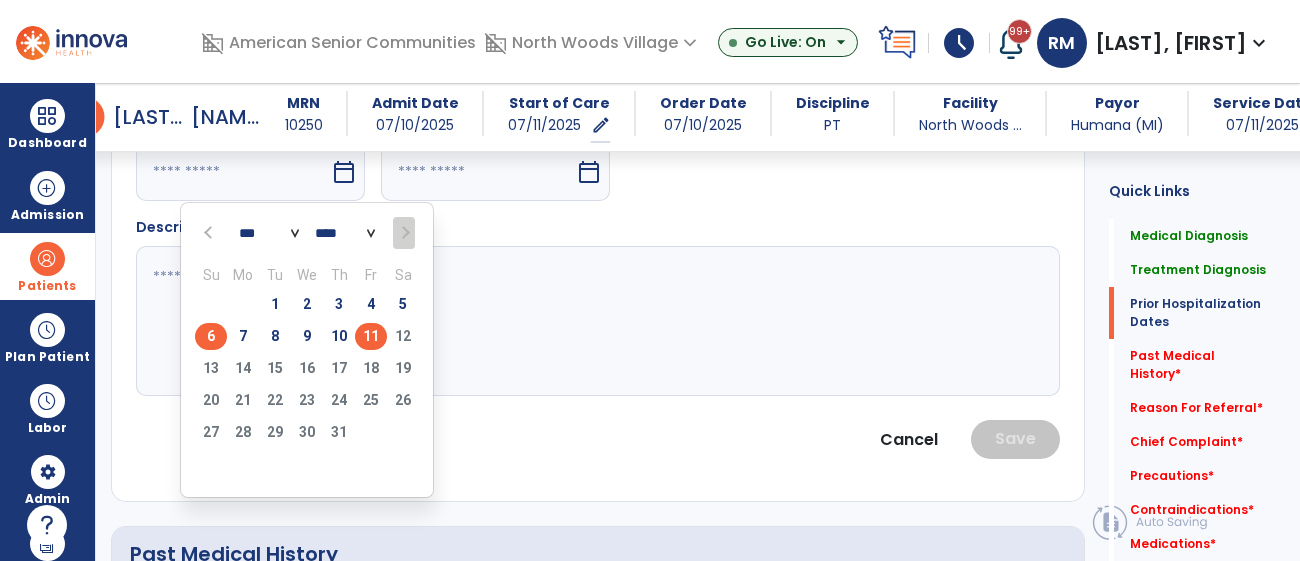 click on "6" at bounding box center [211, 336] 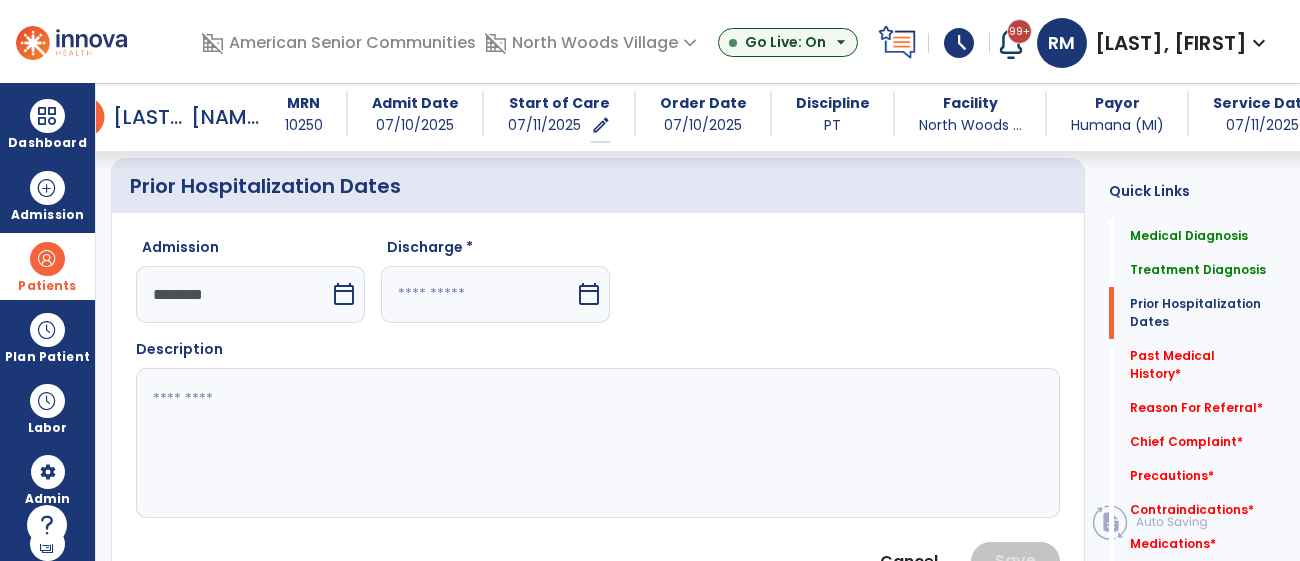 scroll, scrollTop: 743, scrollLeft: 0, axis: vertical 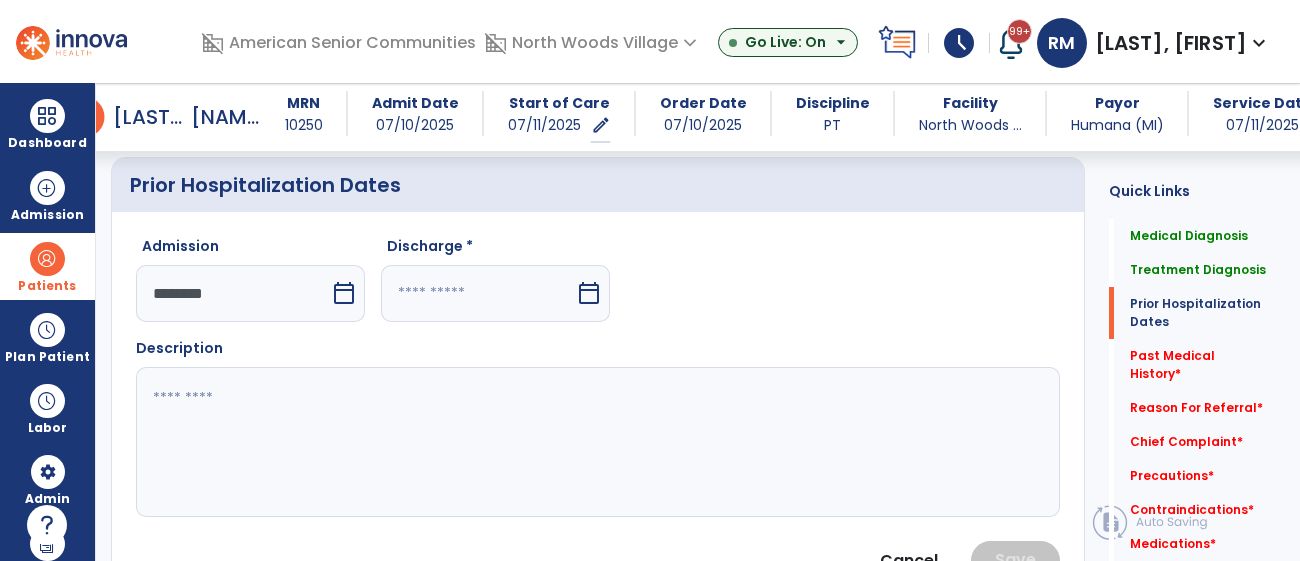 click on "calendar_today" at bounding box center [589, 293] 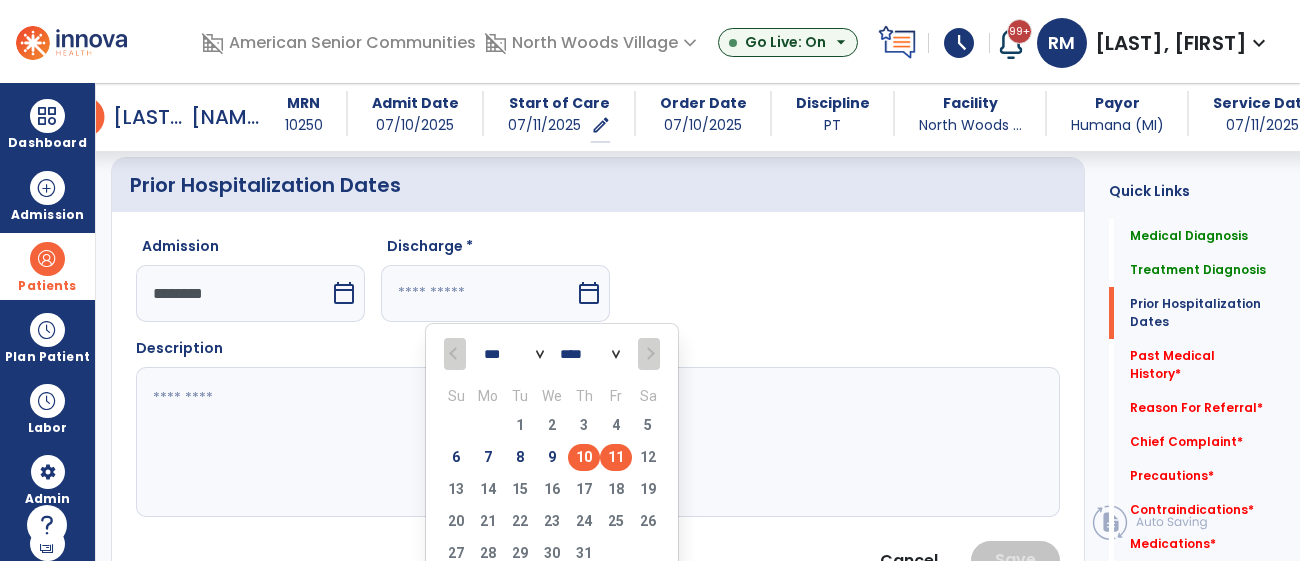 click on "10" at bounding box center [584, 457] 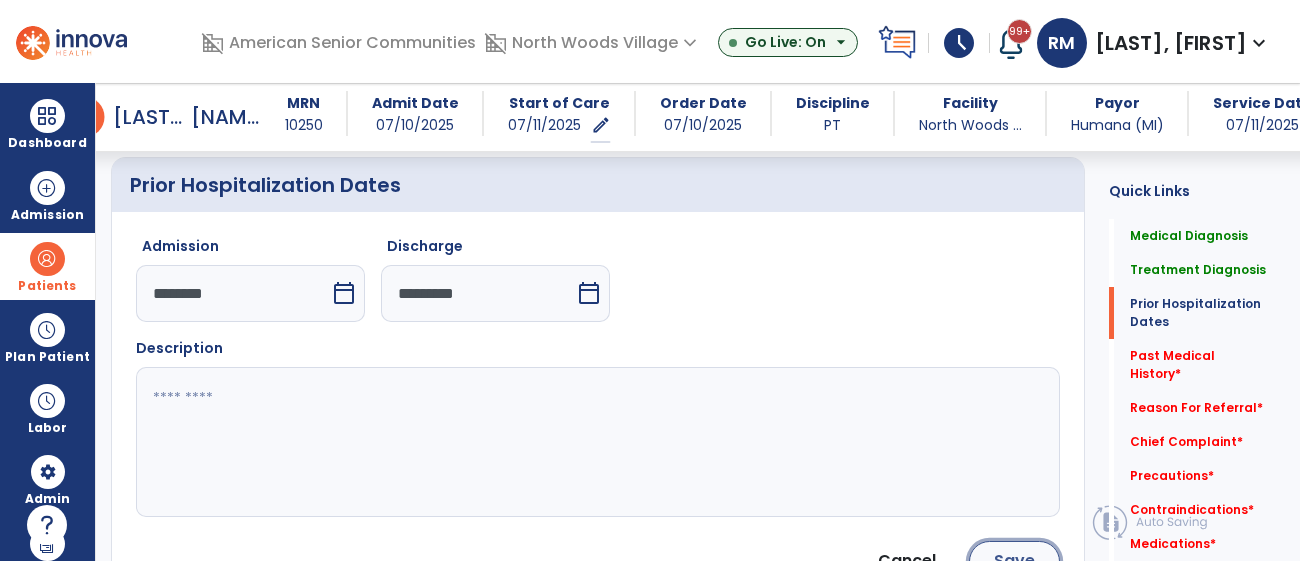 click on "Save" 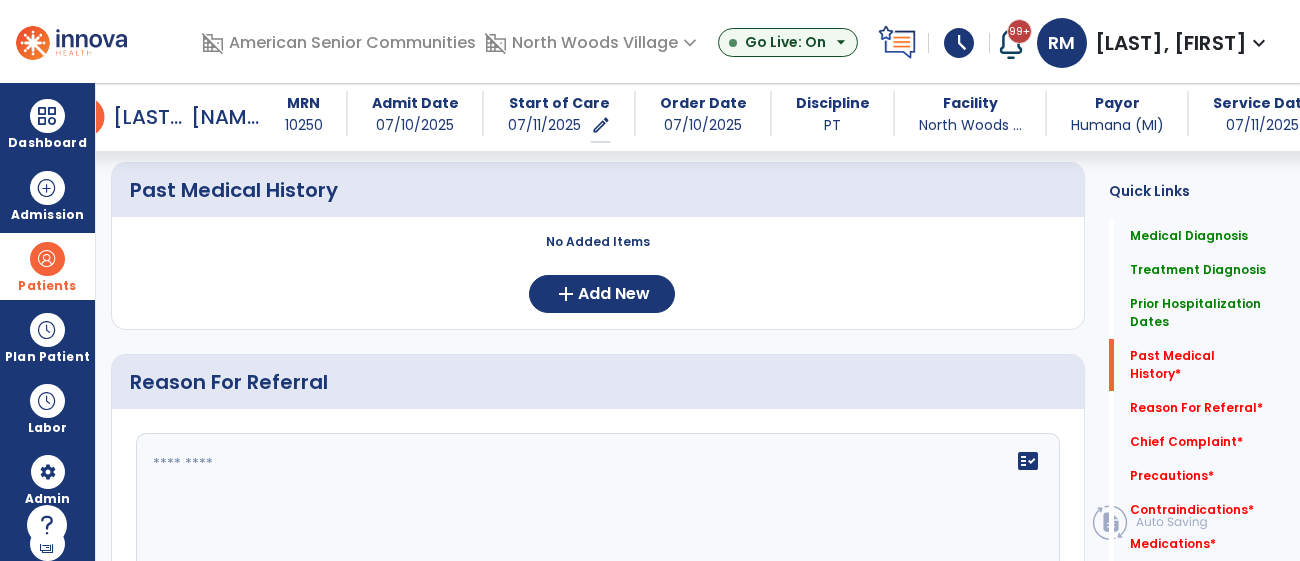 scroll, scrollTop: 1074, scrollLeft: 0, axis: vertical 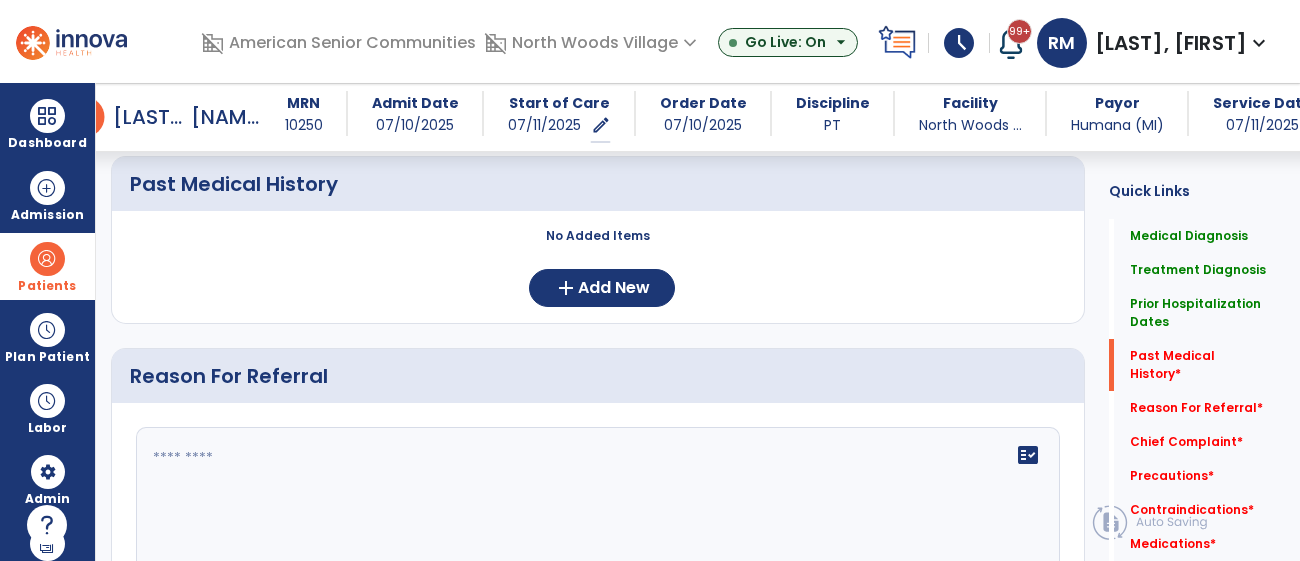 click 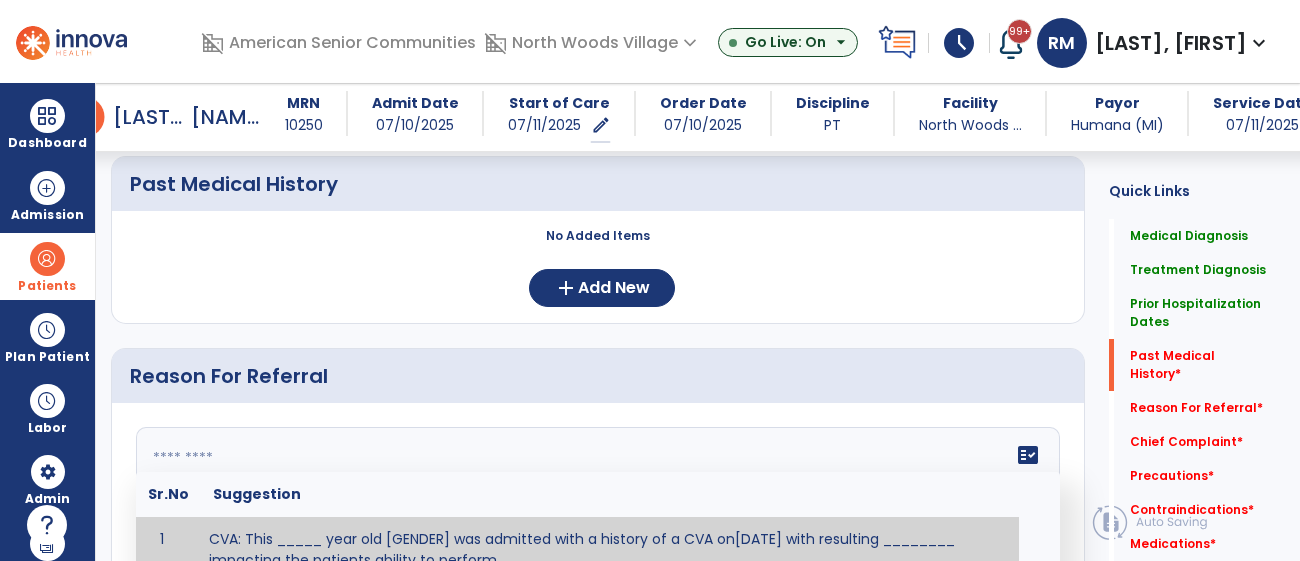 scroll, scrollTop: 1079, scrollLeft: 0, axis: vertical 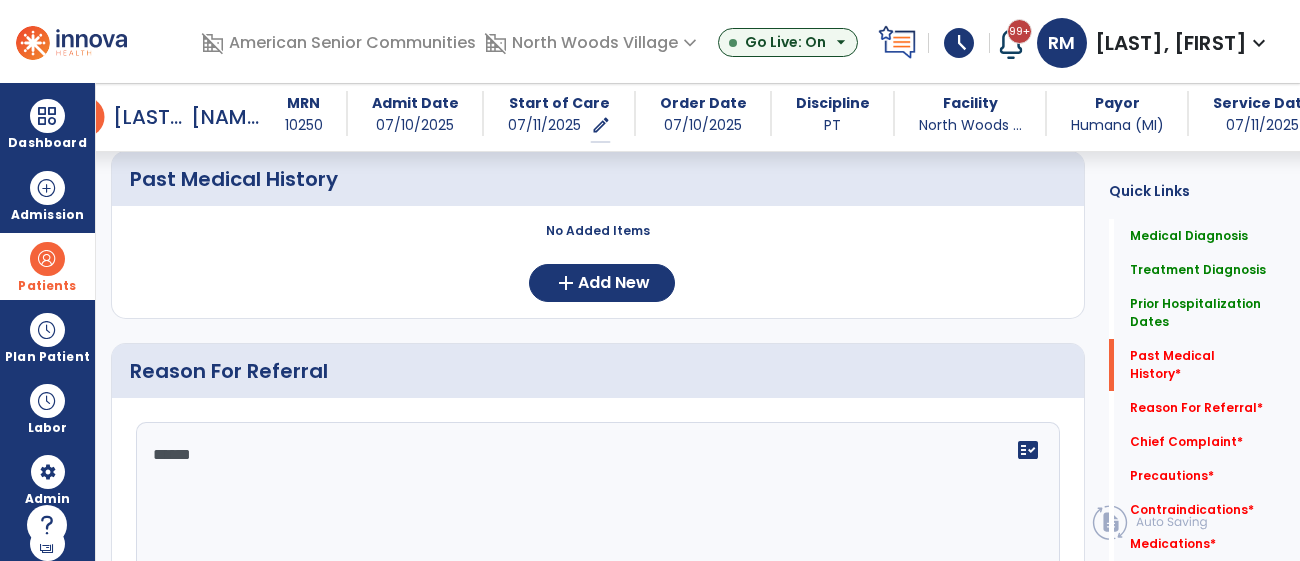 type on "*******" 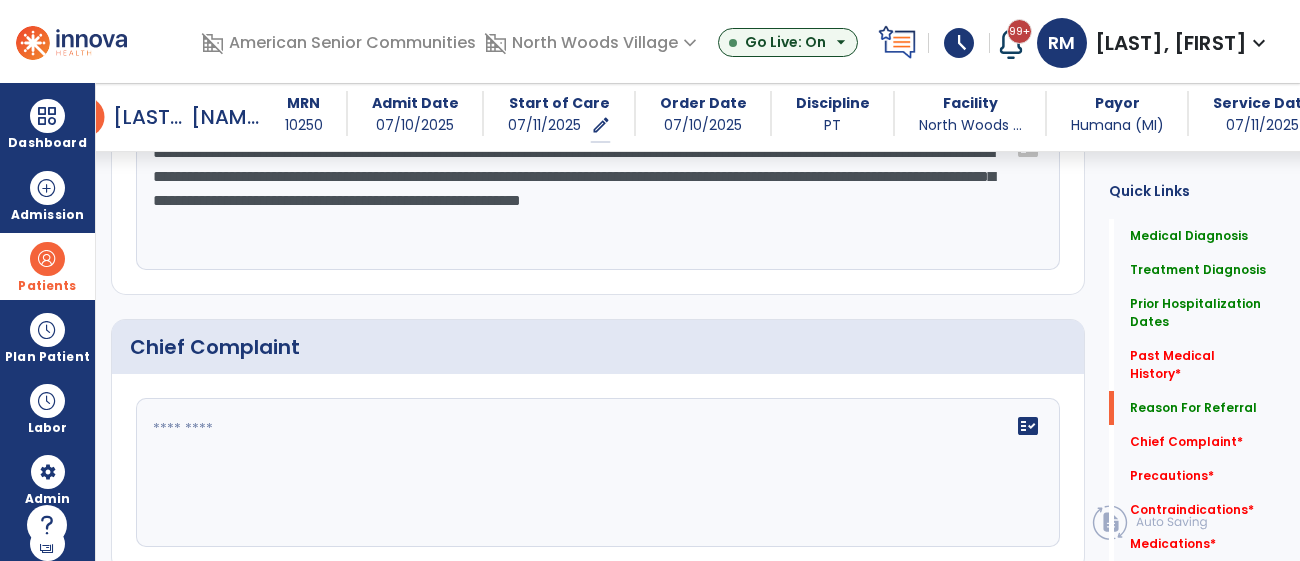 scroll, scrollTop: 1383, scrollLeft: 0, axis: vertical 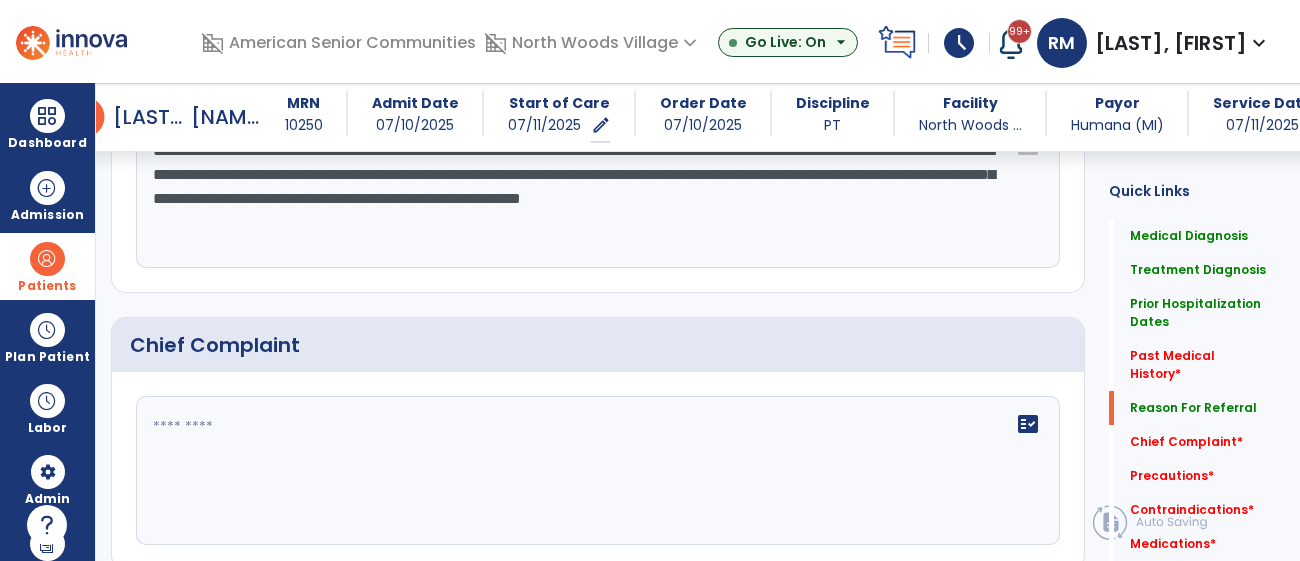 type on "**********" 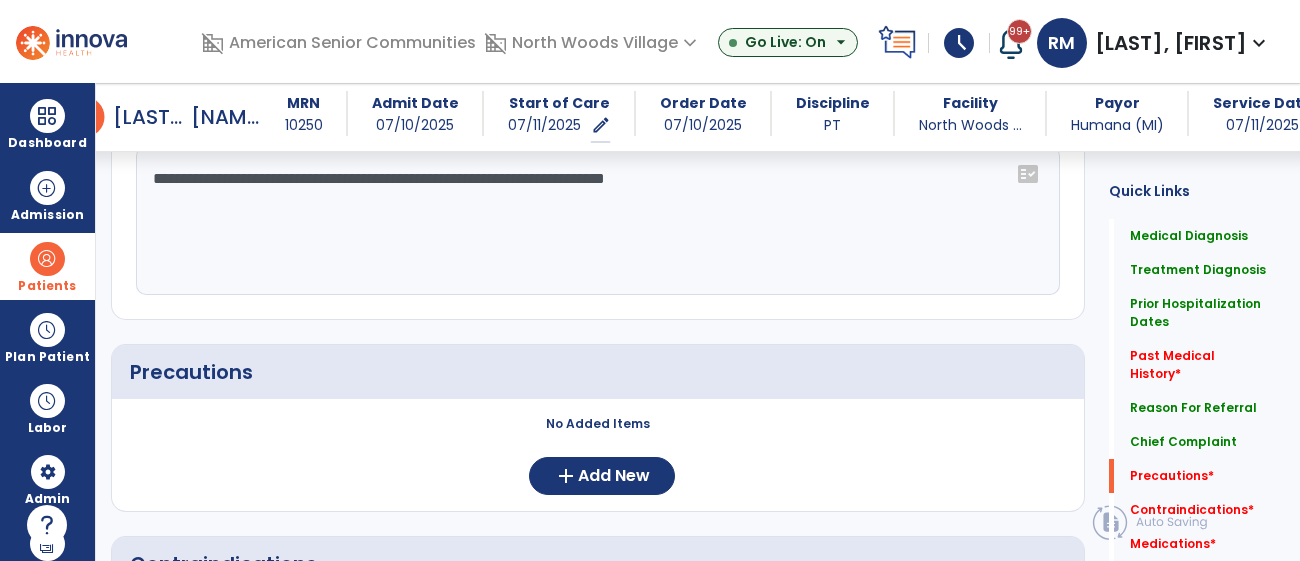 scroll, scrollTop: 1712, scrollLeft: 0, axis: vertical 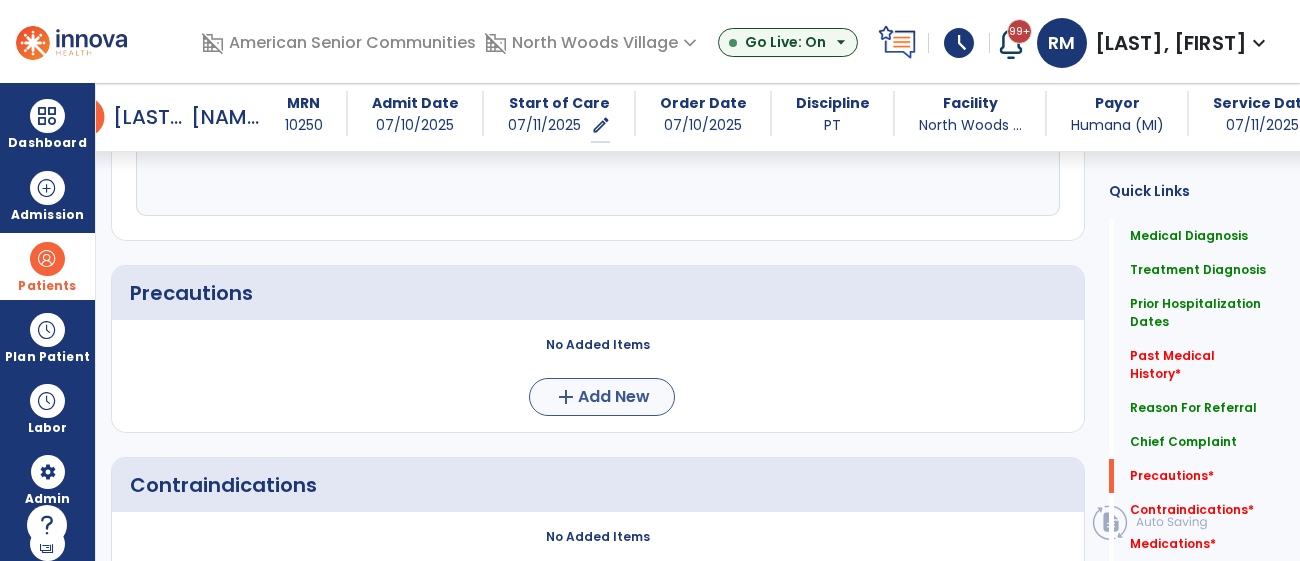 type on "**********" 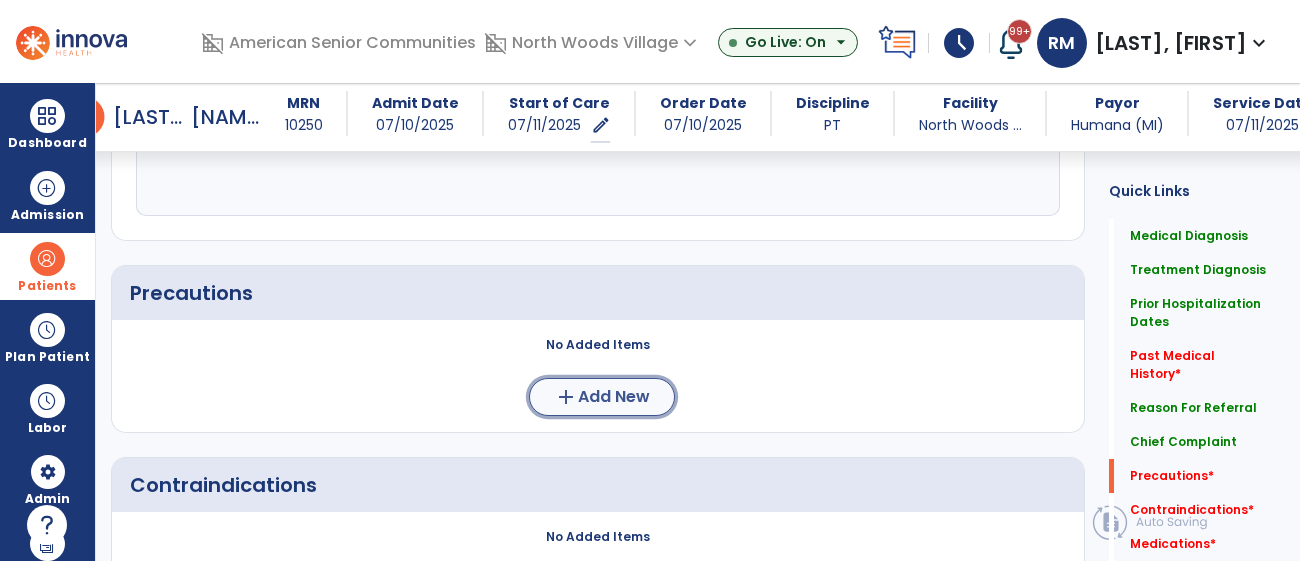 click on "add" 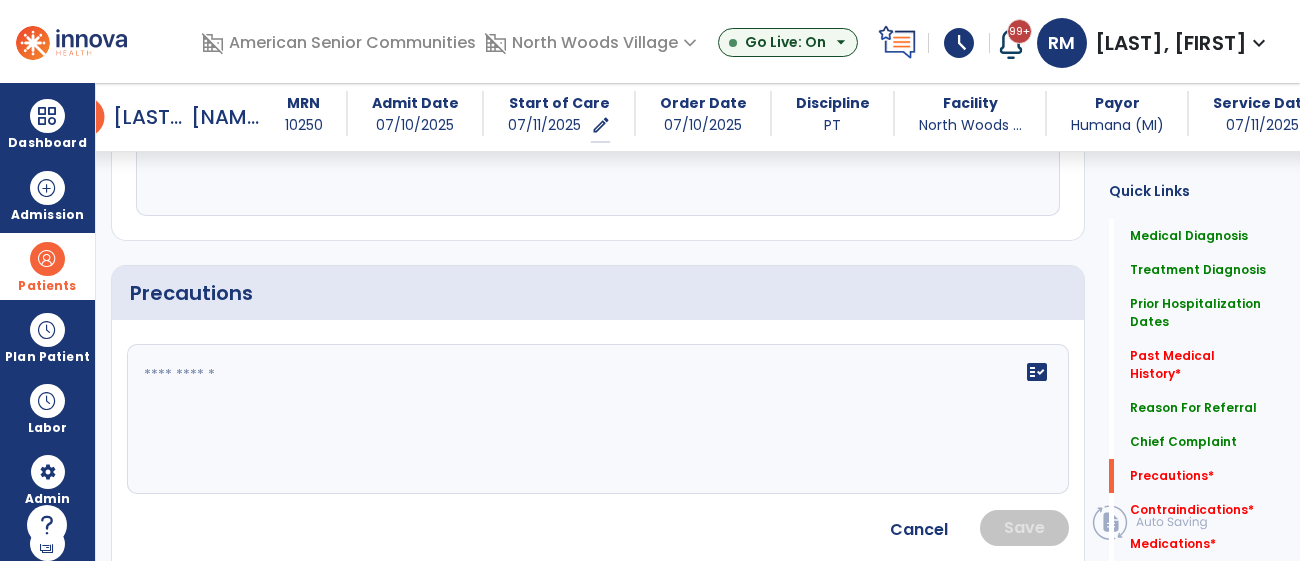 click on "fact_check" 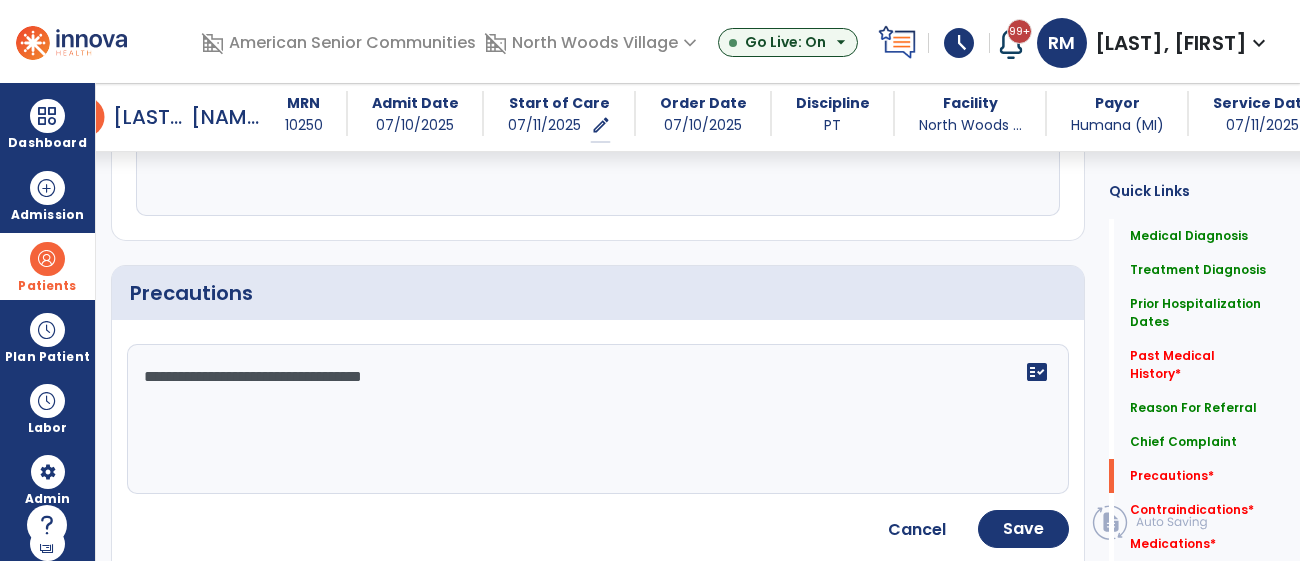 type on "**********" 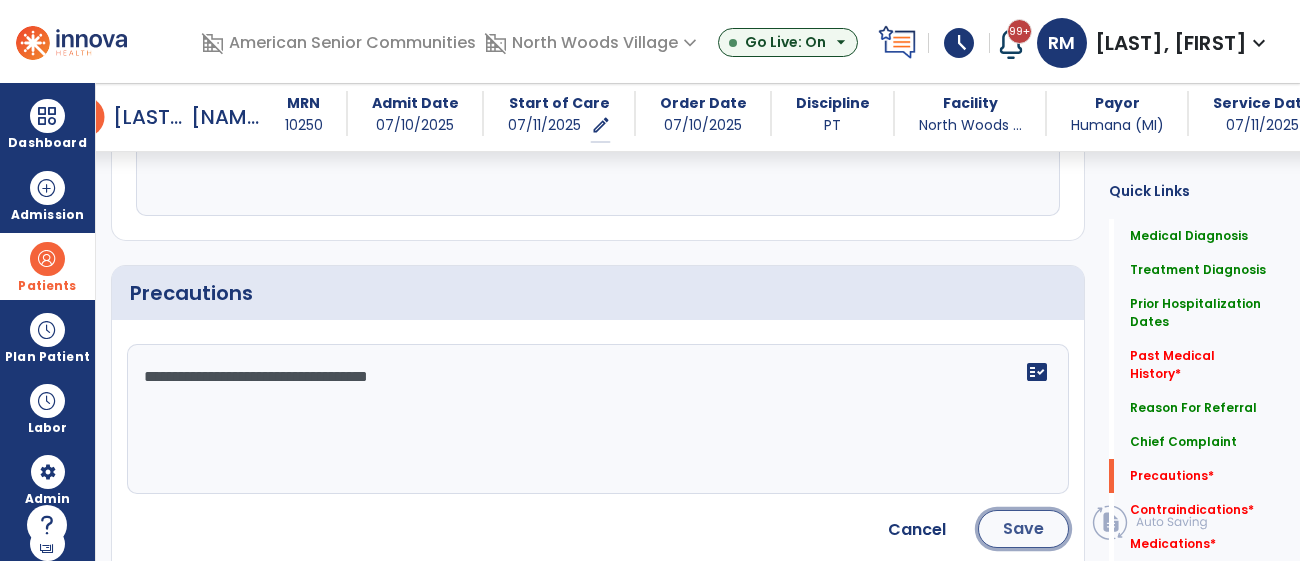 click on "Save" 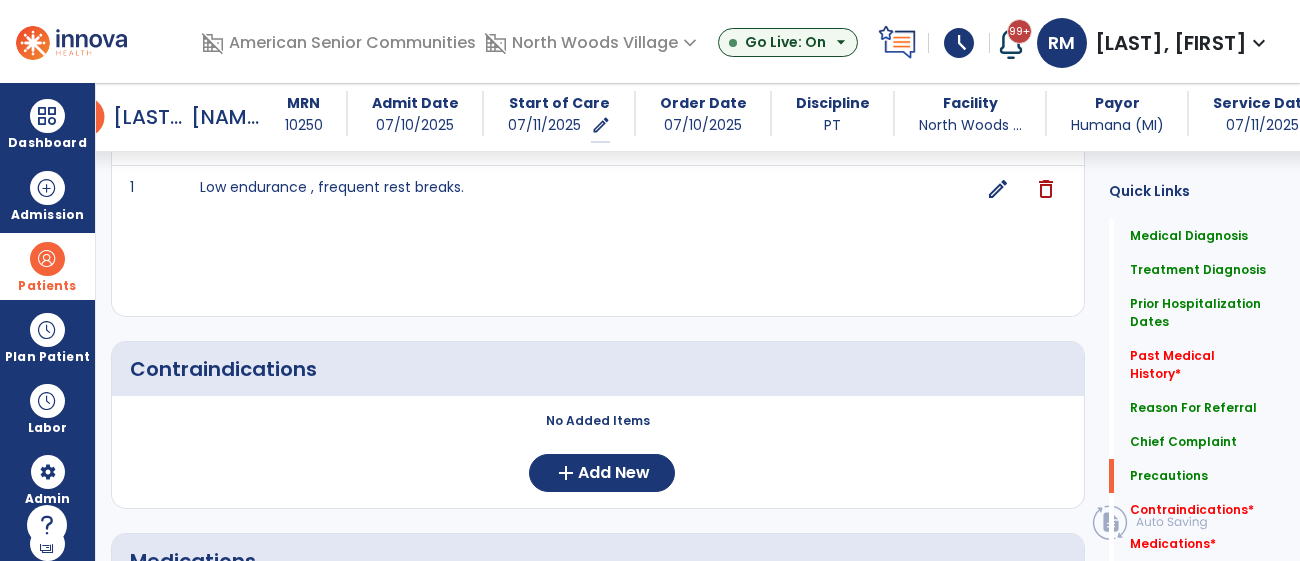 scroll, scrollTop: 1937, scrollLeft: 0, axis: vertical 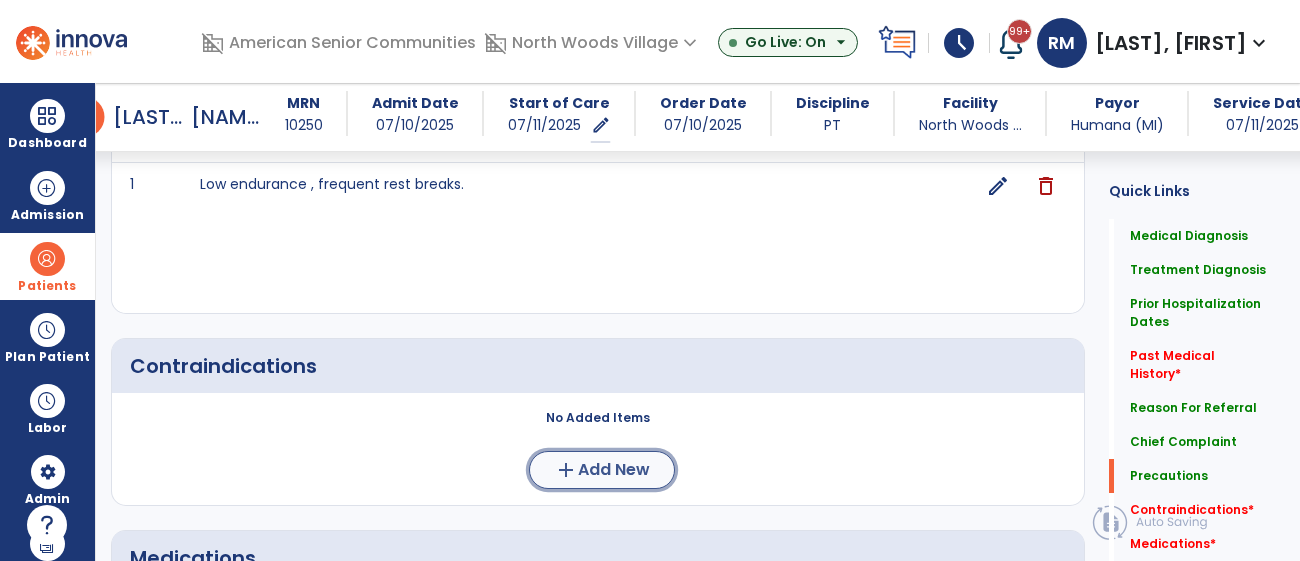 click on "add  Add New" 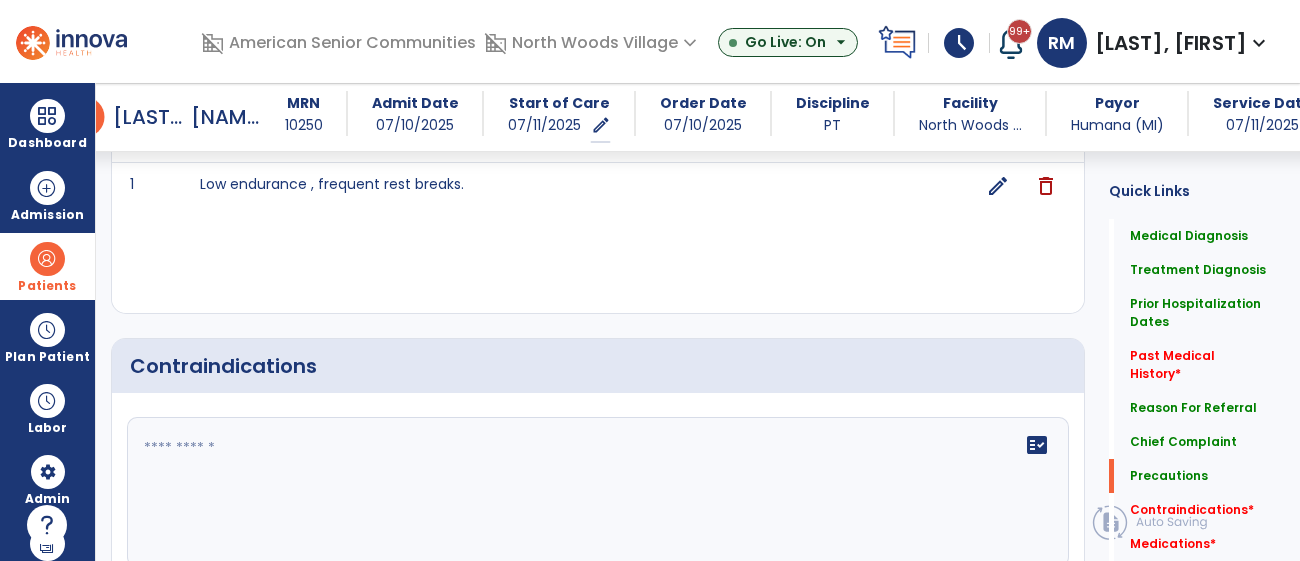 click on "fact_check" 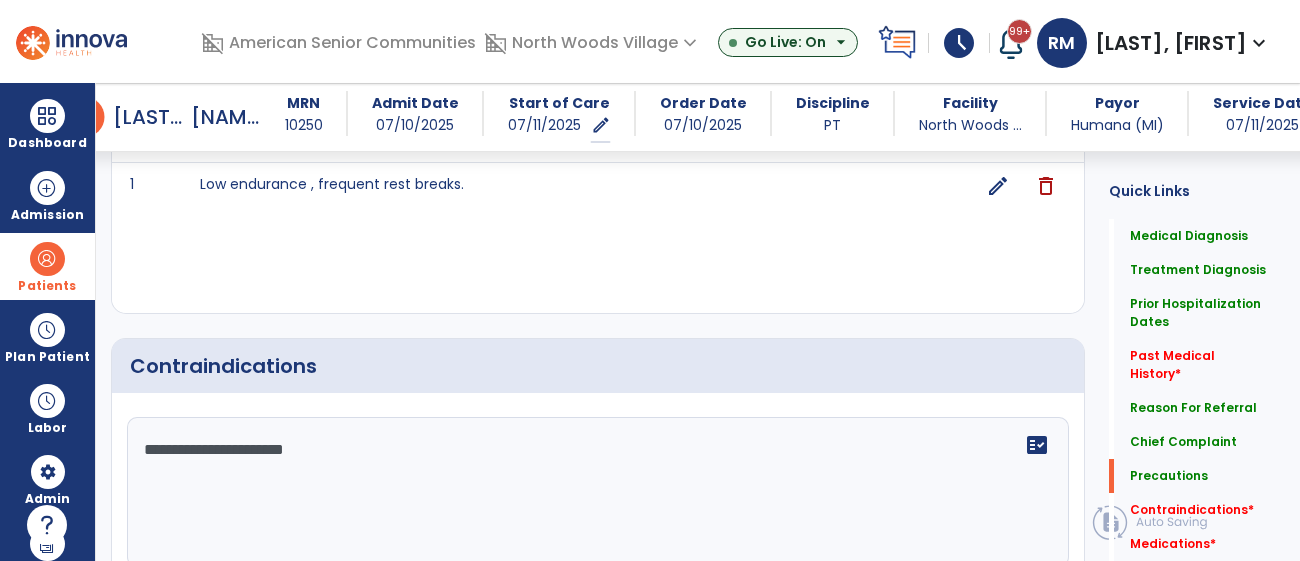 type on "**********" 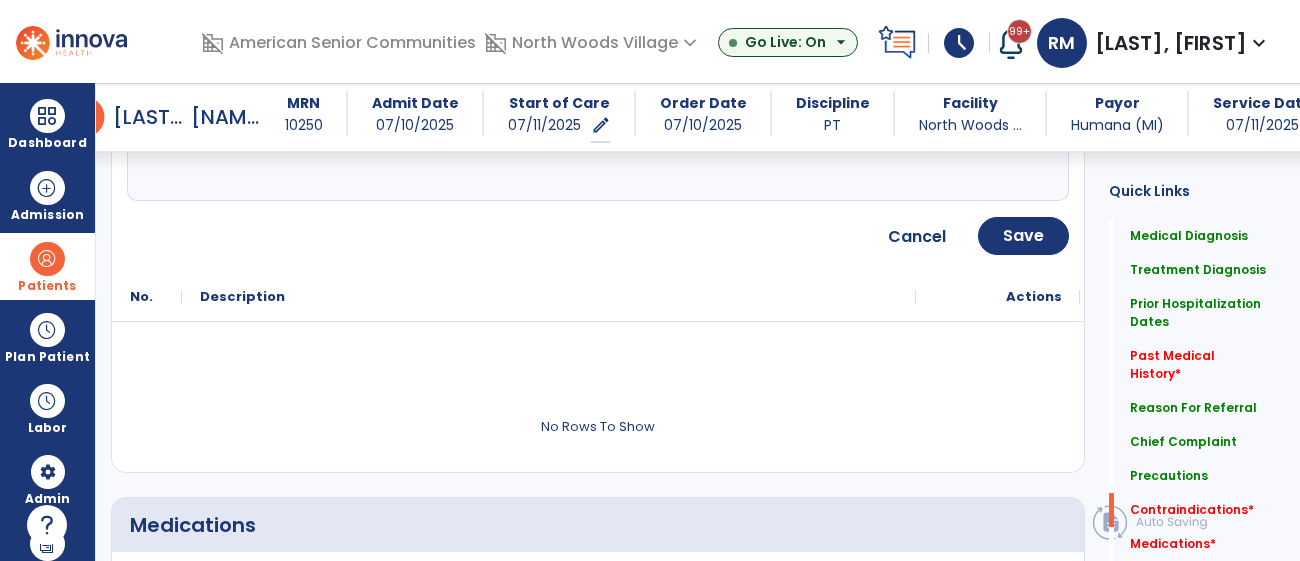 scroll, scrollTop: 2309, scrollLeft: 0, axis: vertical 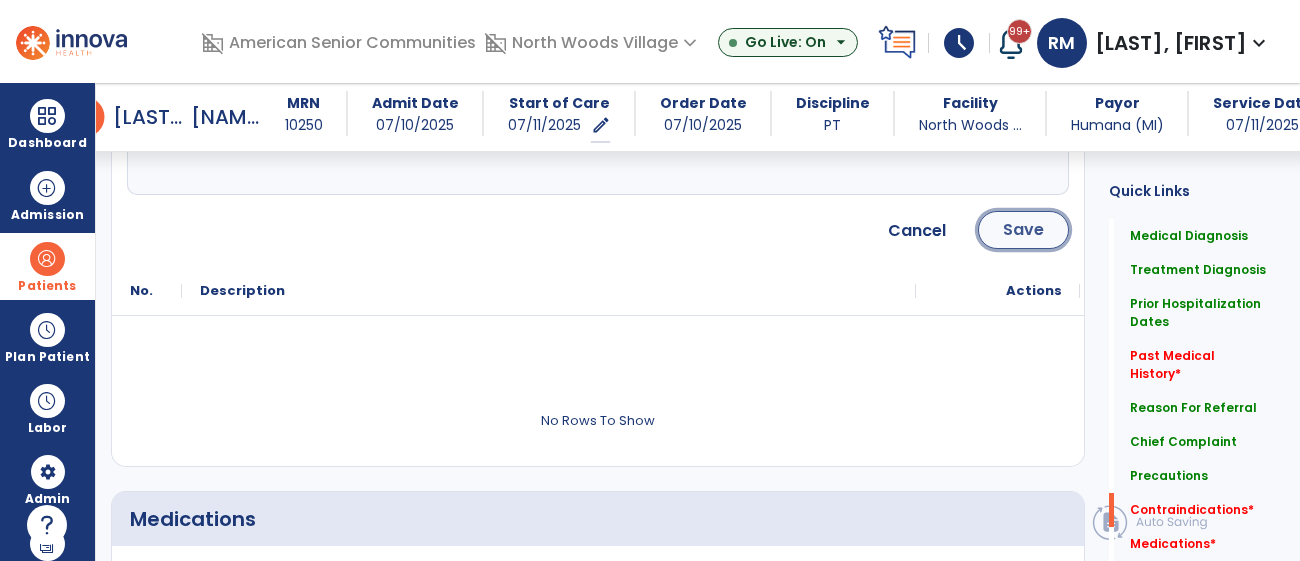 click on "Save" 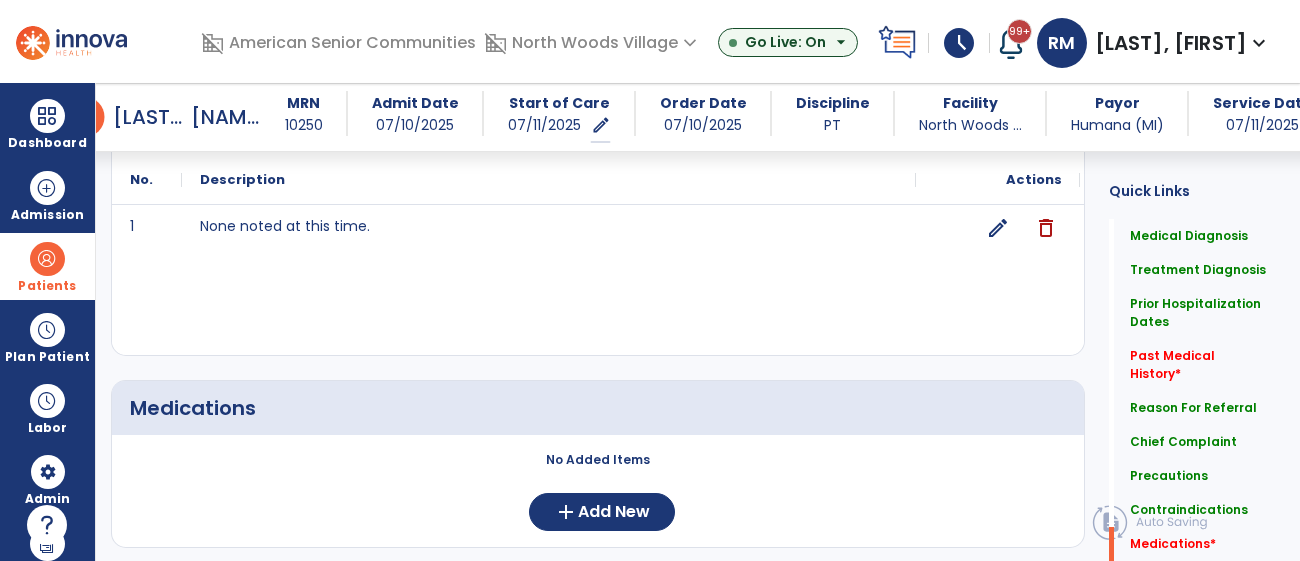 scroll, scrollTop: 2232, scrollLeft: 0, axis: vertical 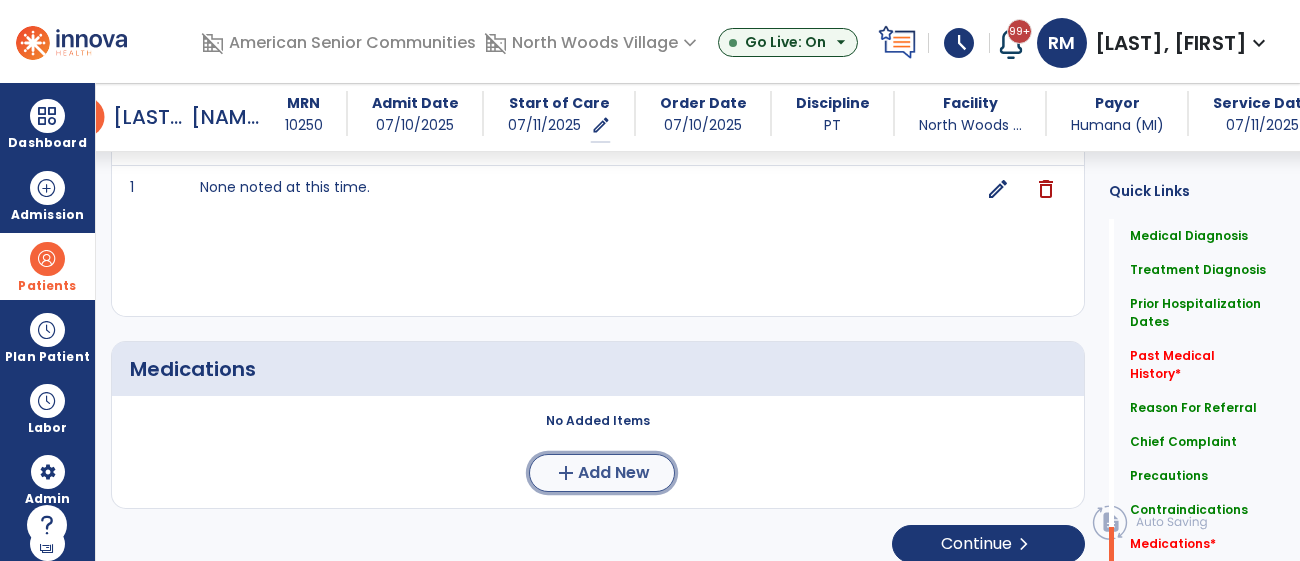 click on "Add New" 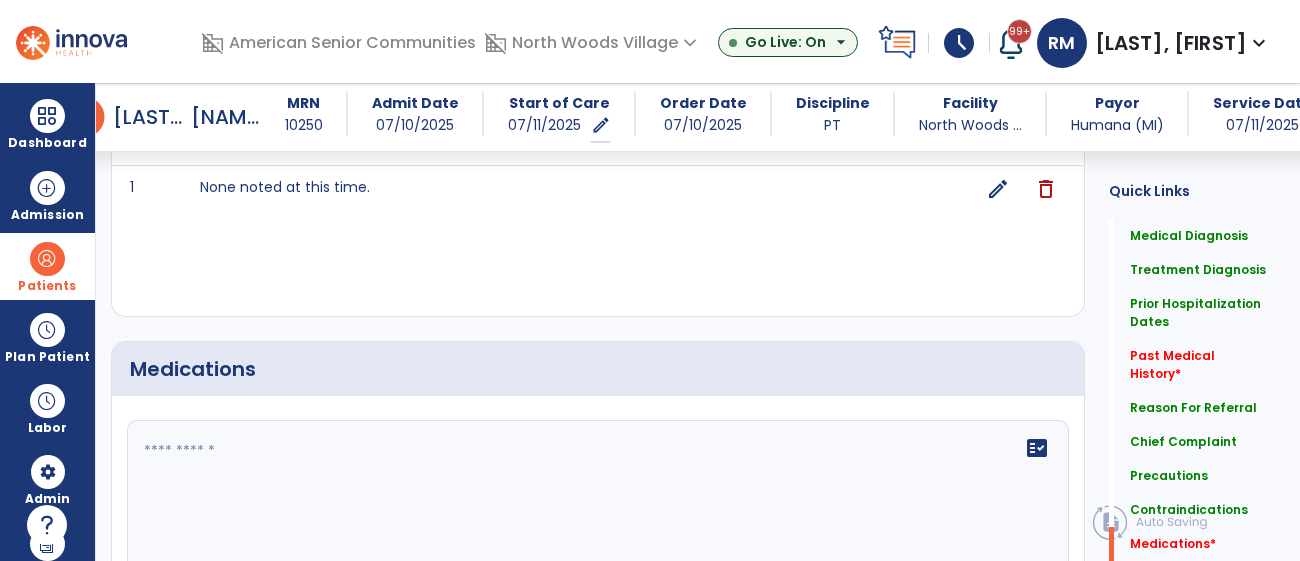 click 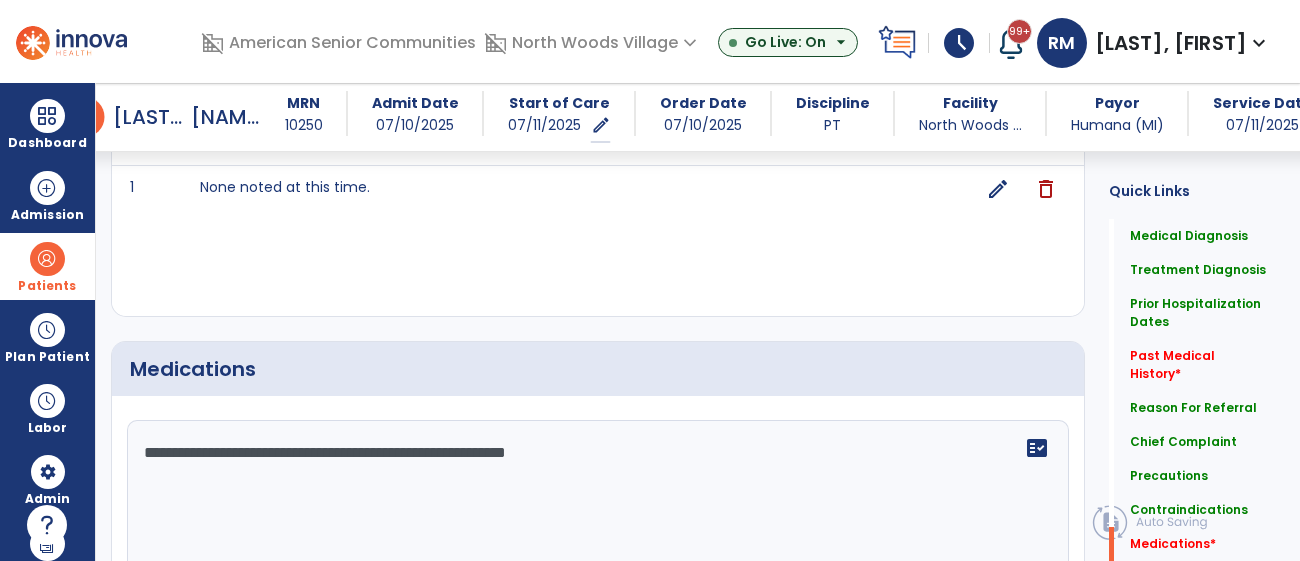 type on "**********" 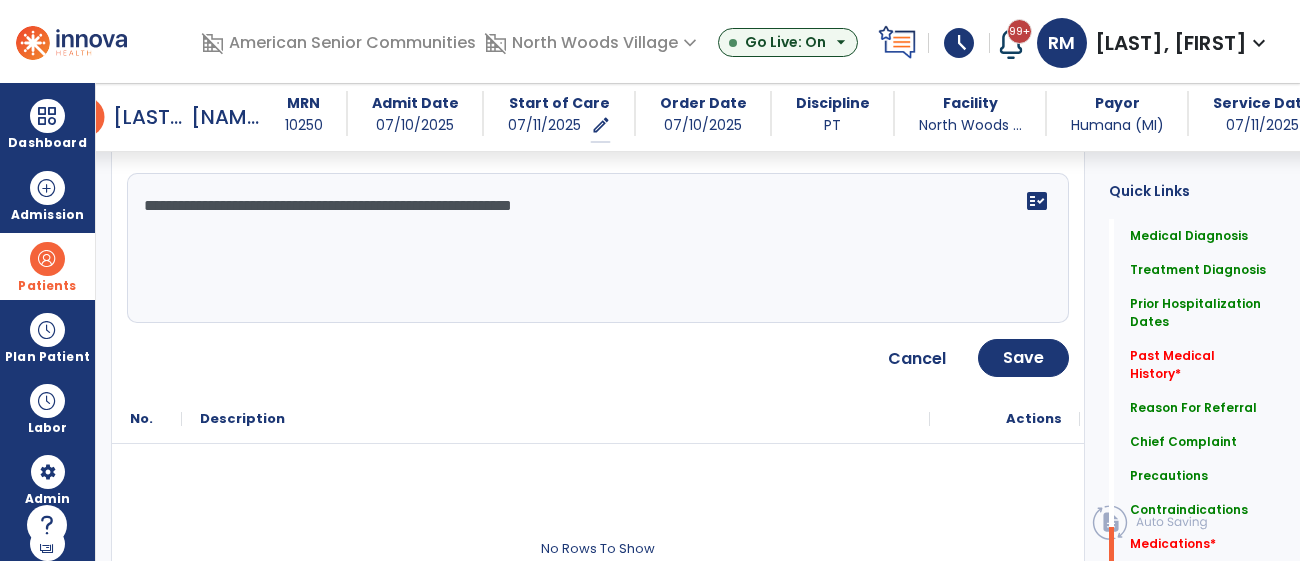 scroll, scrollTop: 2480, scrollLeft: 0, axis: vertical 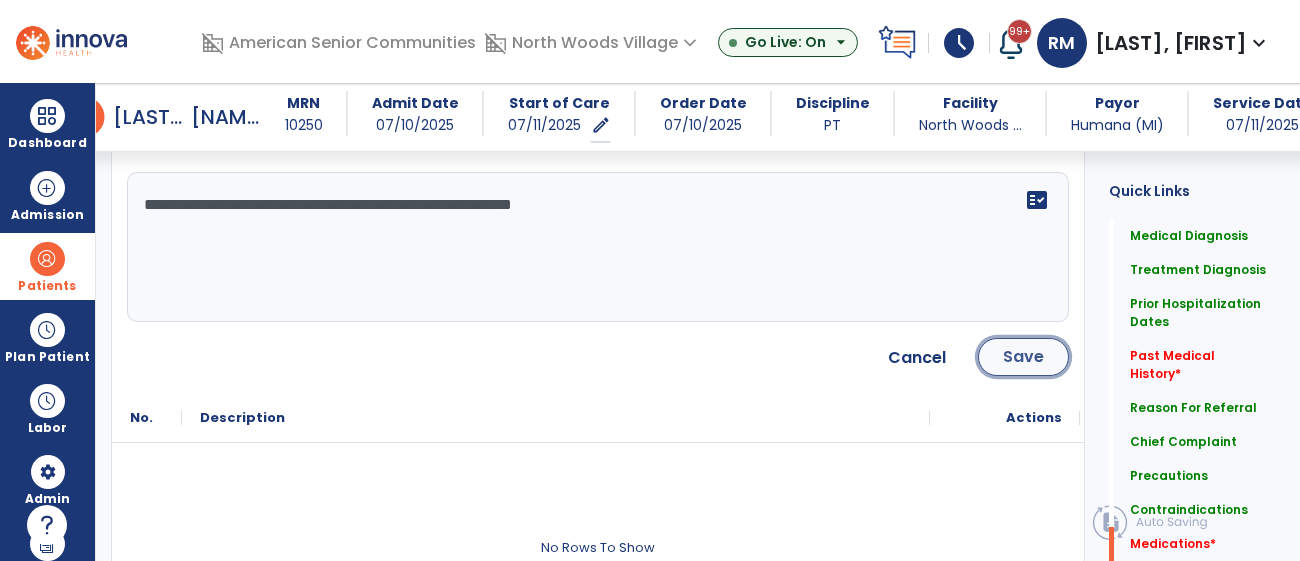 click on "Save" 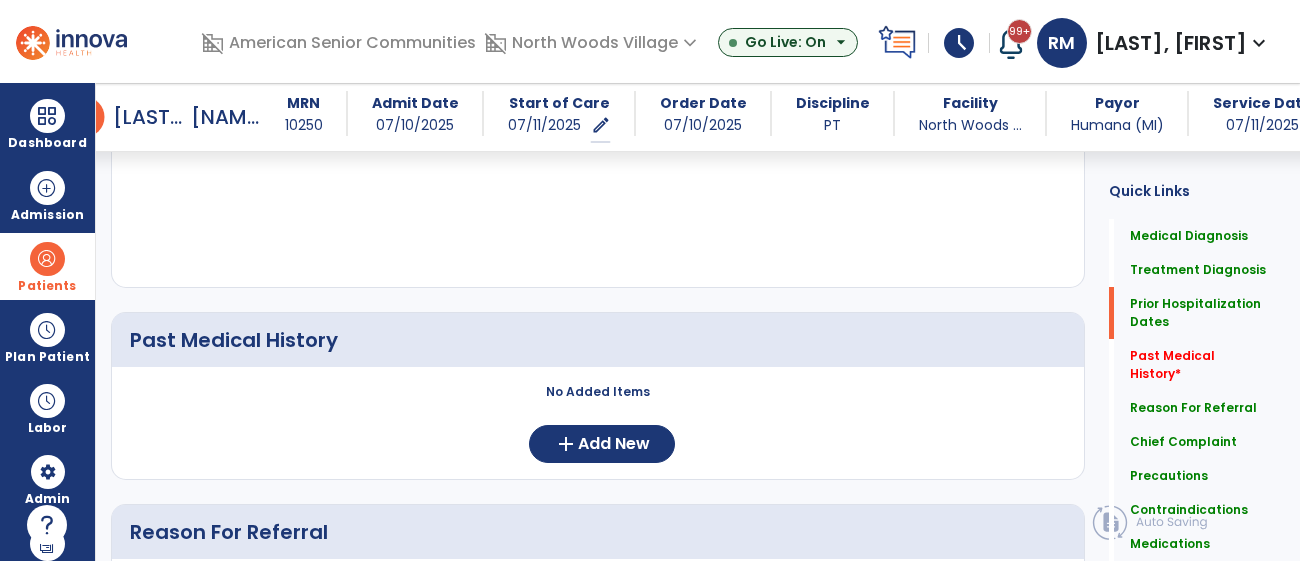 scroll, scrollTop: 919, scrollLeft: 0, axis: vertical 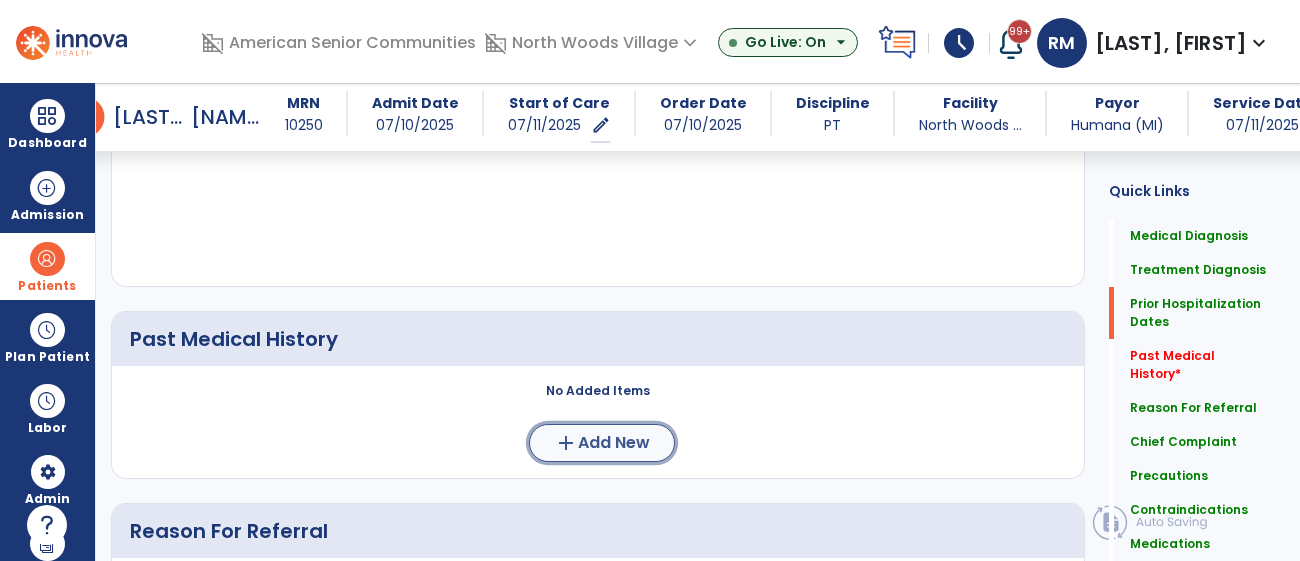 click on "add" 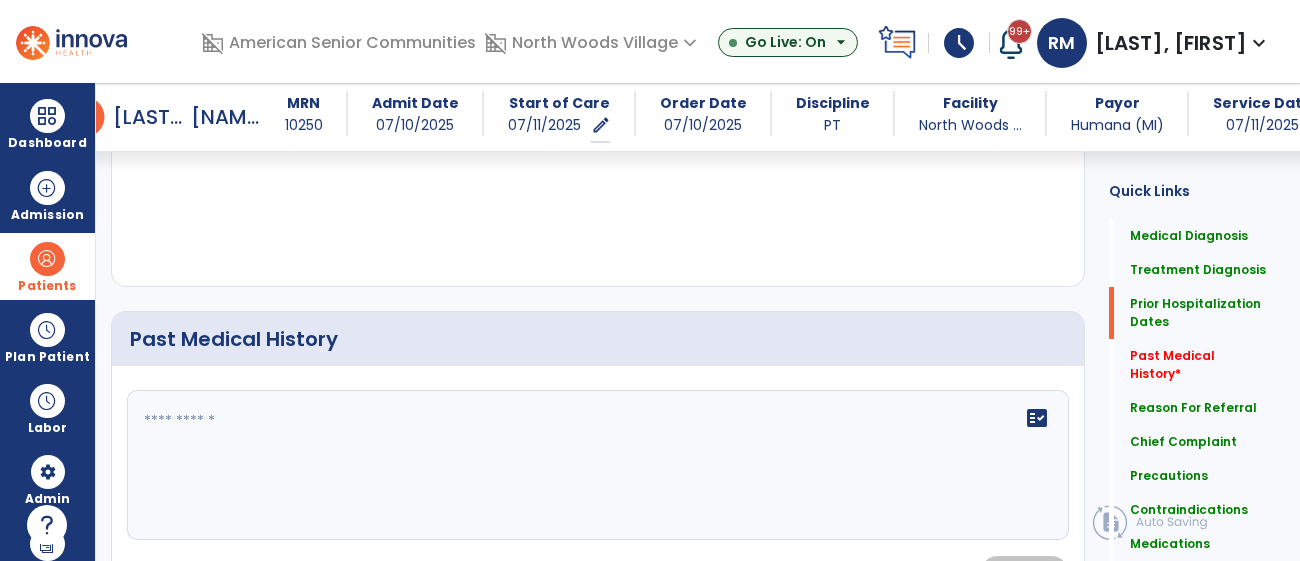 click on "fact_check" 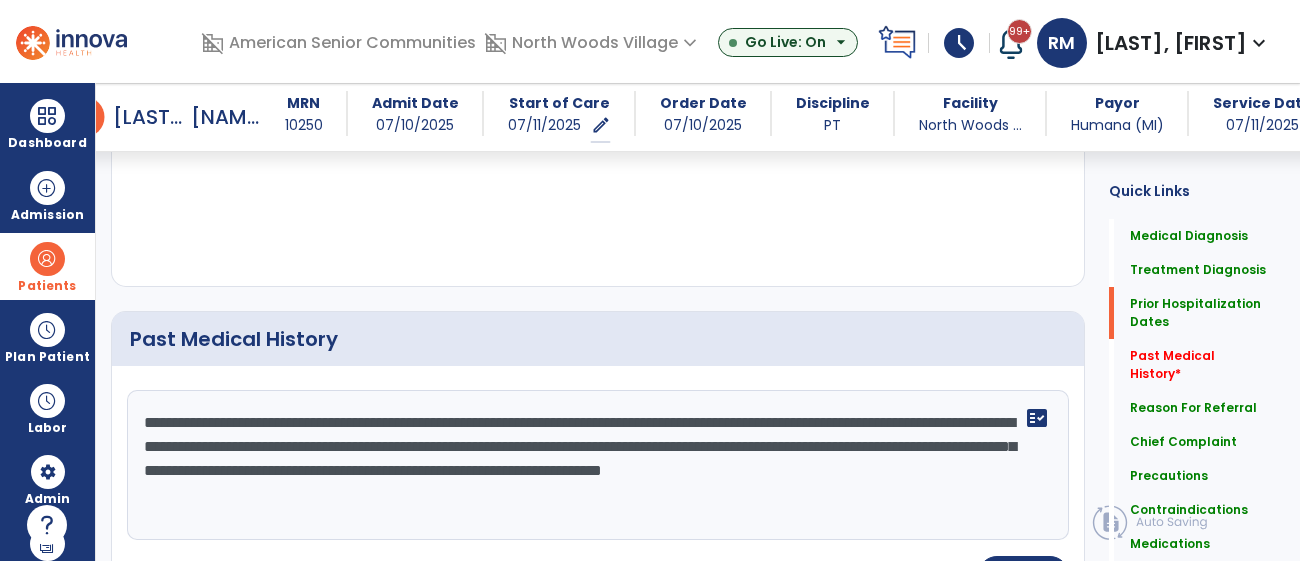 type on "**********" 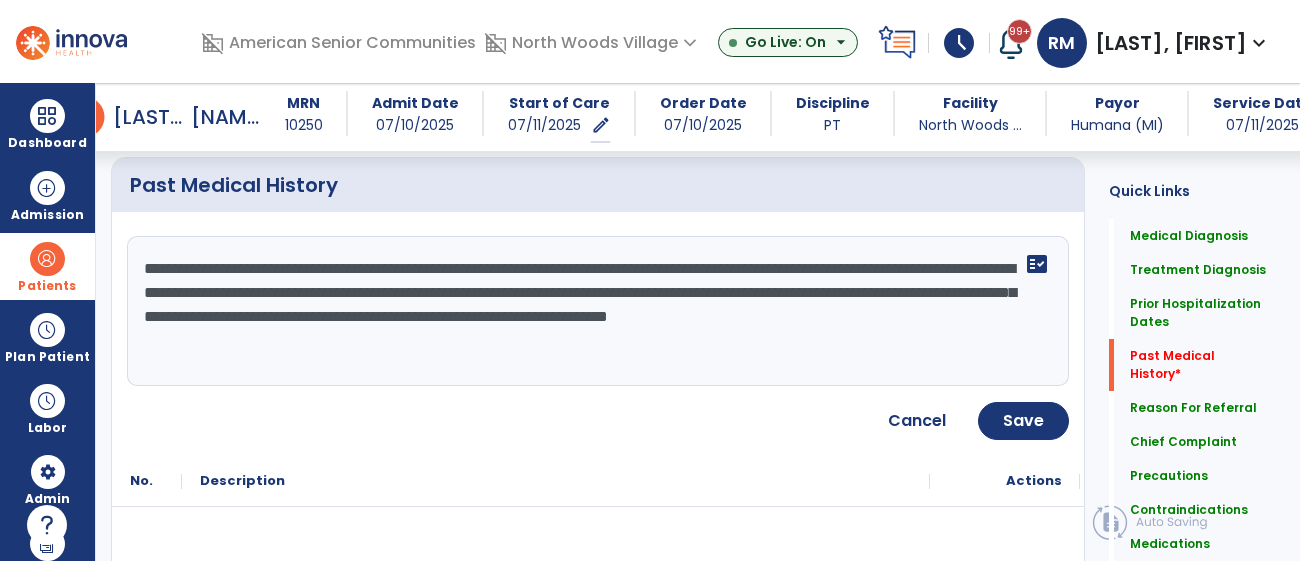 scroll, scrollTop: 1074, scrollLeft: 0, axis: vertical 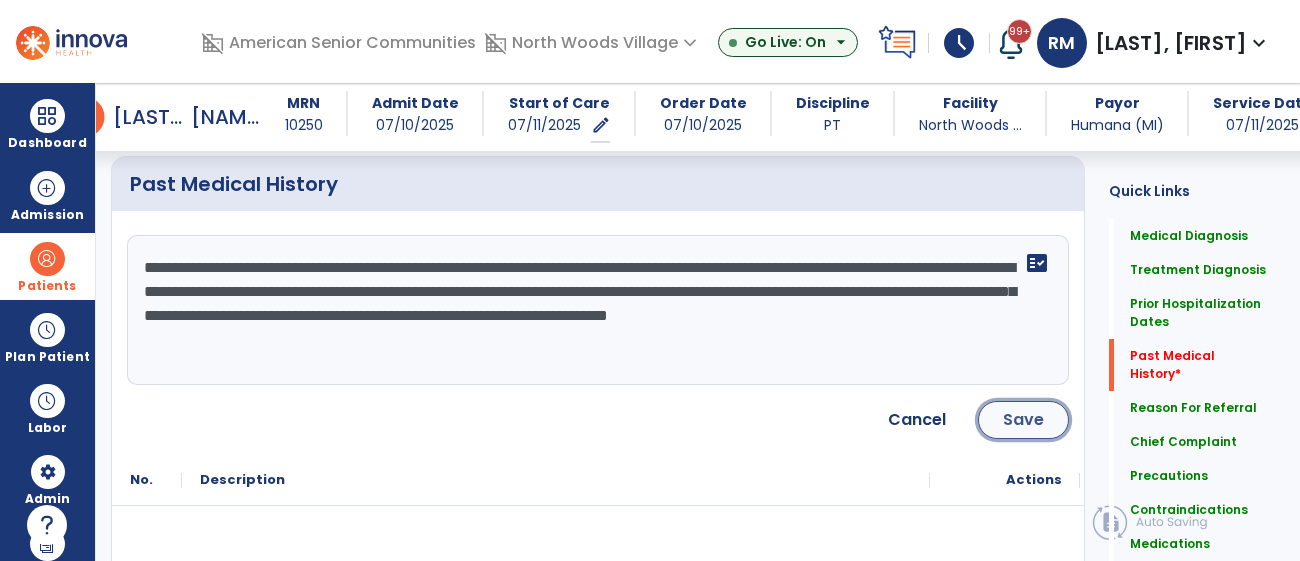 click on "Save" 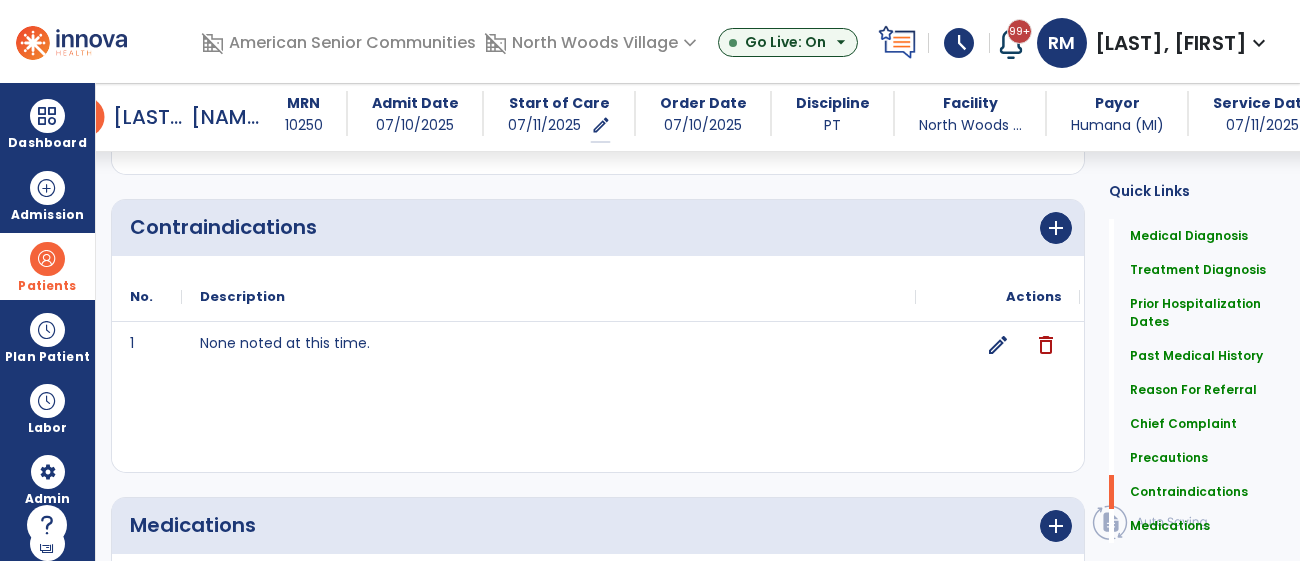 scroll, scrollTop: 2454, scrollLeft: 0, axis: vertical 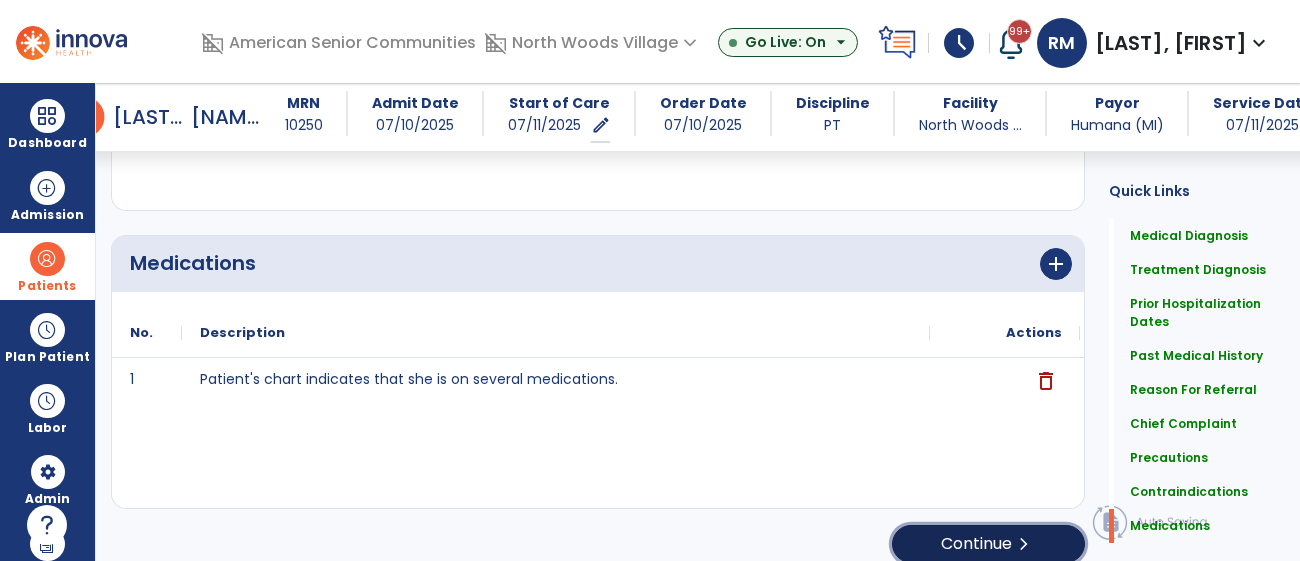 click on "Continue  chevron_right" 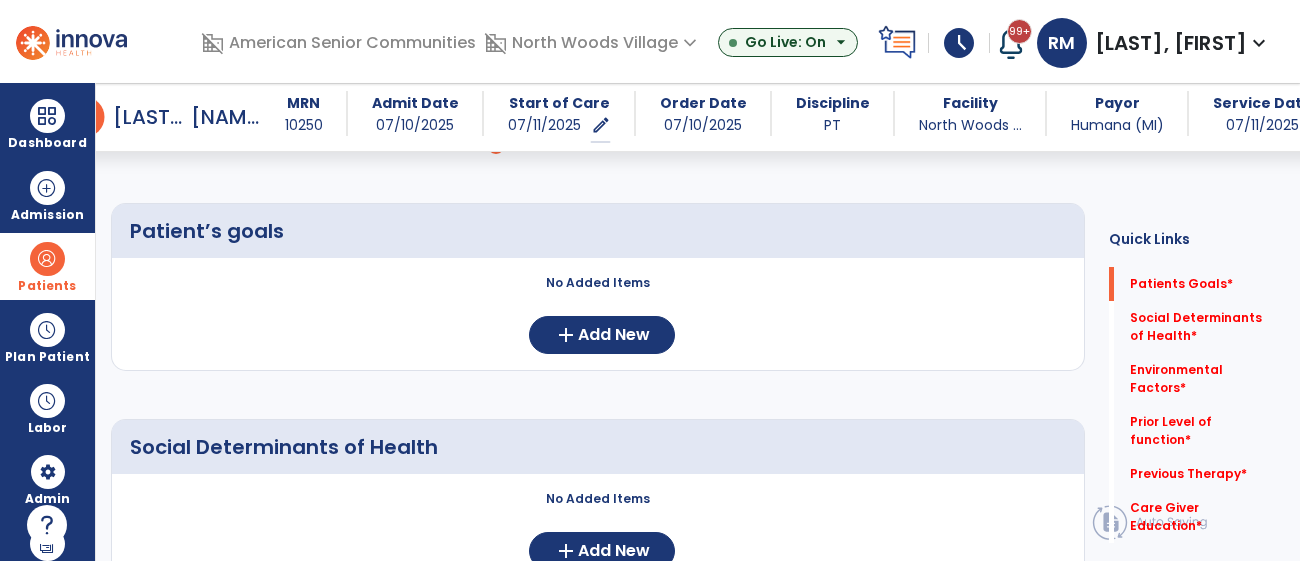 scroll, scrollTop: 0, scrollLeft: 0, axis: both 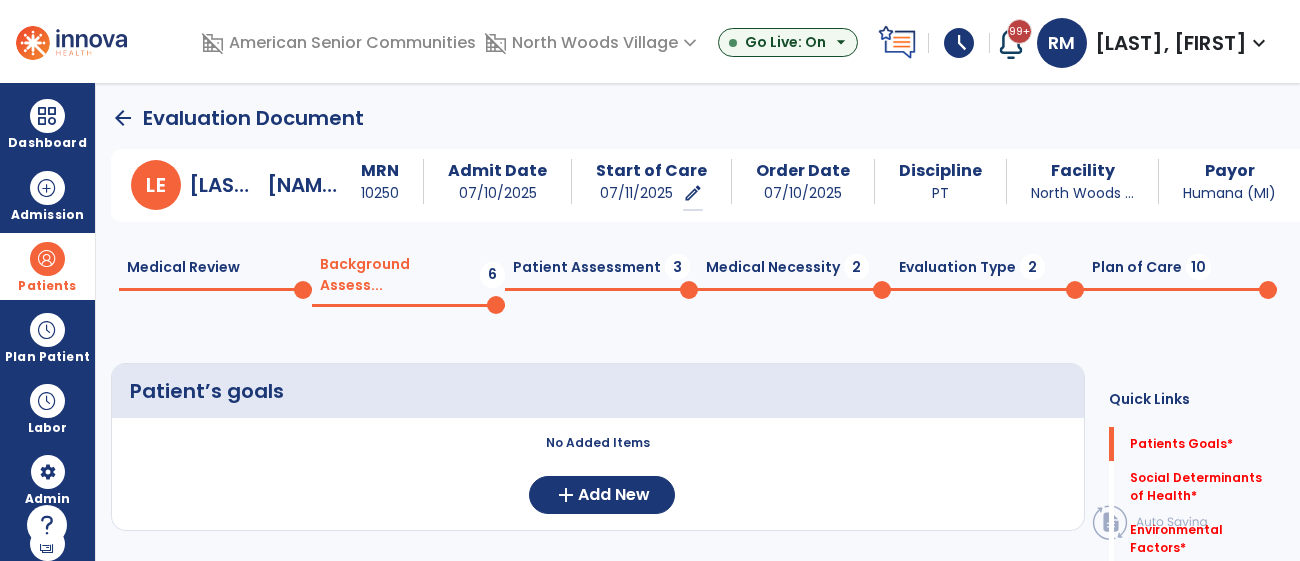 click on "Medical Necessity  2" 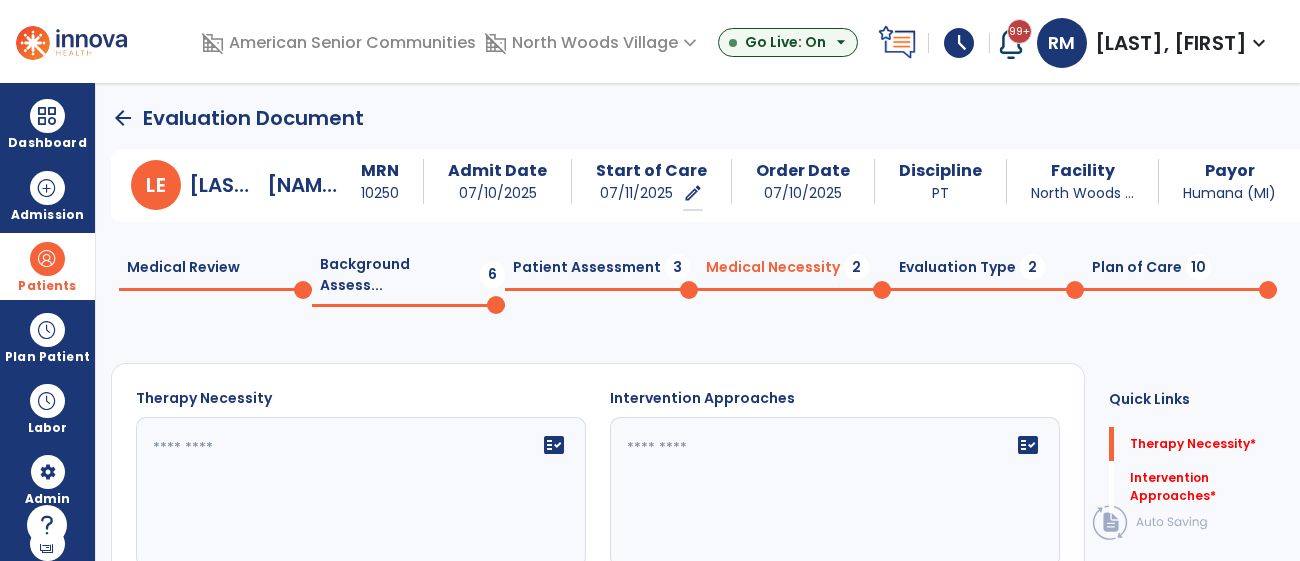 click on "fact_check" 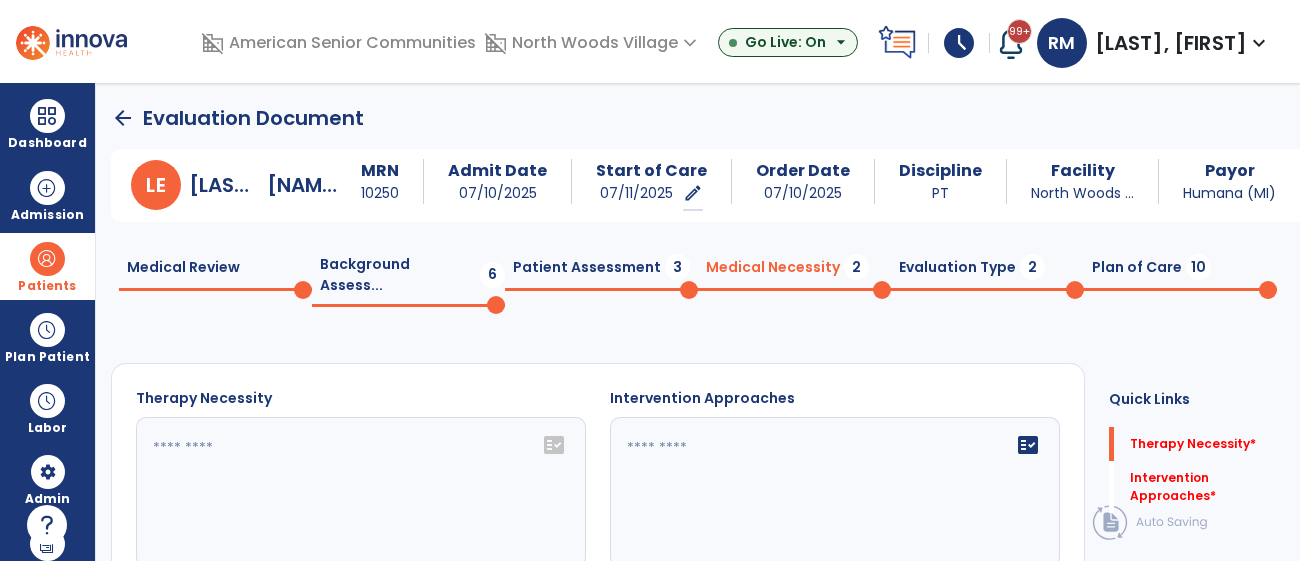 click on "fact_check" 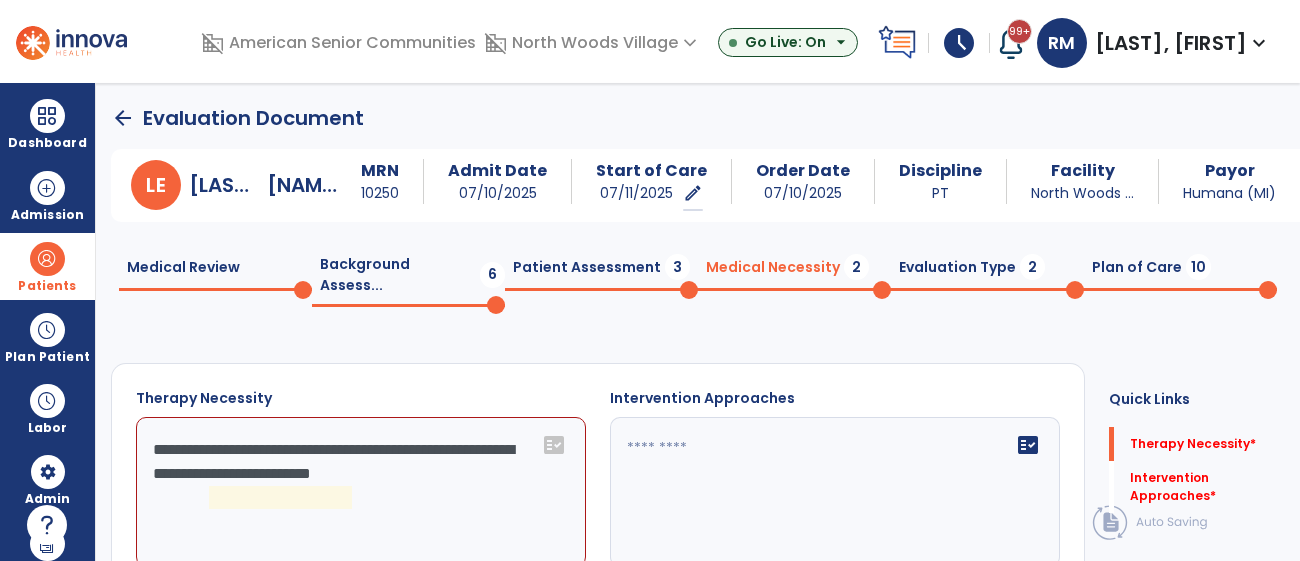 click on "**********" 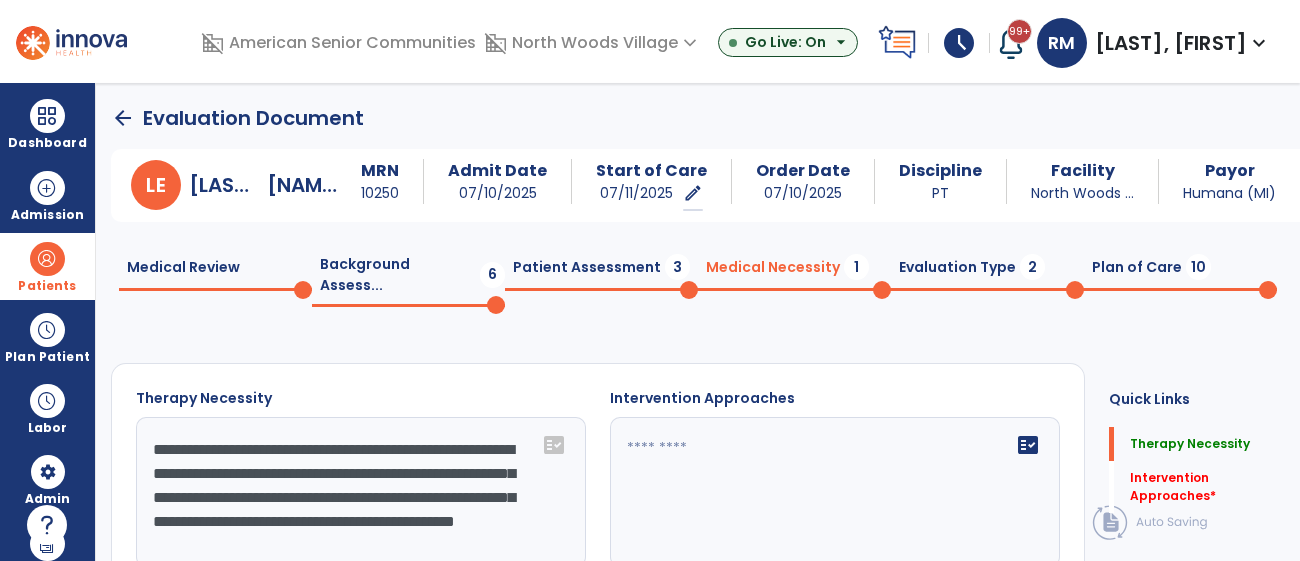 scroll, scrollTop: 15, scrollLeft: 0, axis: vertical 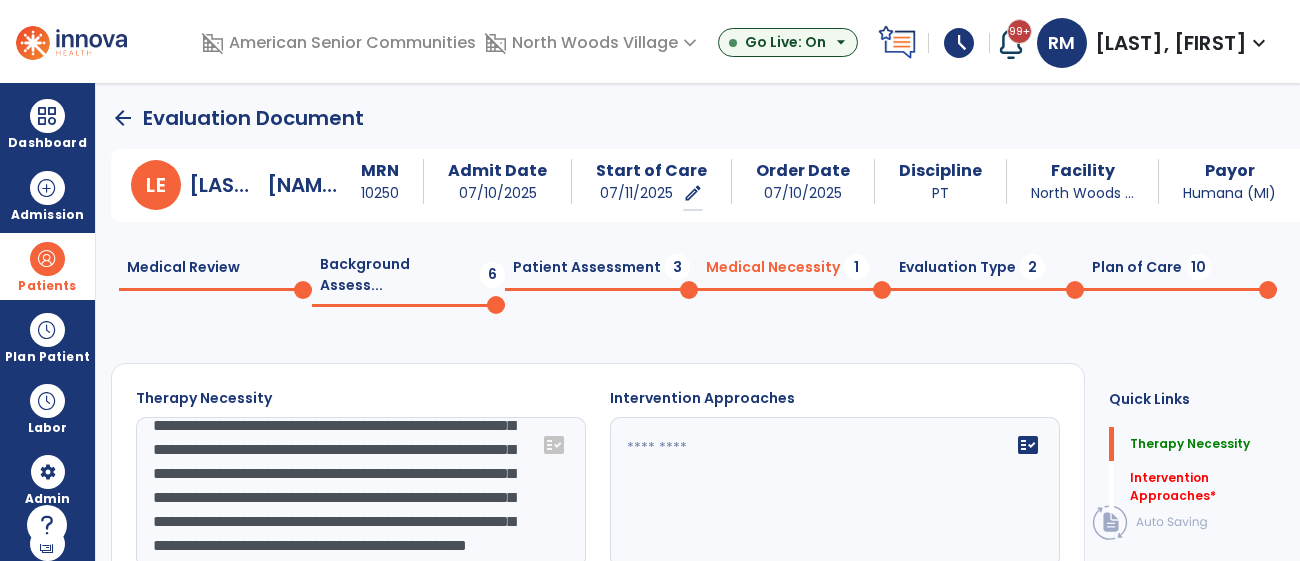 type on "**********" 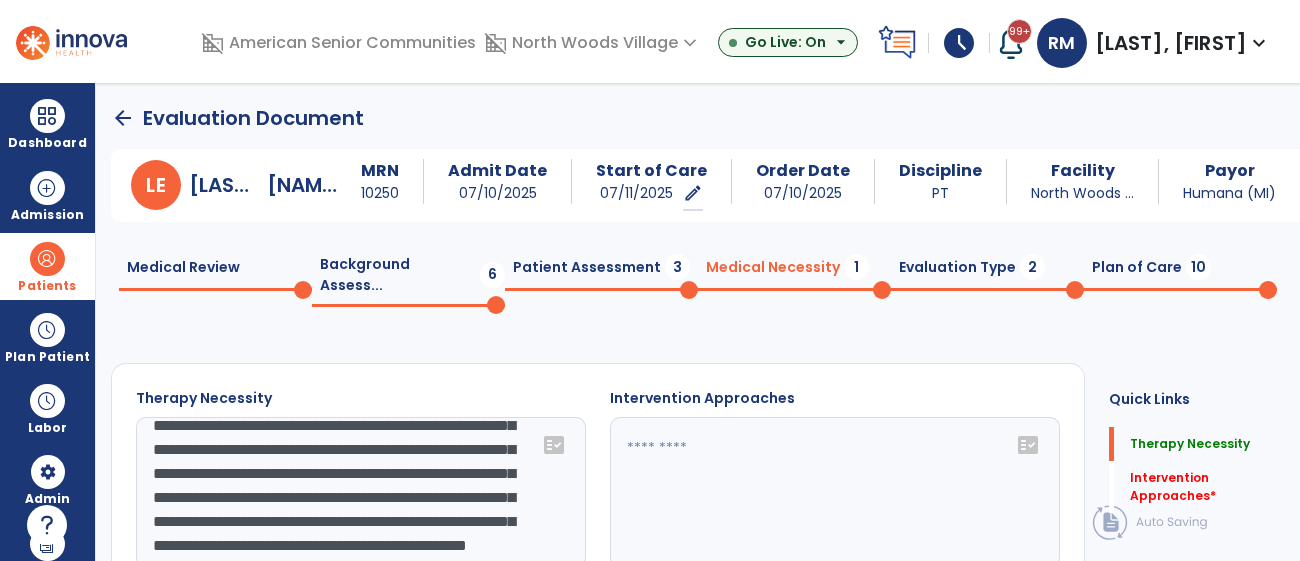 click on "fact_check" 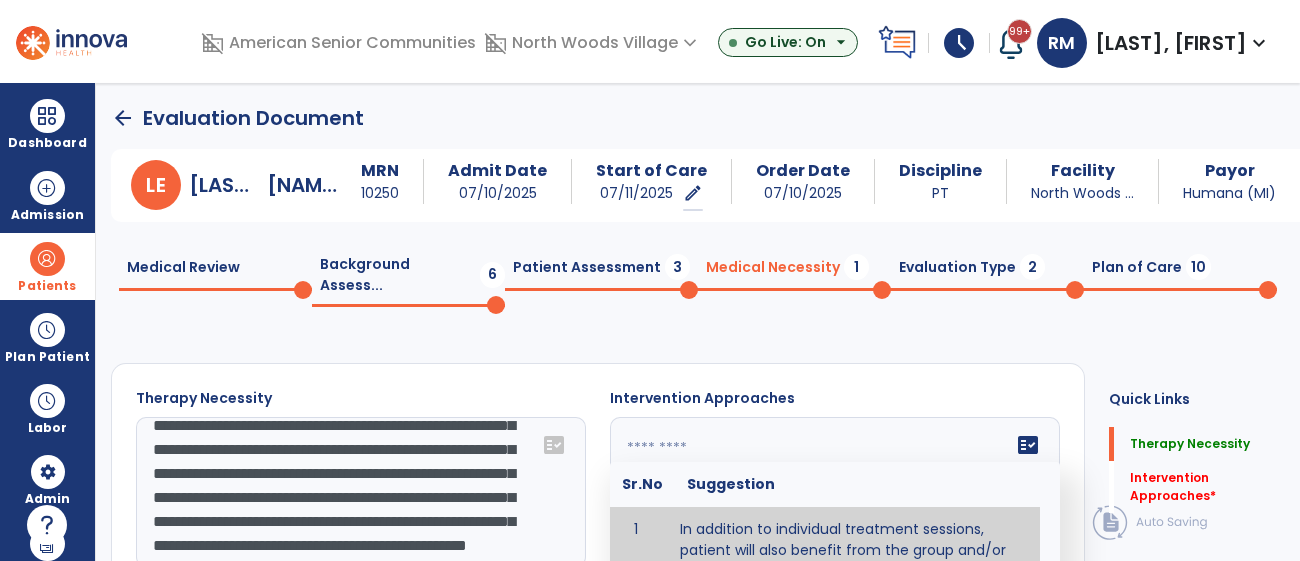 type on "**********" 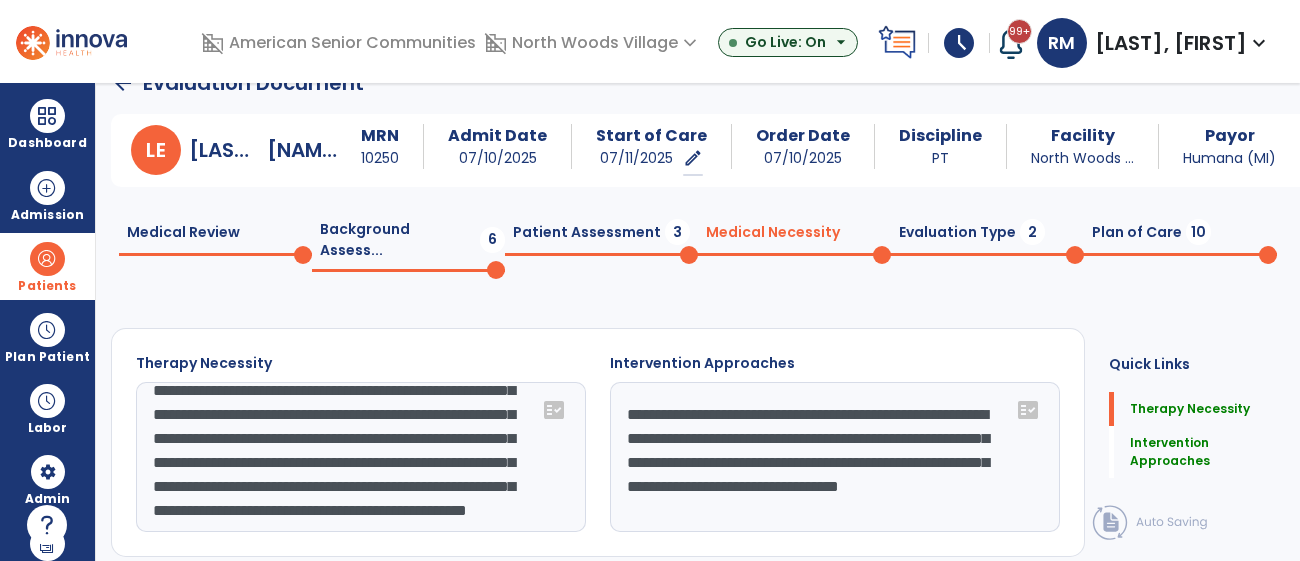 scroll, scrollTop: 65, scrollLeft: 0, axis: vertical 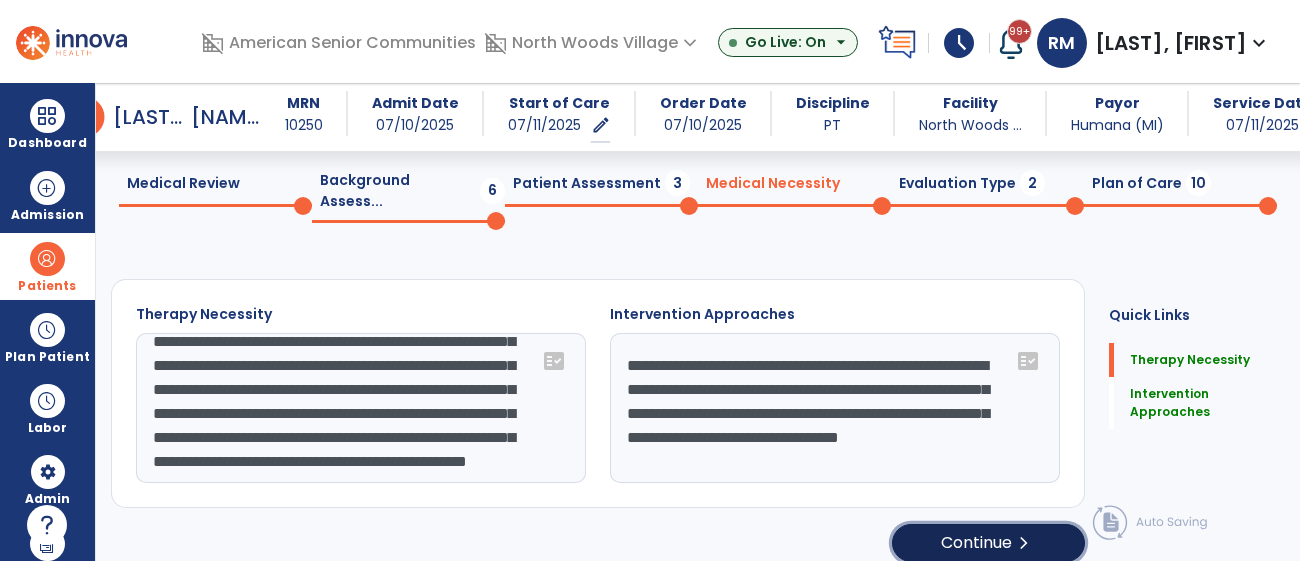 click on "Continue  chevron_right" 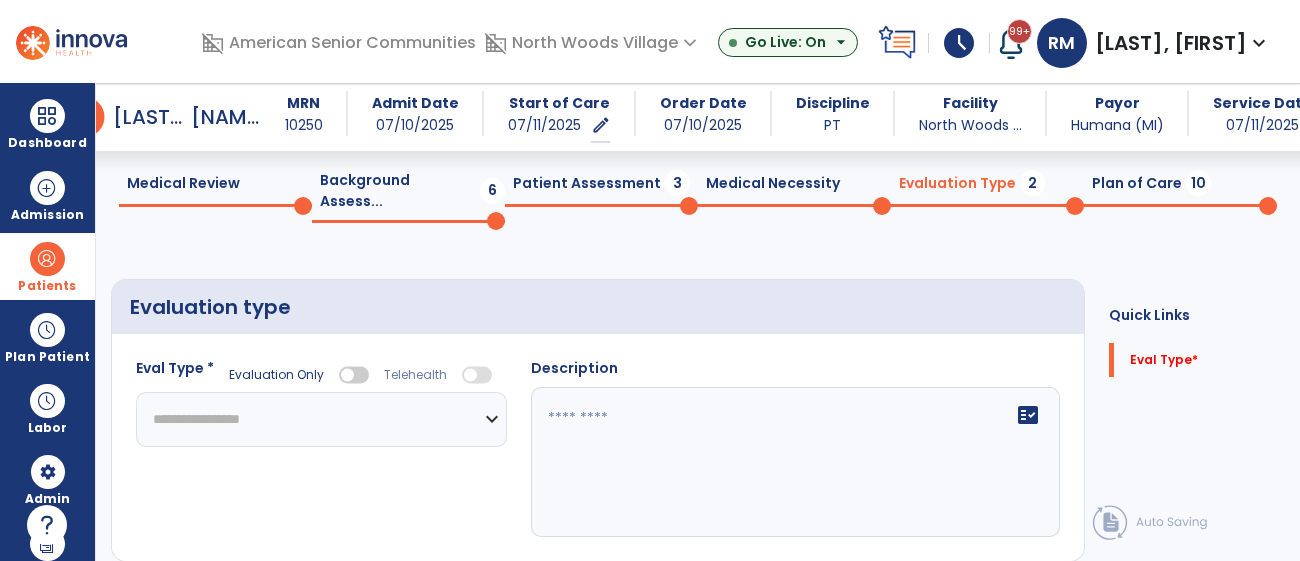 click on "**********" 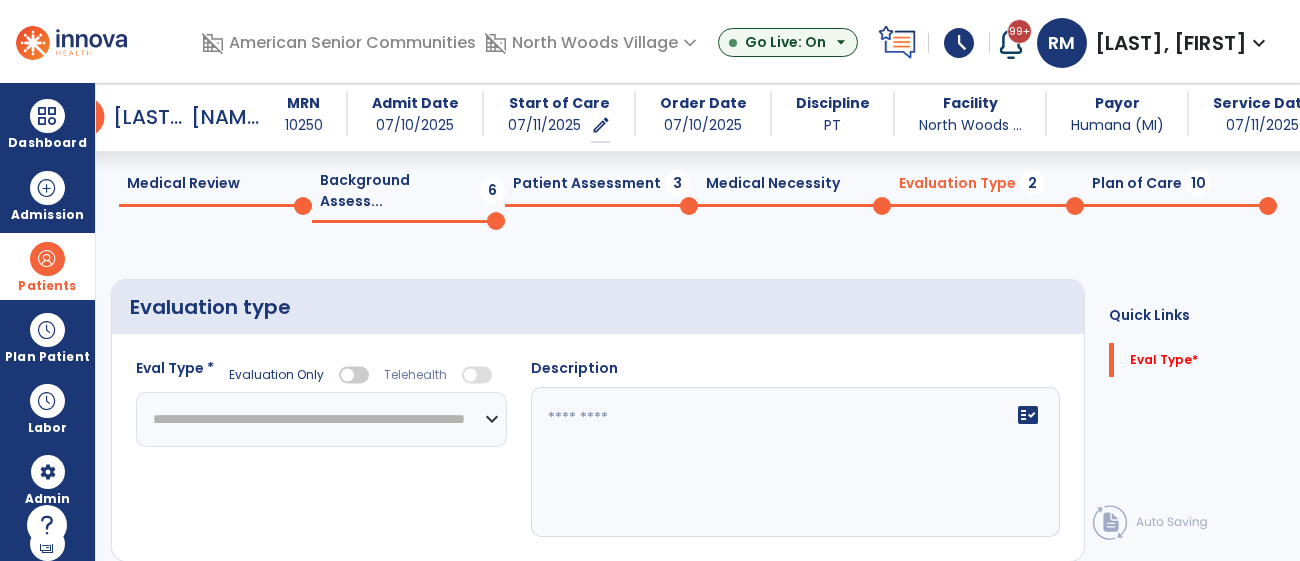 click on "**********" 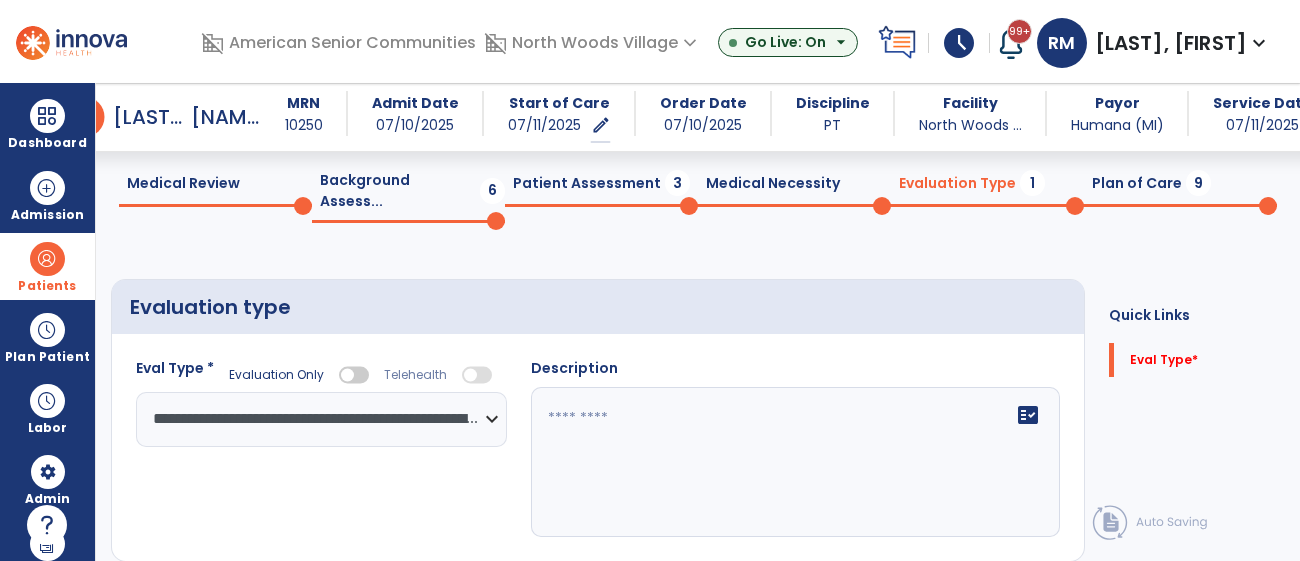 click on "fact_check" 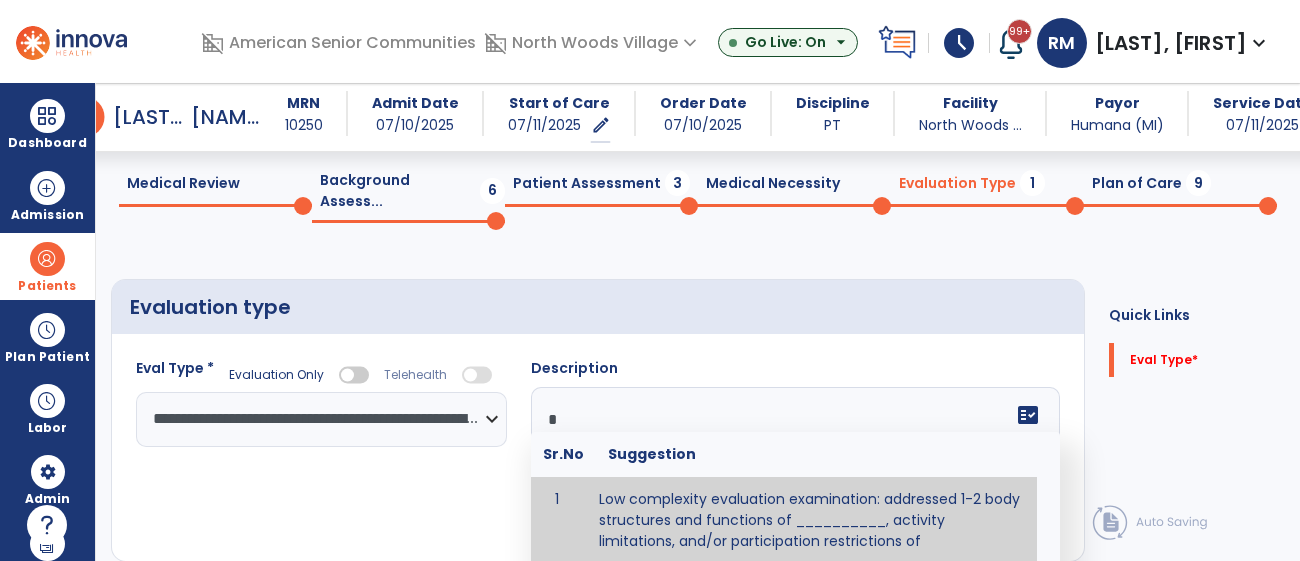 scroll, scrollTop: 73, scrollLeft: 0, axis: vertical 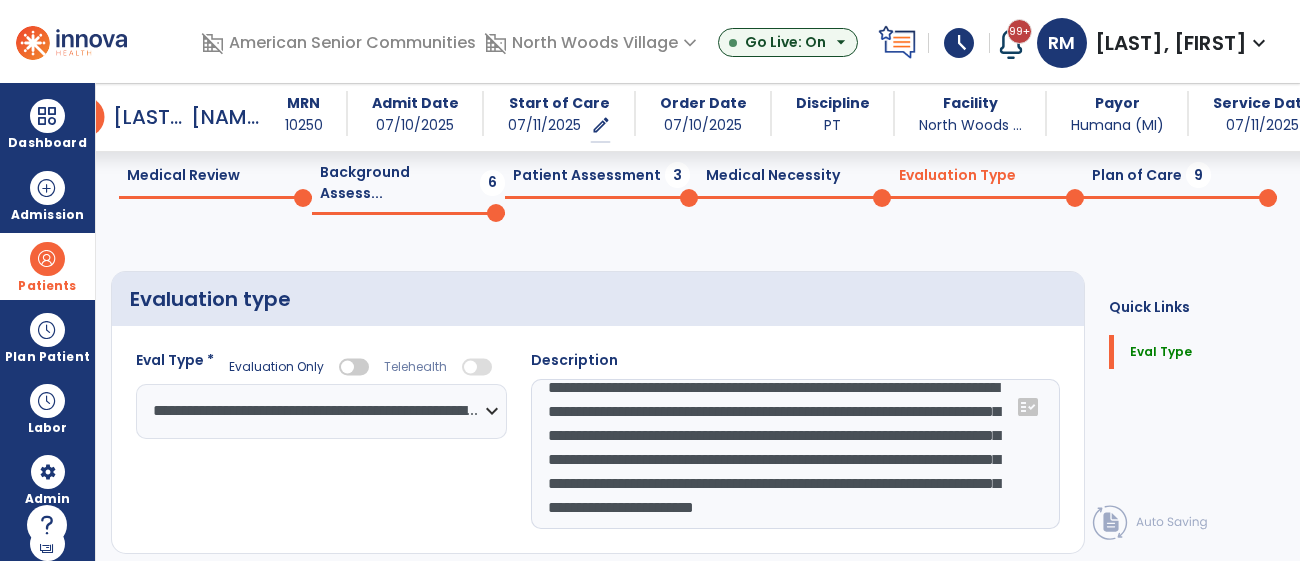 type on "**********" 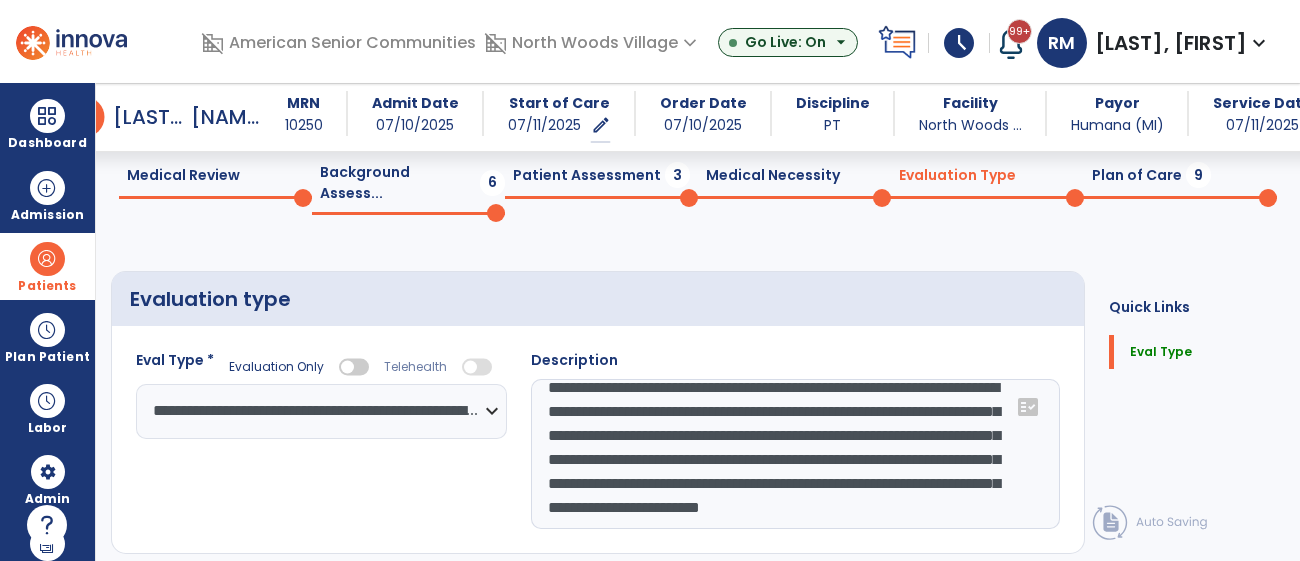 scroll, scrollTop: 71, scrollLeft: 0, axis: vertical 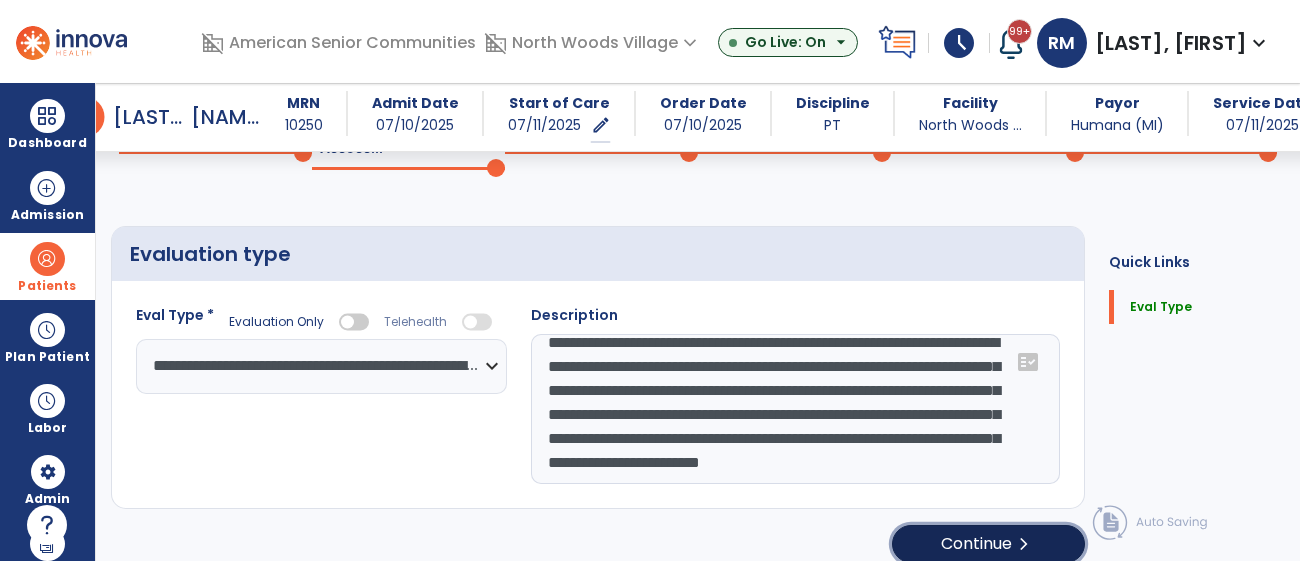 click on "Continue  chevron_right" 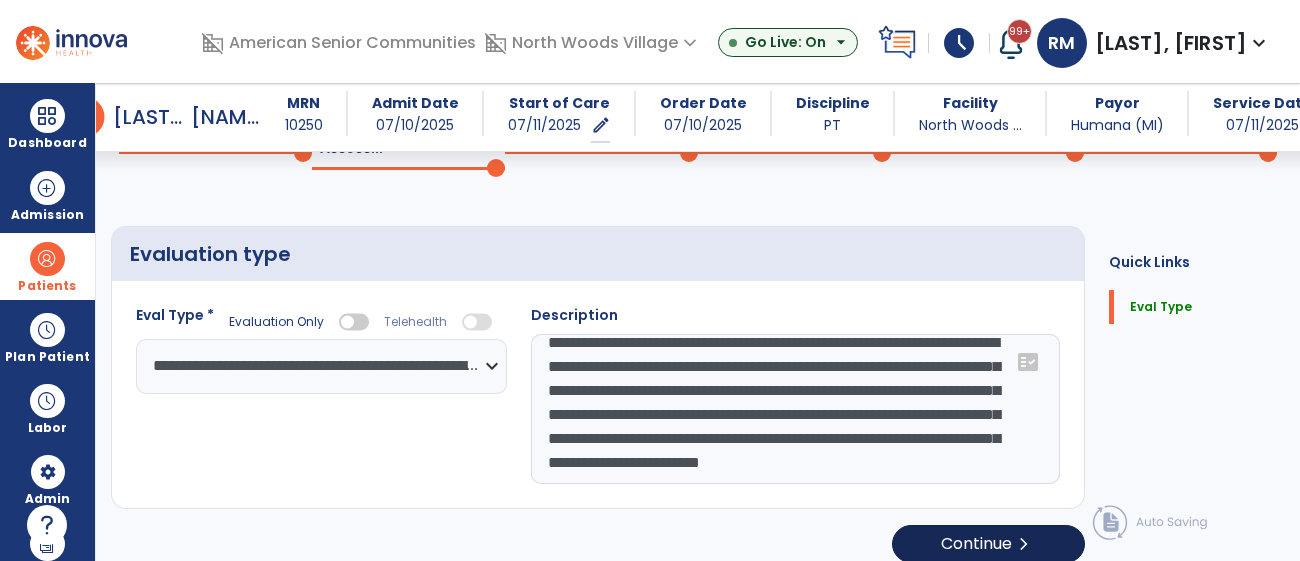 select on "*****" 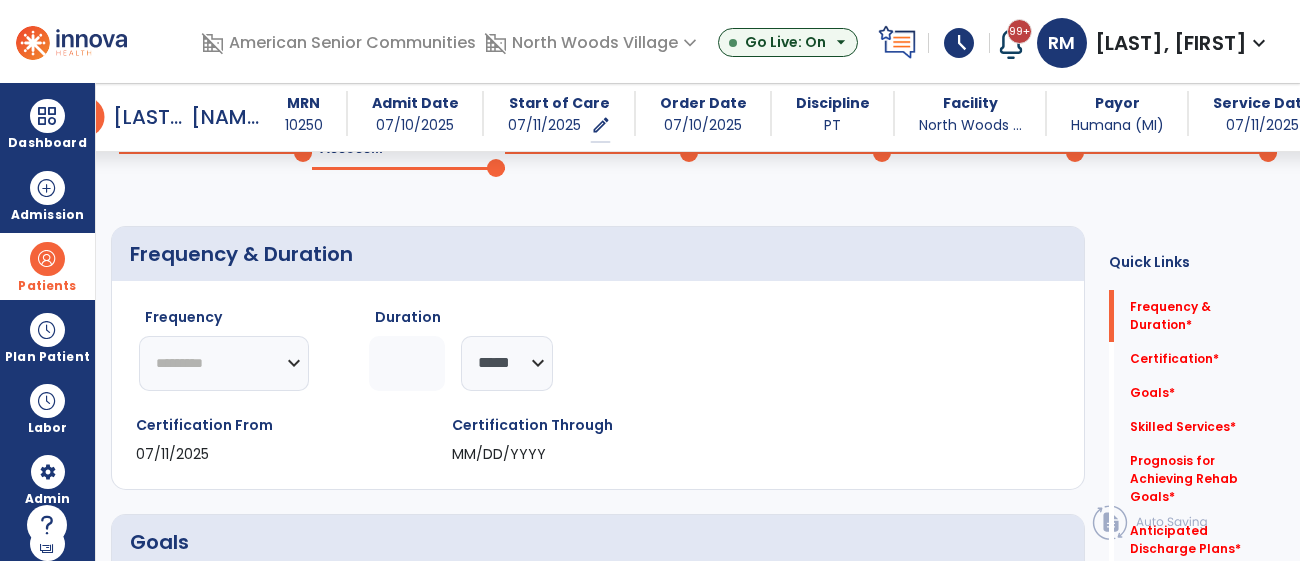 click on "********* ** ** ** ** ** ** **" 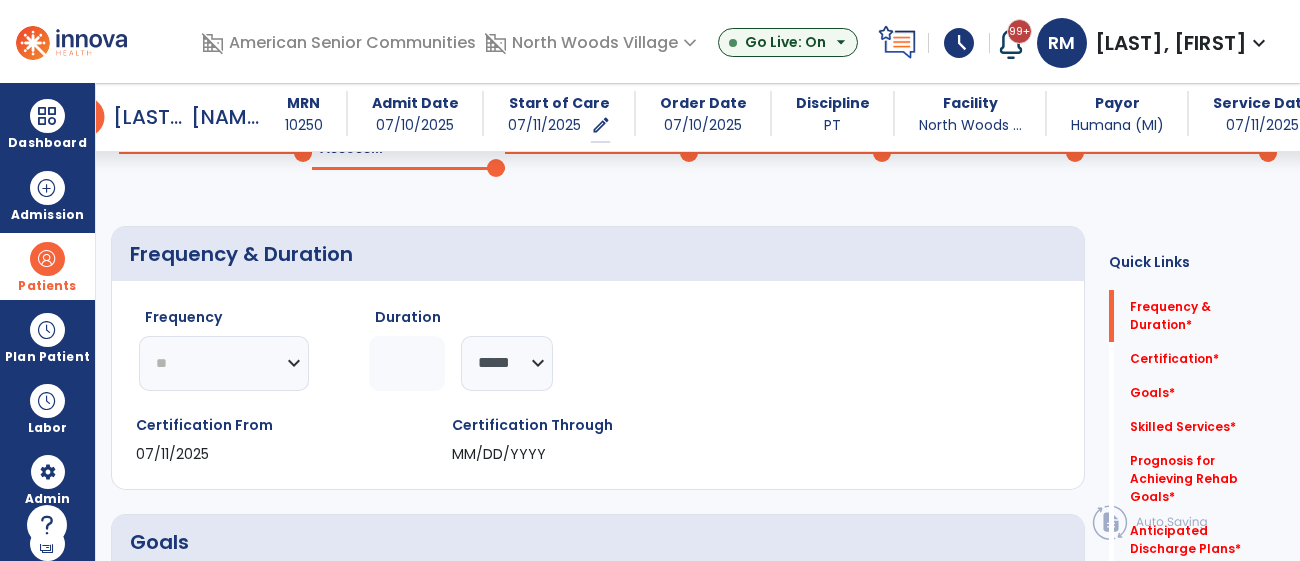 click on "********* ** ** ** ** ** ** **" 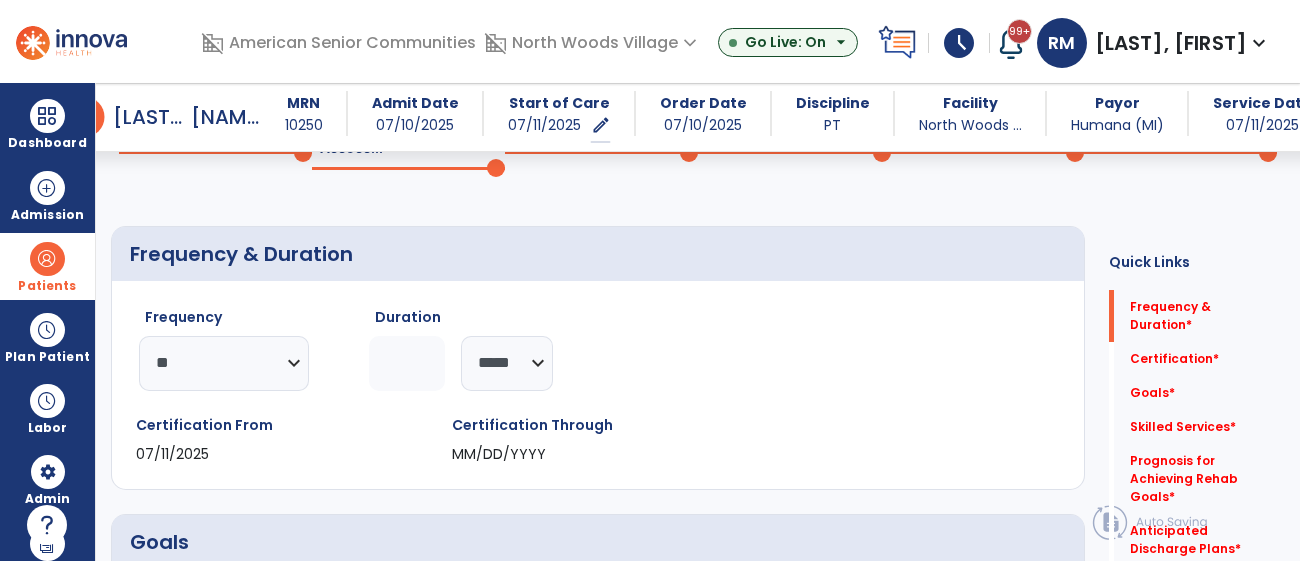 click 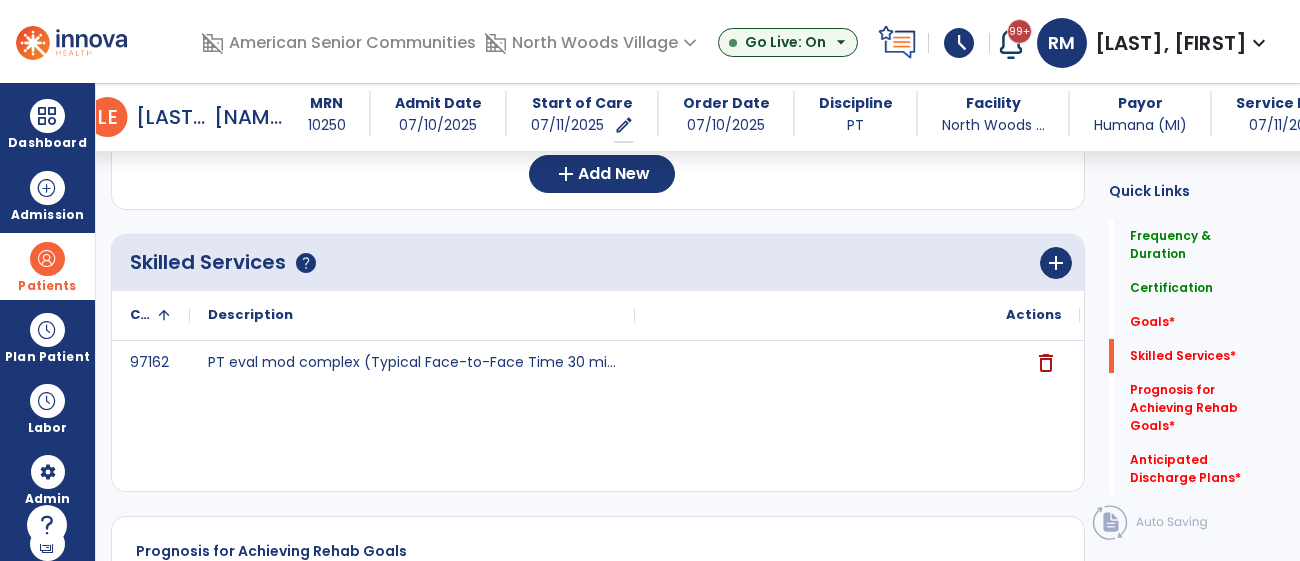 scroll, scrollTop: 591, scrollLeft: 0, axis: vertical 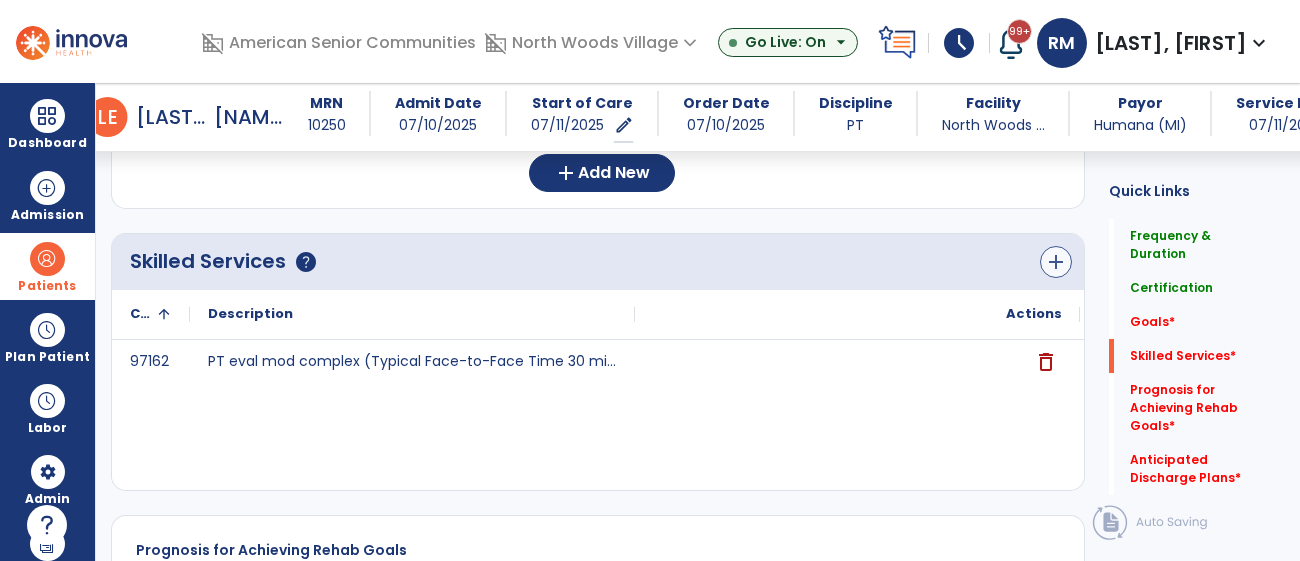 type on "*" 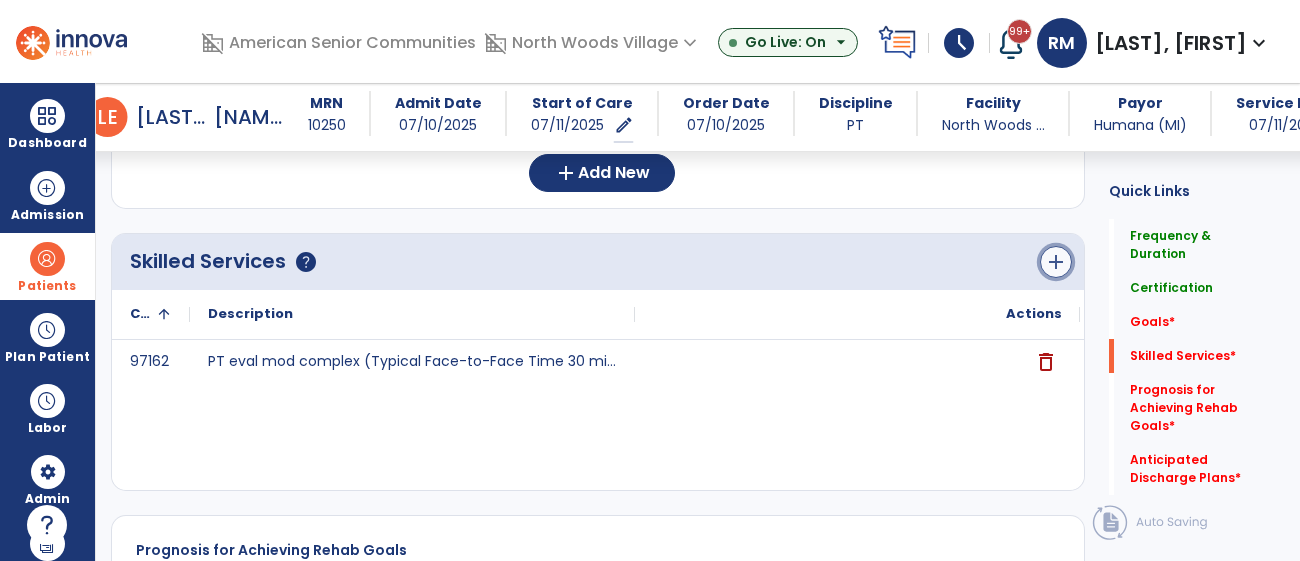 click on "add" 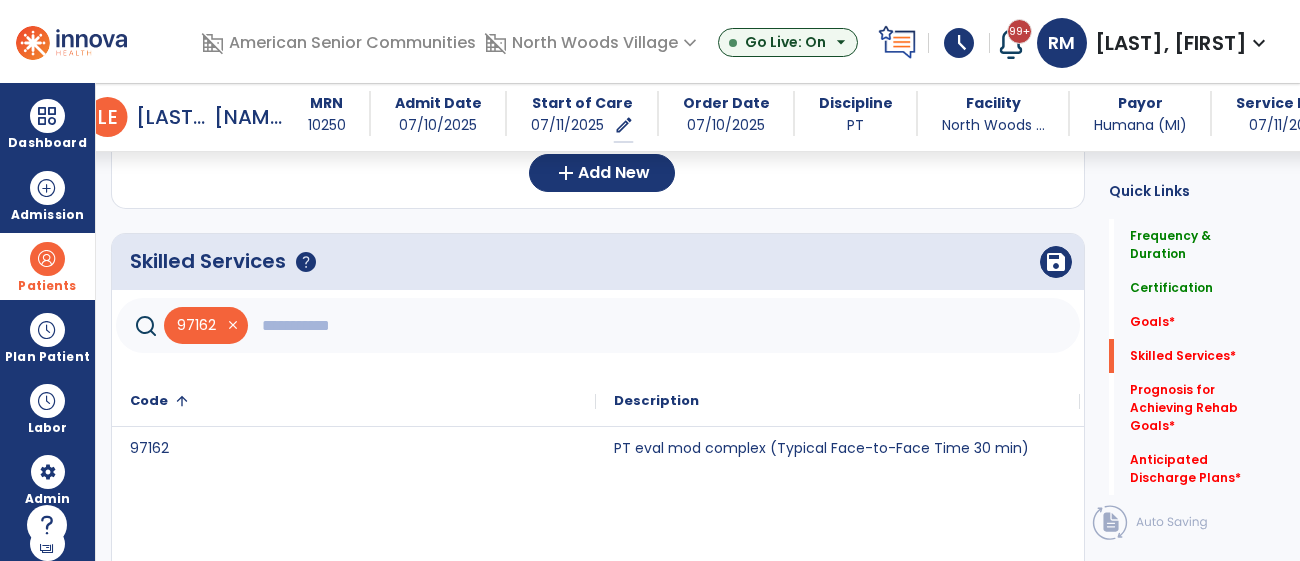 click 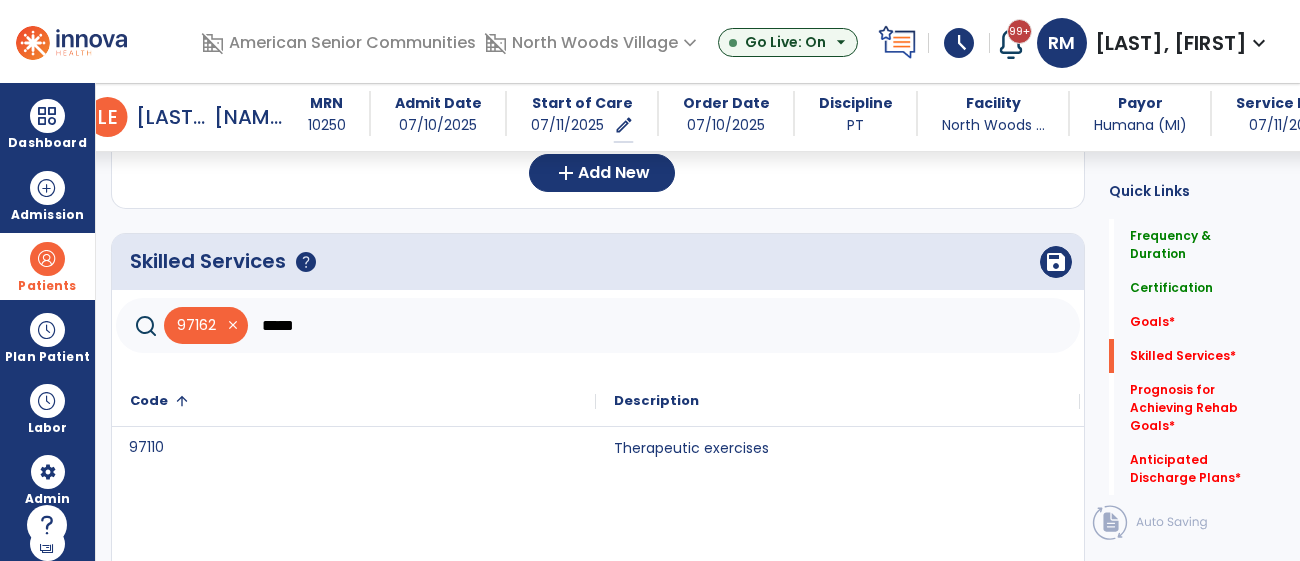 click on "97110" 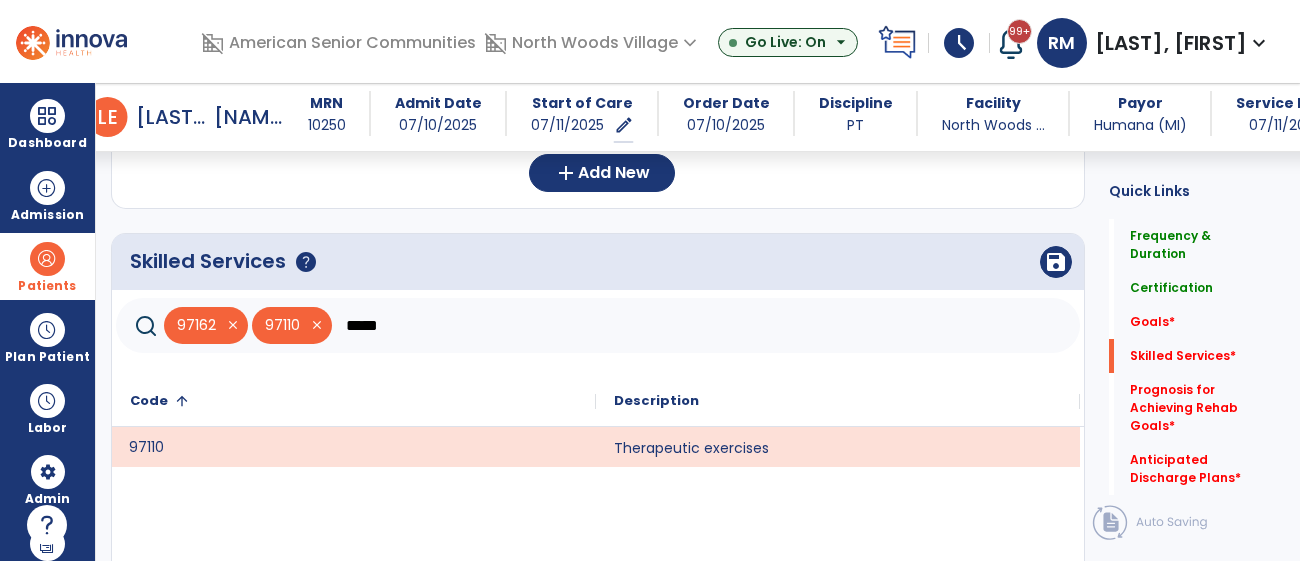 click on "*****" 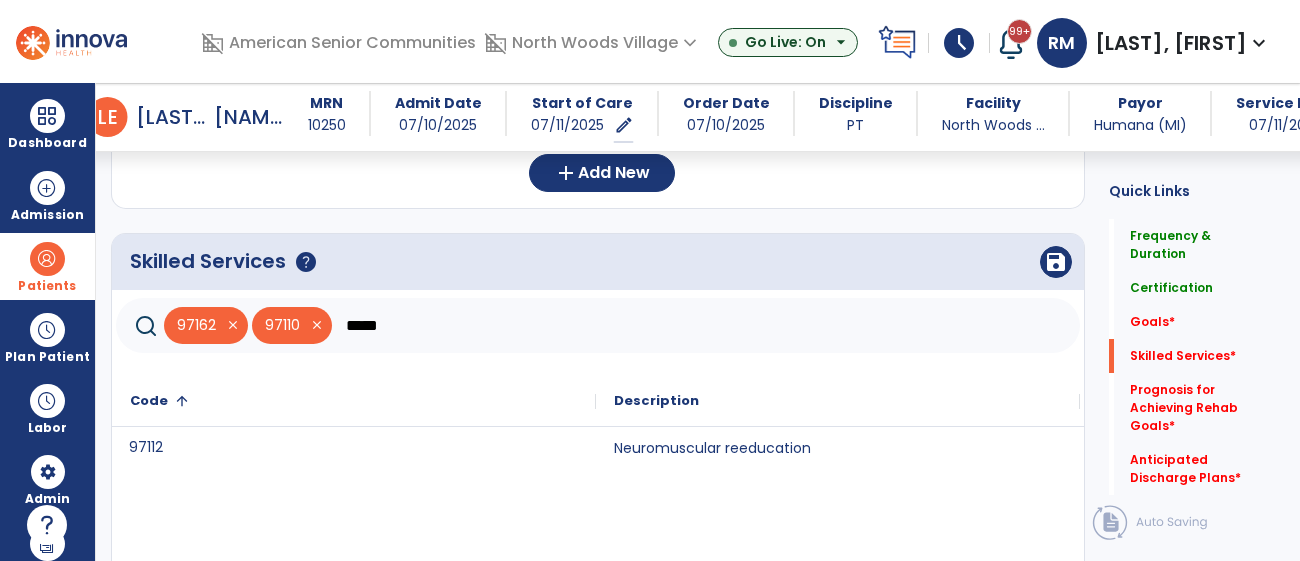 click on "97112" 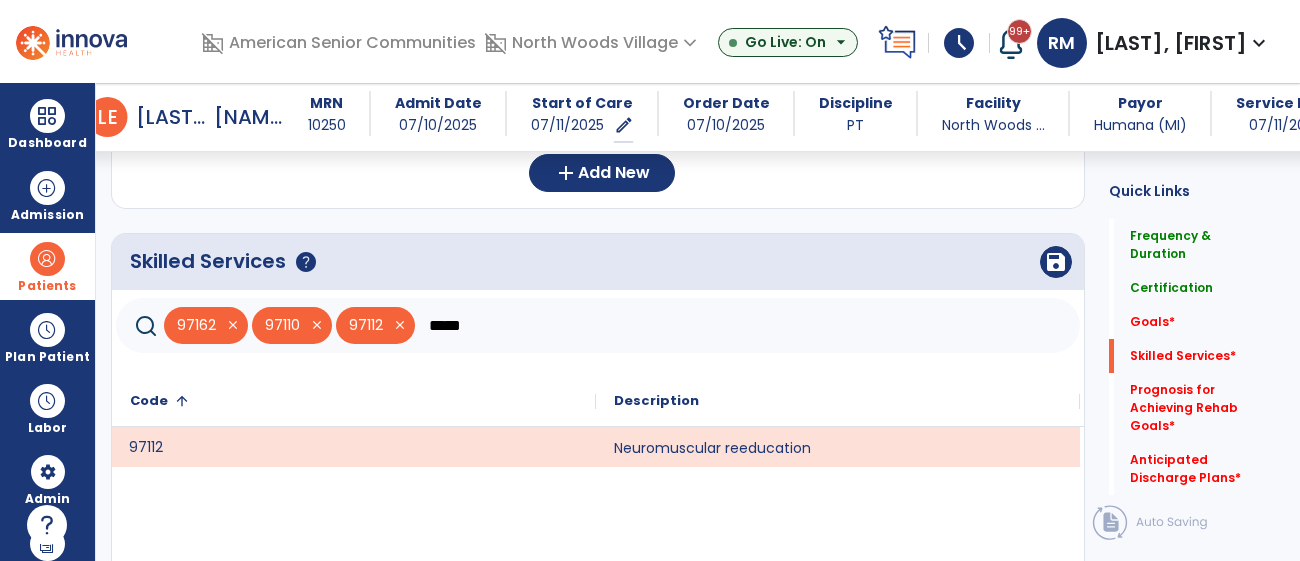 click on "*****" 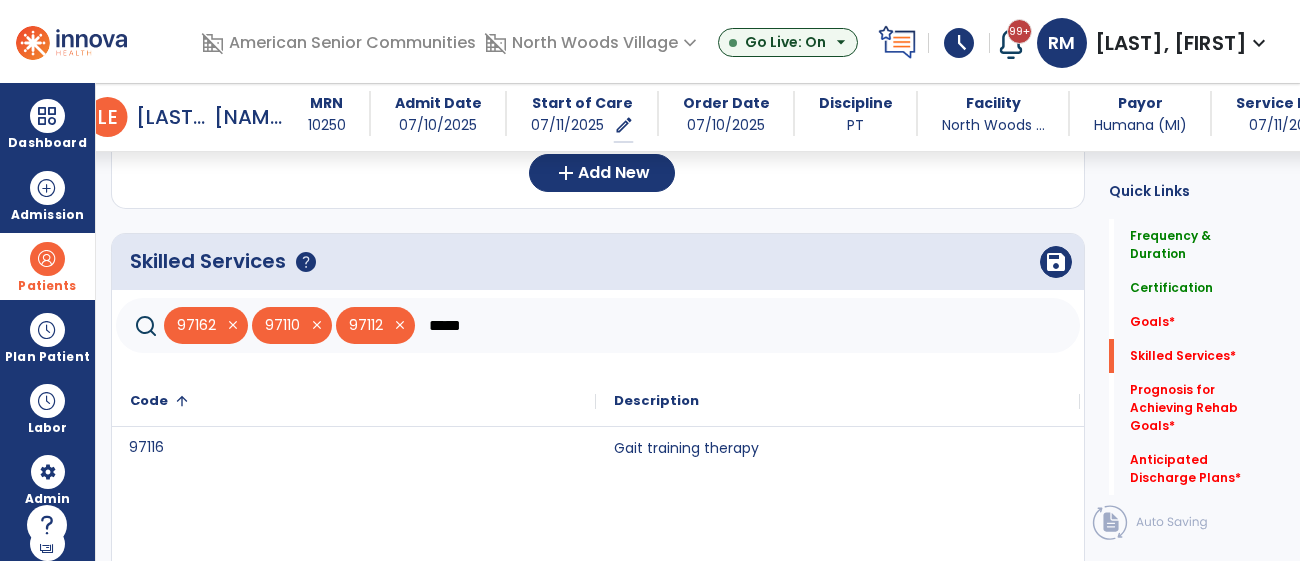 click on "97116" 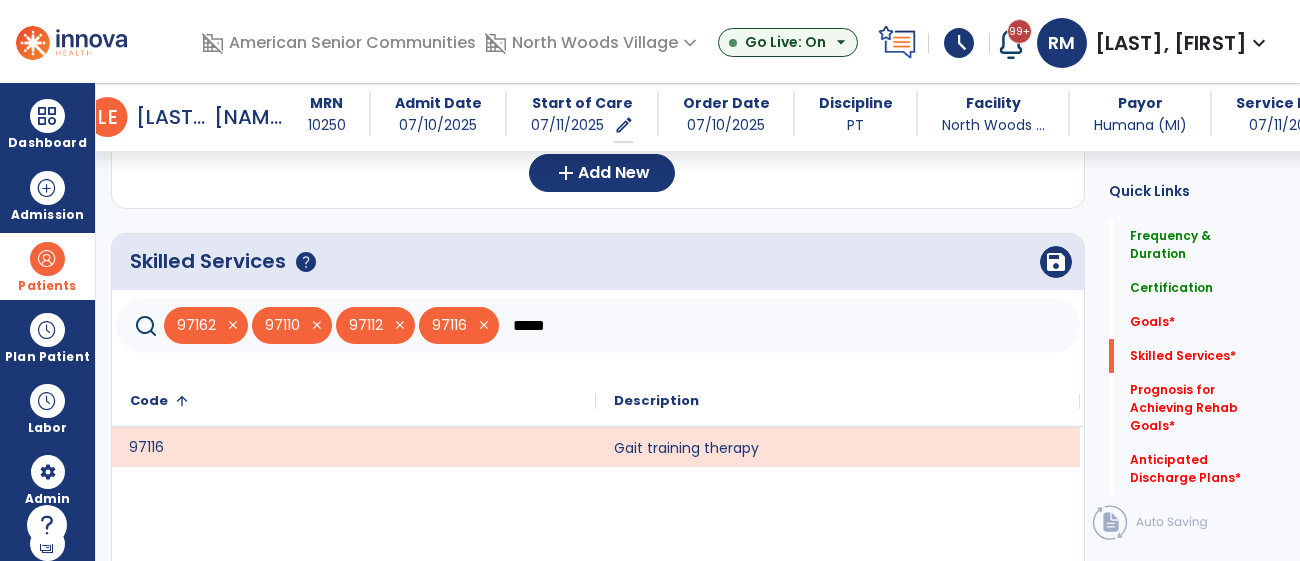 click on "*****" 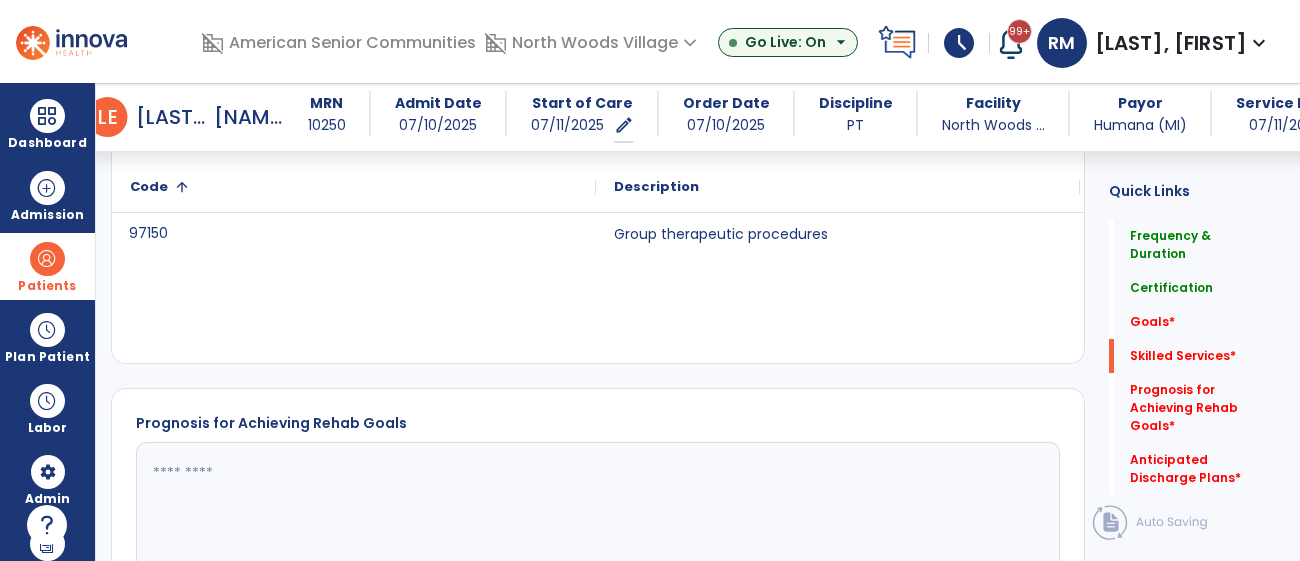 scroll, scrollTop: 805, scrollLeft: 0, axis: vertical 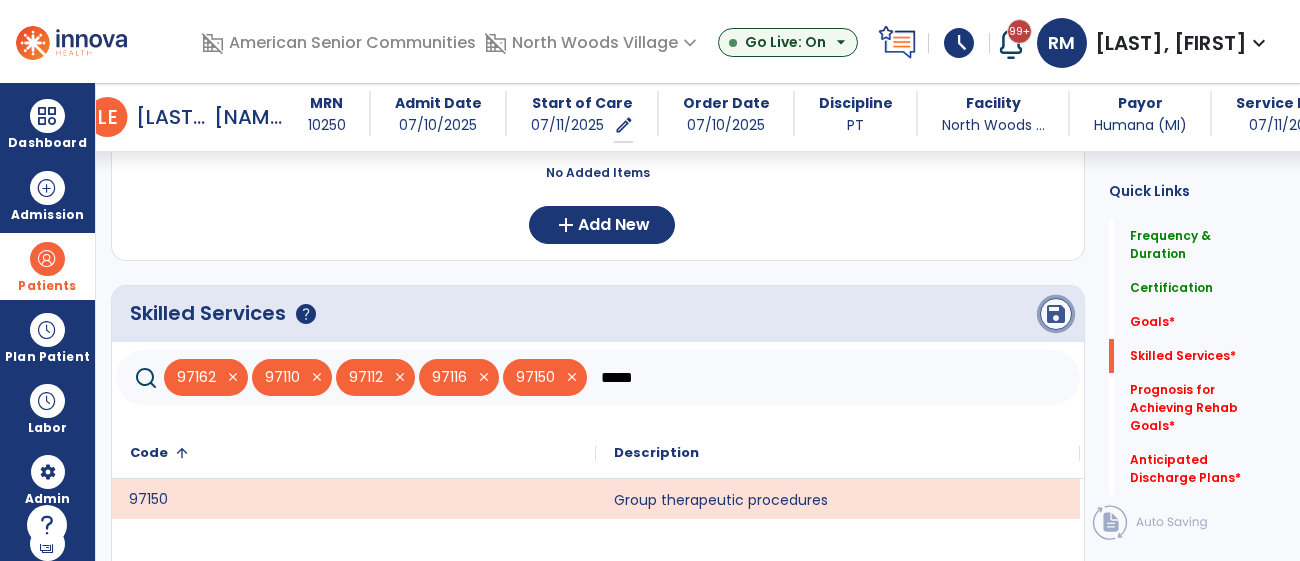 click on "save" 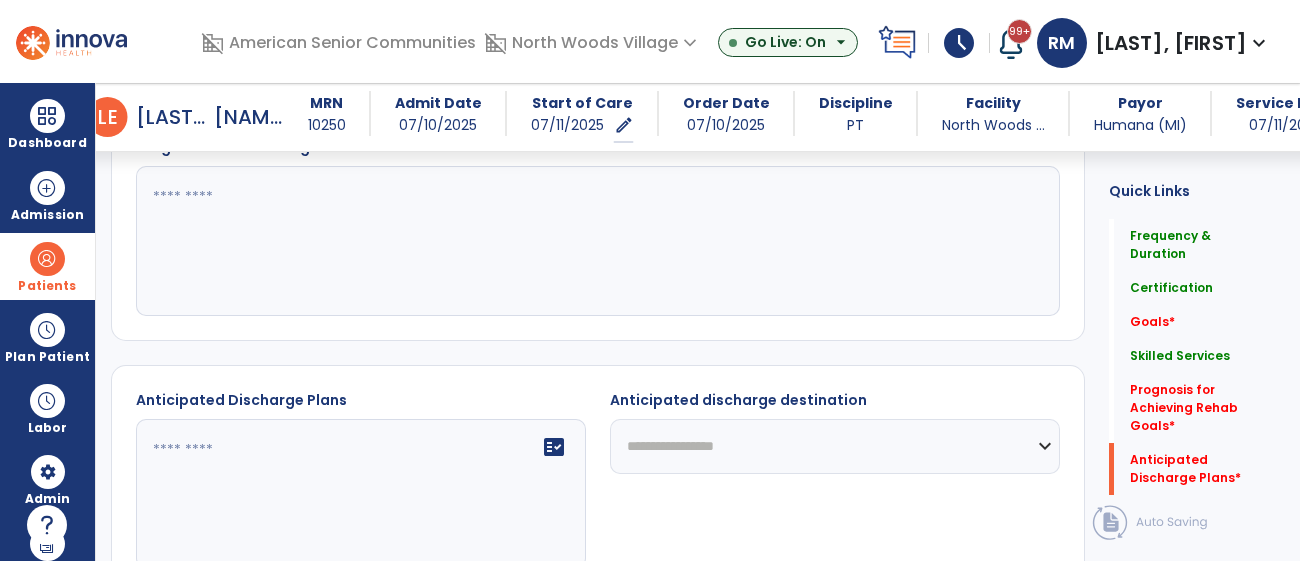 scroll, scrollTop: 1137, scrollLeft: 0, axis: vertical 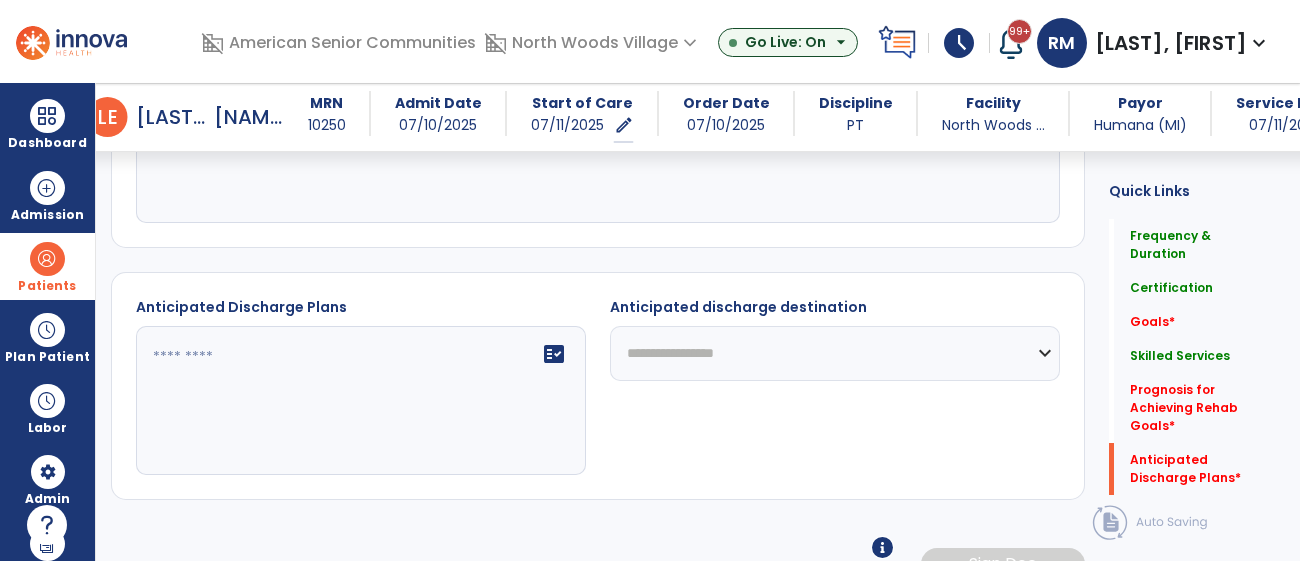click on "**********" 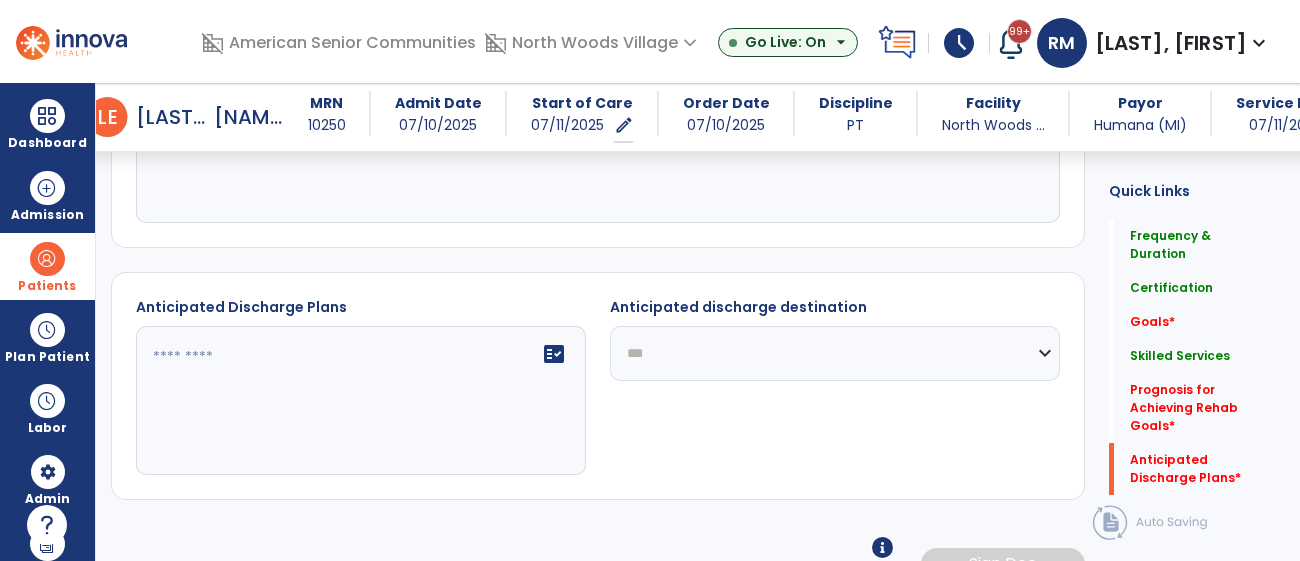 click on "**********" 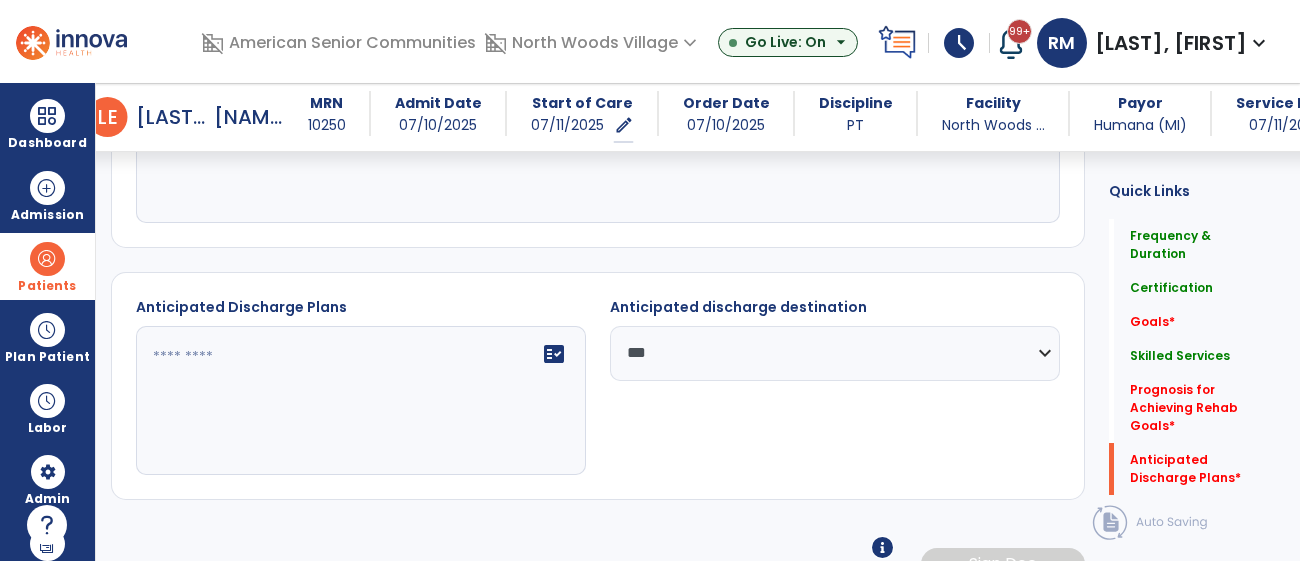 click on "fact_check" 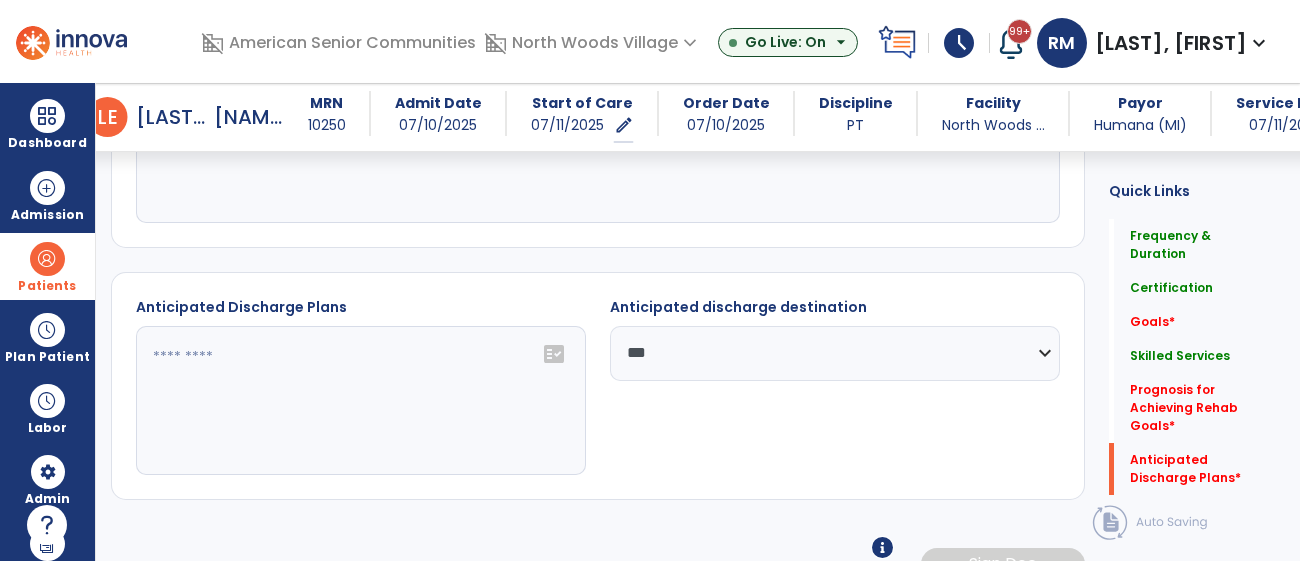 click on "fact_check" 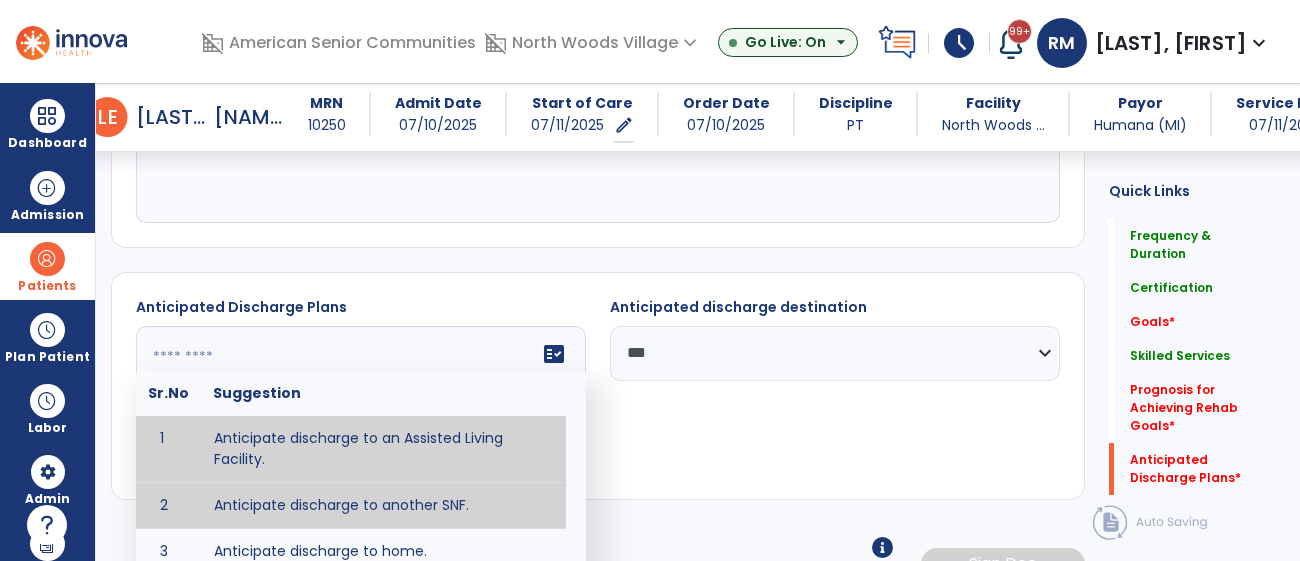 type on "**********" 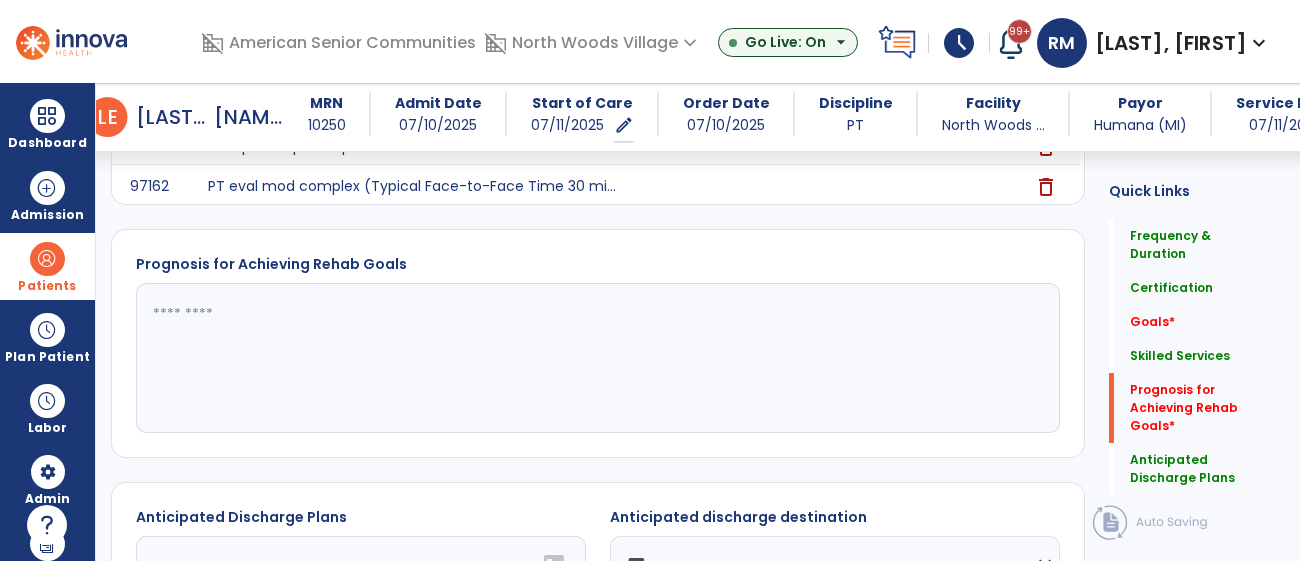 scroll, scrollTop: 919, scrollLeft: 0, axis: vertical 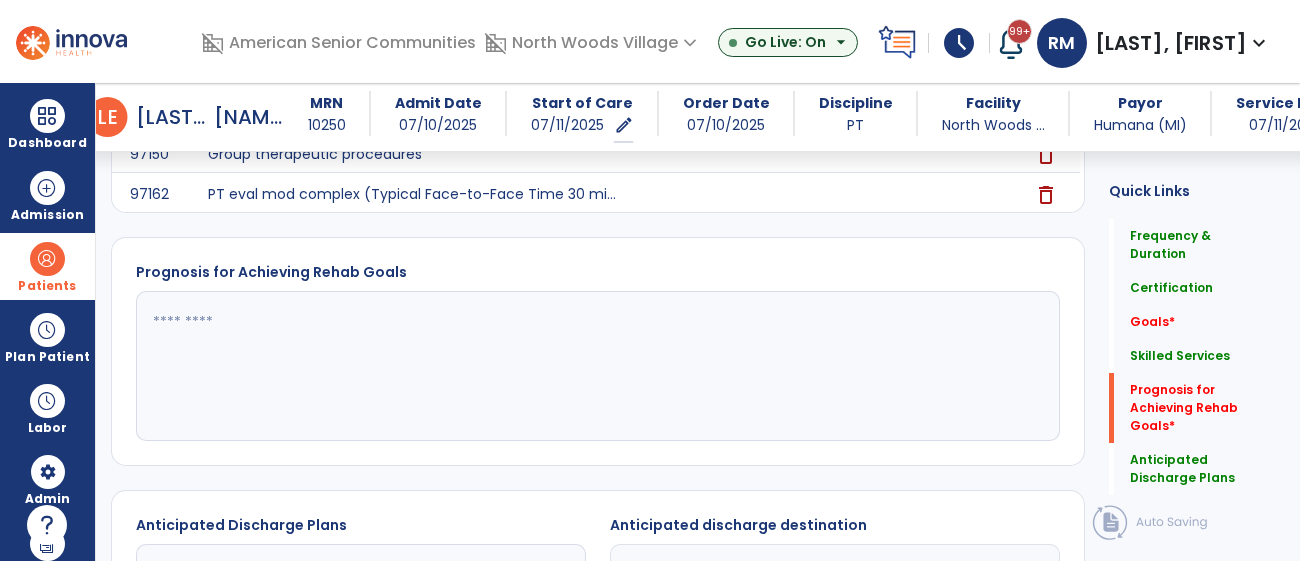 click 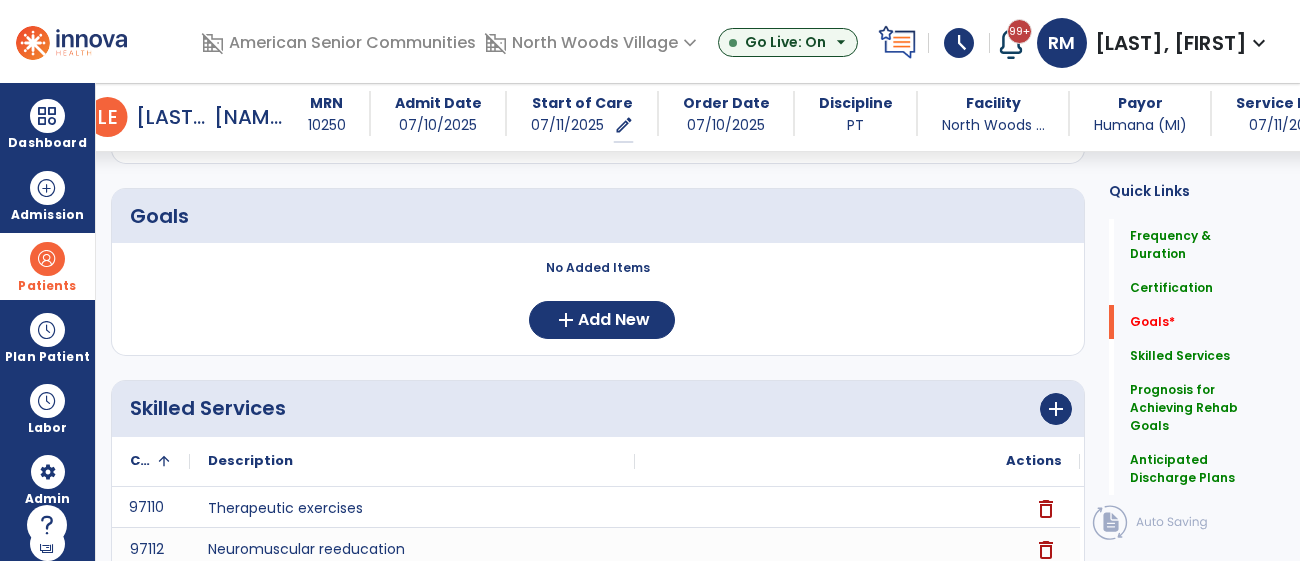 scroll, scrollTop: 442, scrollLeft: 0, axis: vertical 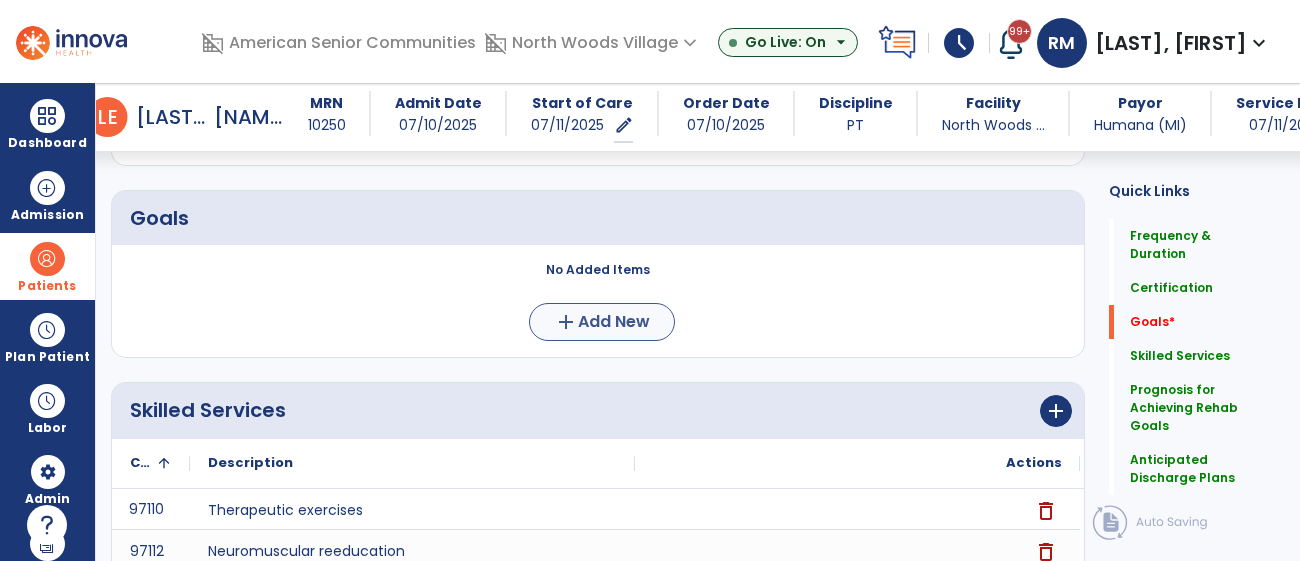 type on "**********" 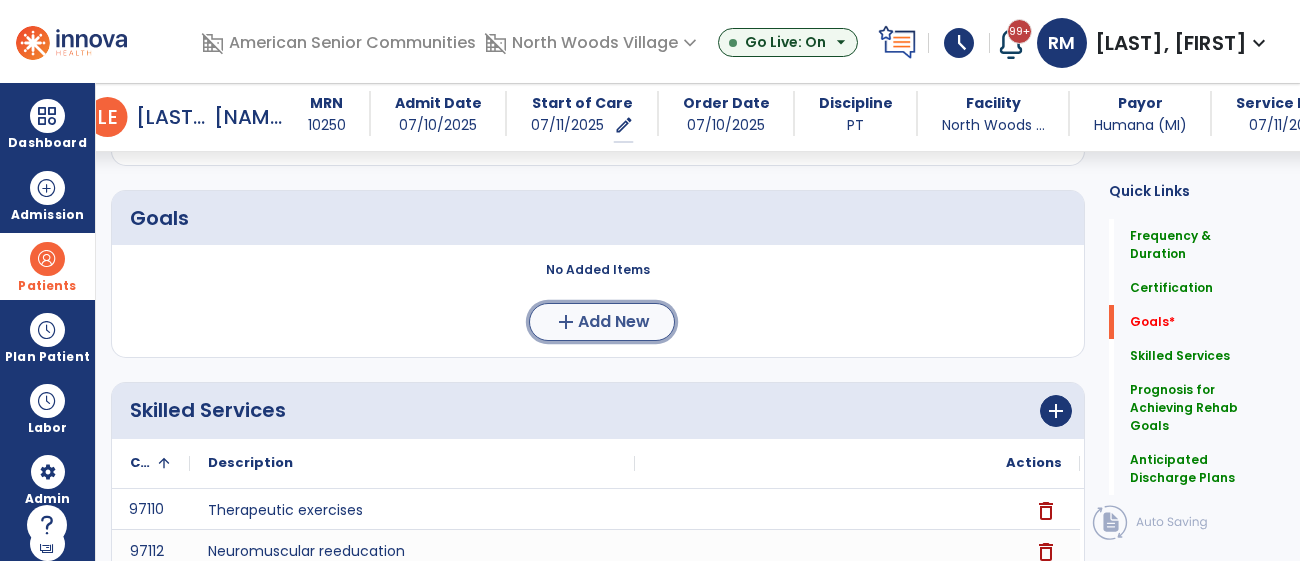 click on "add" at bounding box center [566, 322] 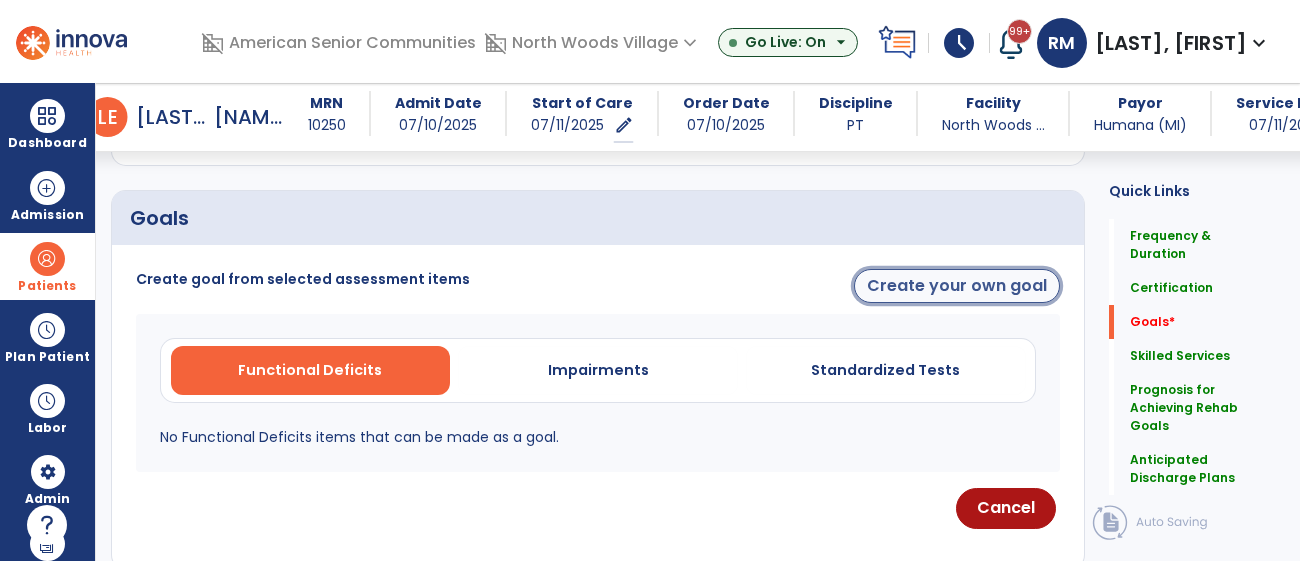 click on "Create your own goal" at bounding box center (957, 286) 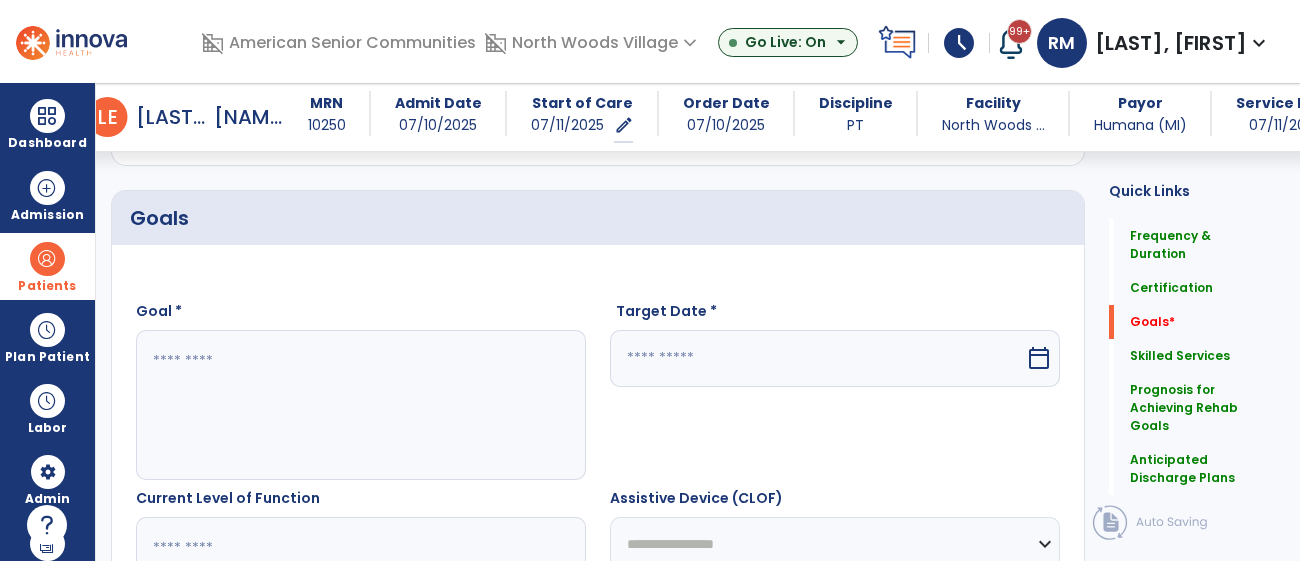 click at bounding box center (360, 405) 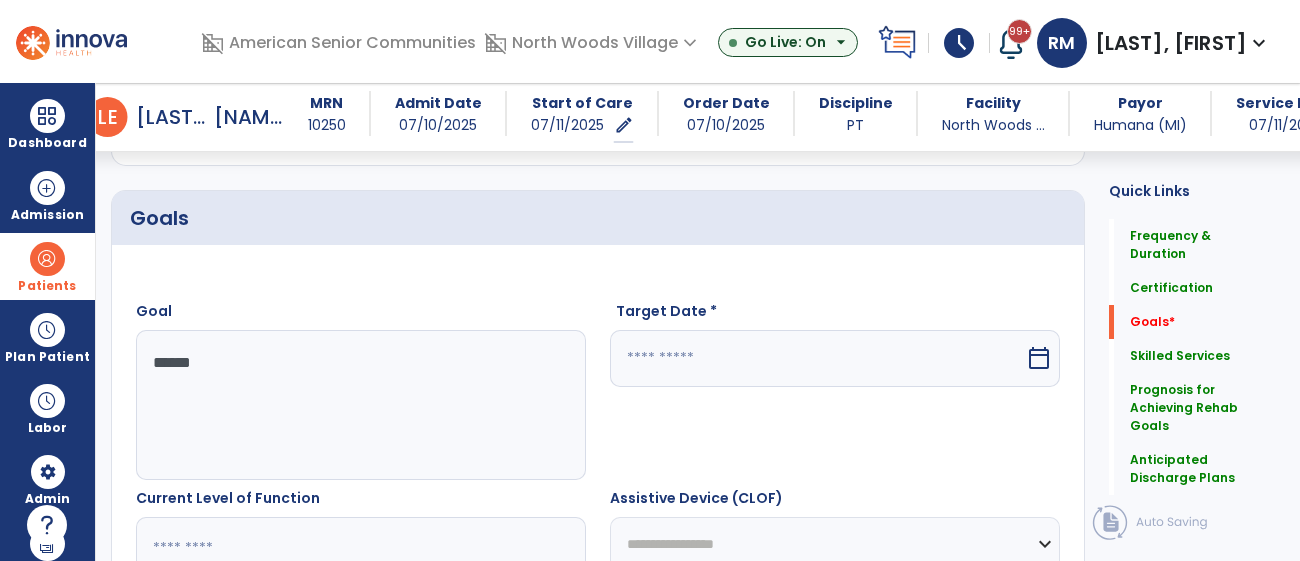 type on "*******" 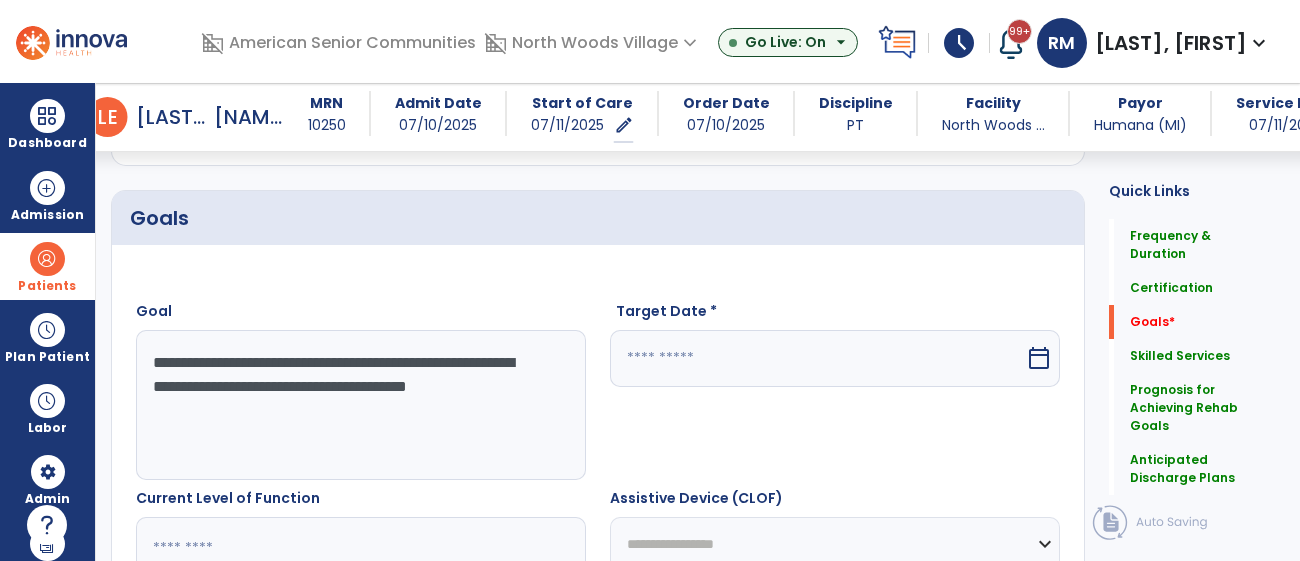 type on "**********" 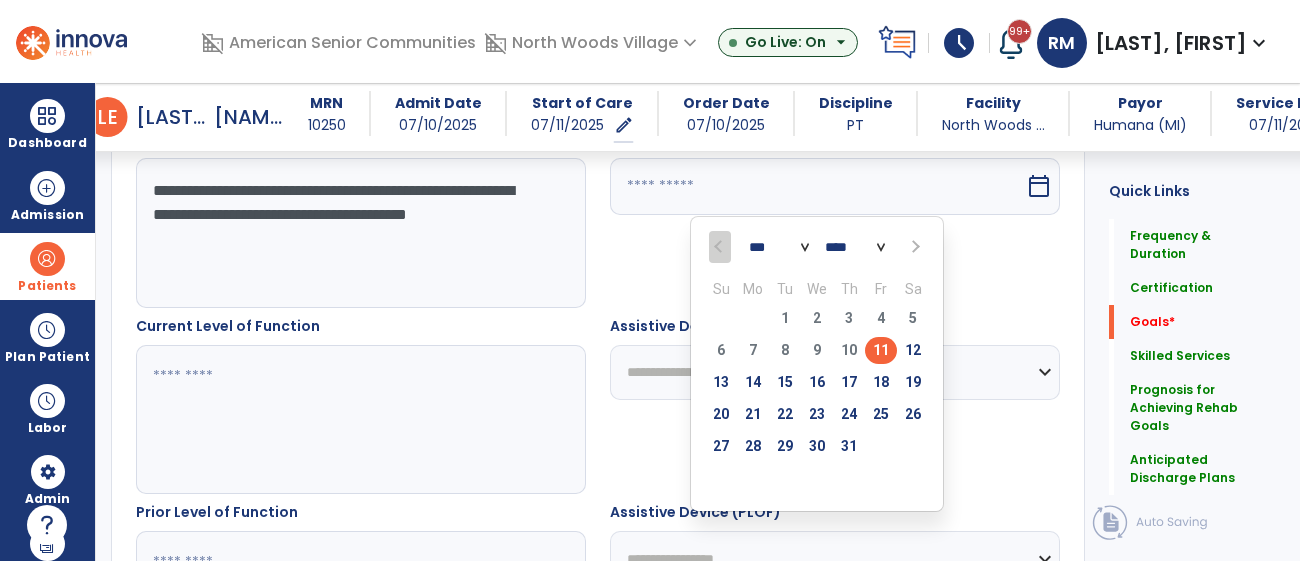 scroll, scrollTop: 617, scrollLeft: 0, axis: vertical 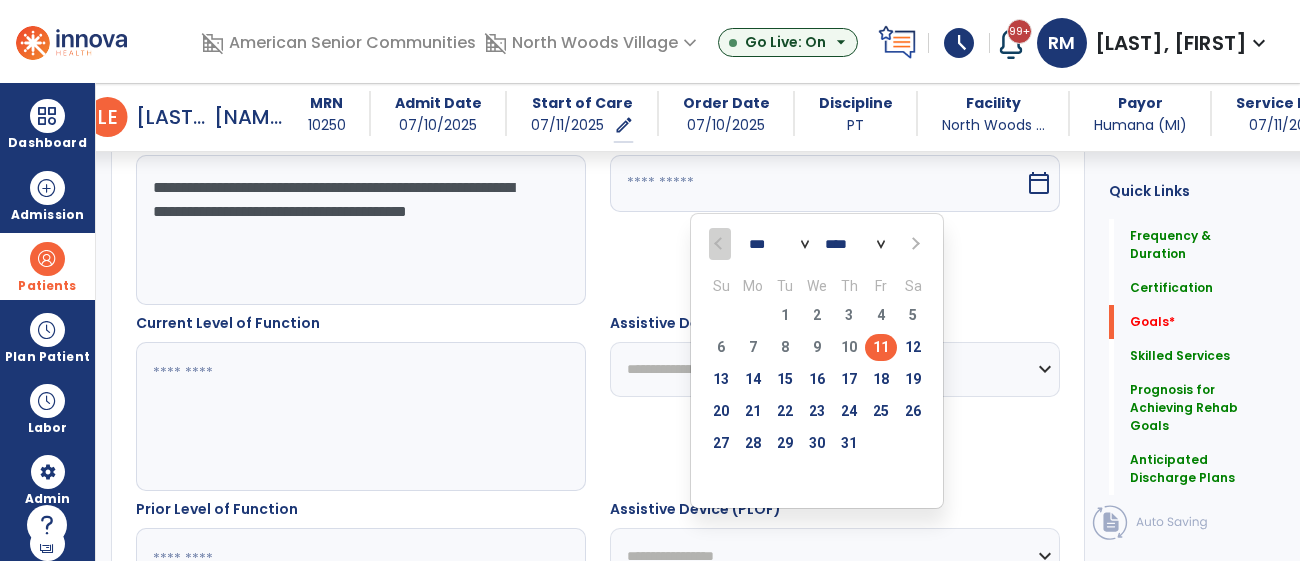 click on "*** ***" at bounding box center [779, 244] 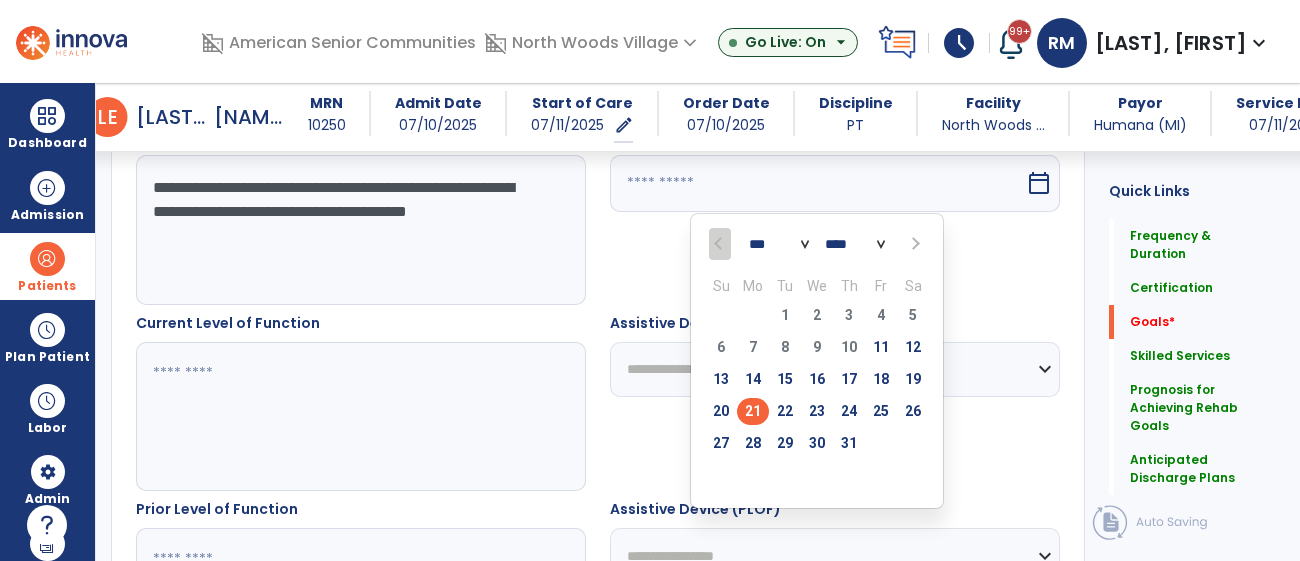 click on "21" at bounding box center (753, 411) 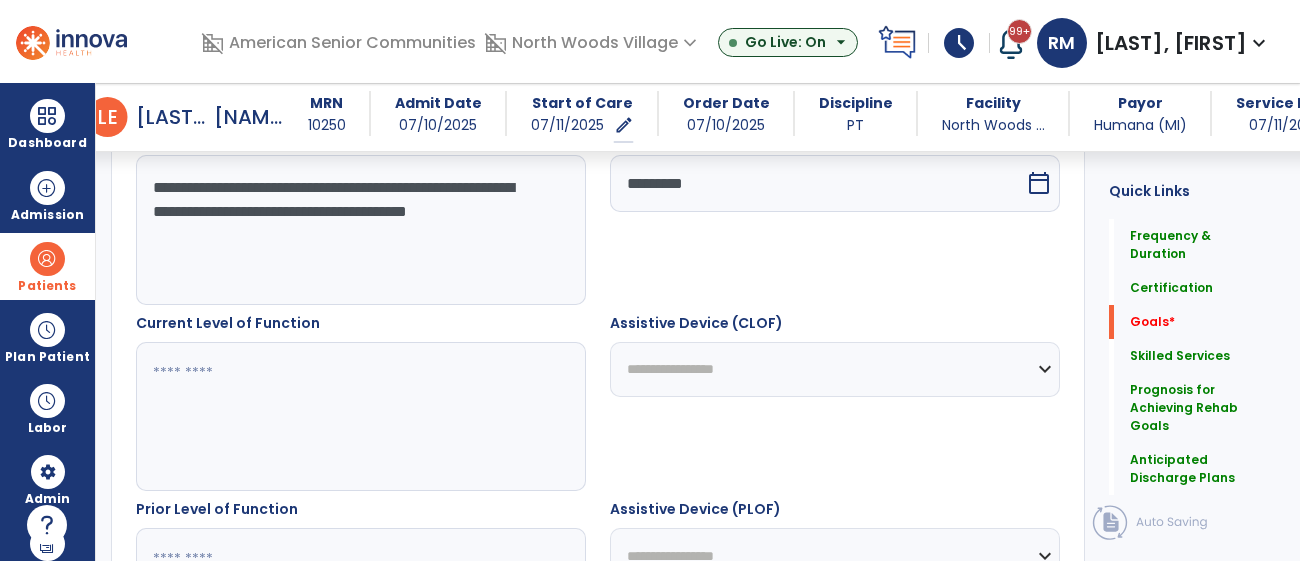 click on "calendar_today" at bounding box center (1039, 183) 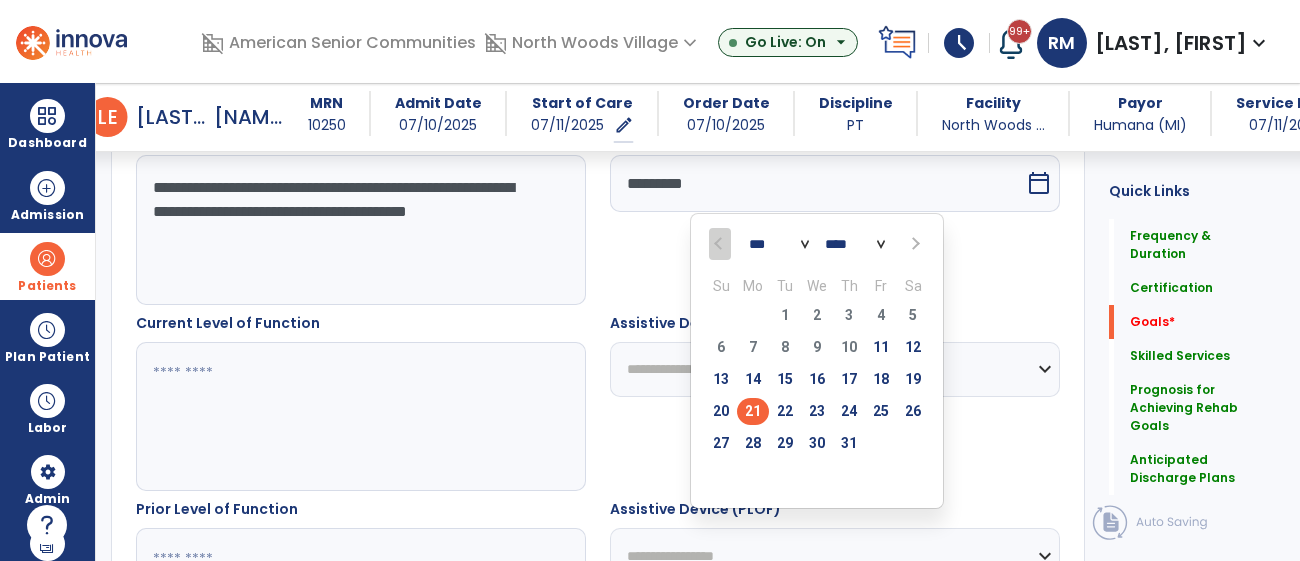 click on "*** ***" at bounding box center [779, 244] 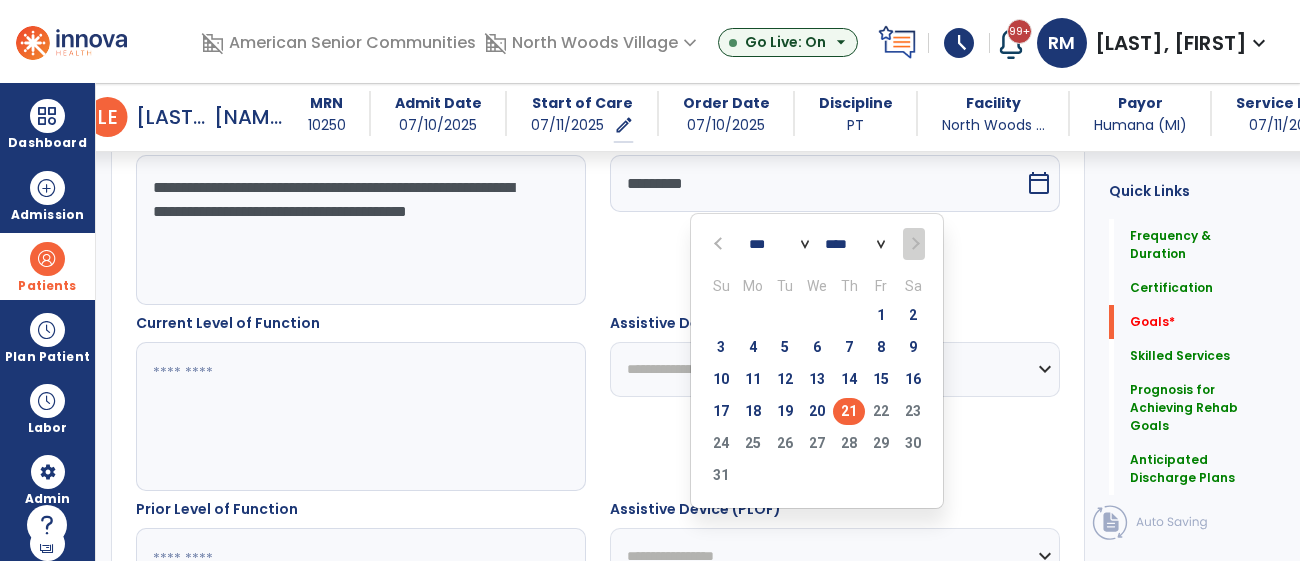 click on "21" at bounding box center (849, 411) 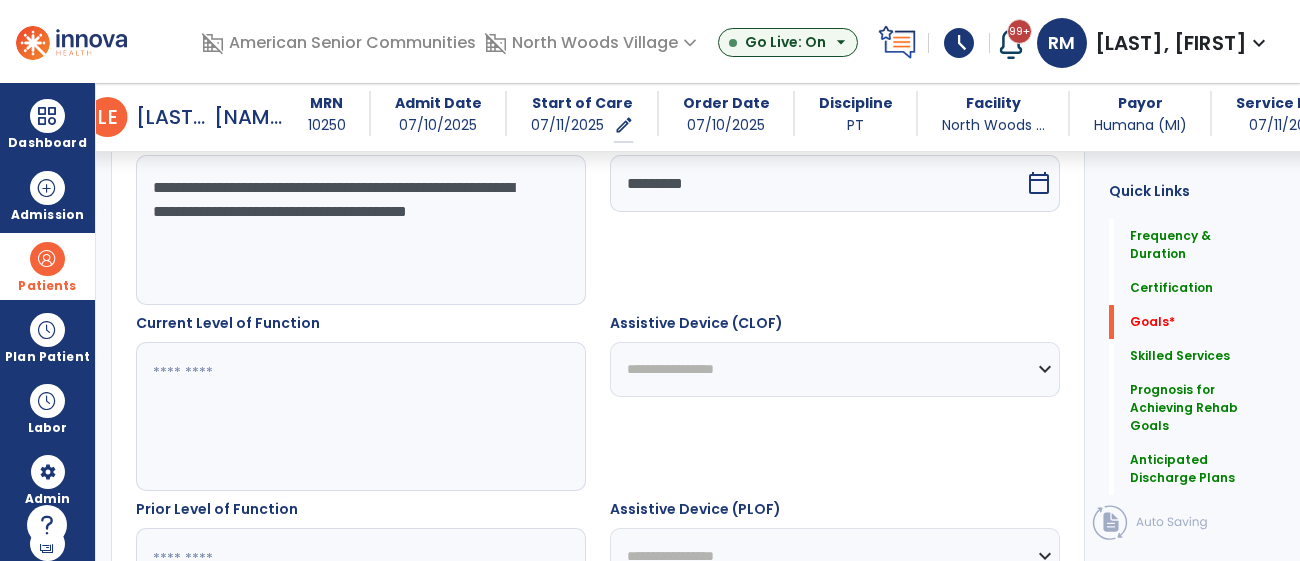 click at bounding box center (360, 417) 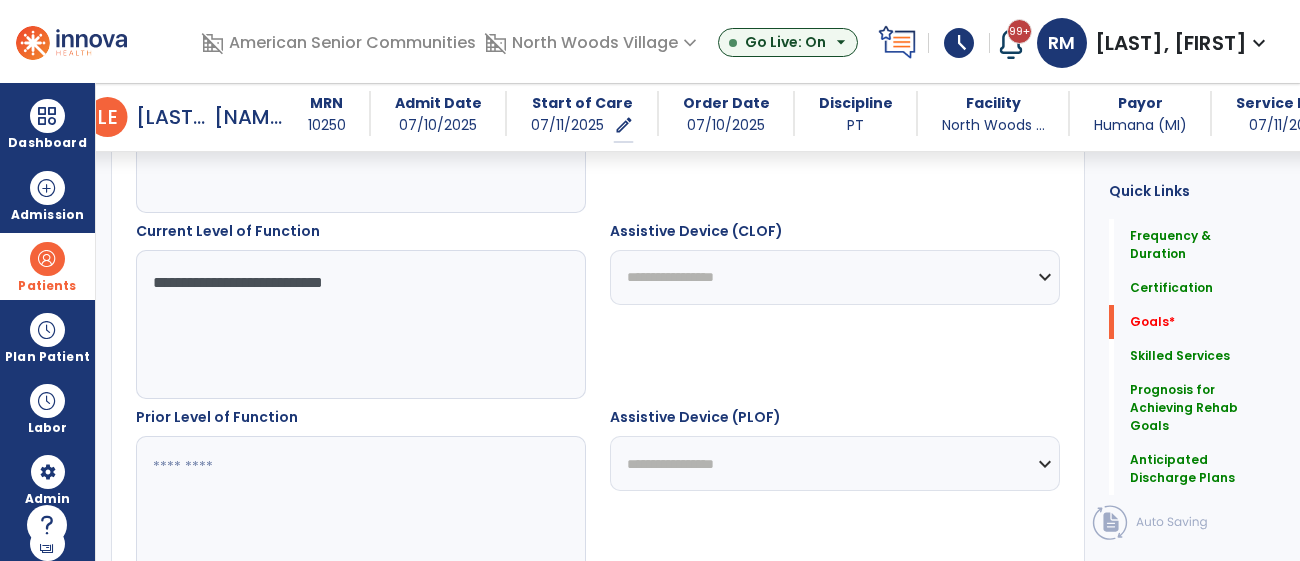 scroll, scrollTop: 709, scrollLeft: 0, axis: vertical 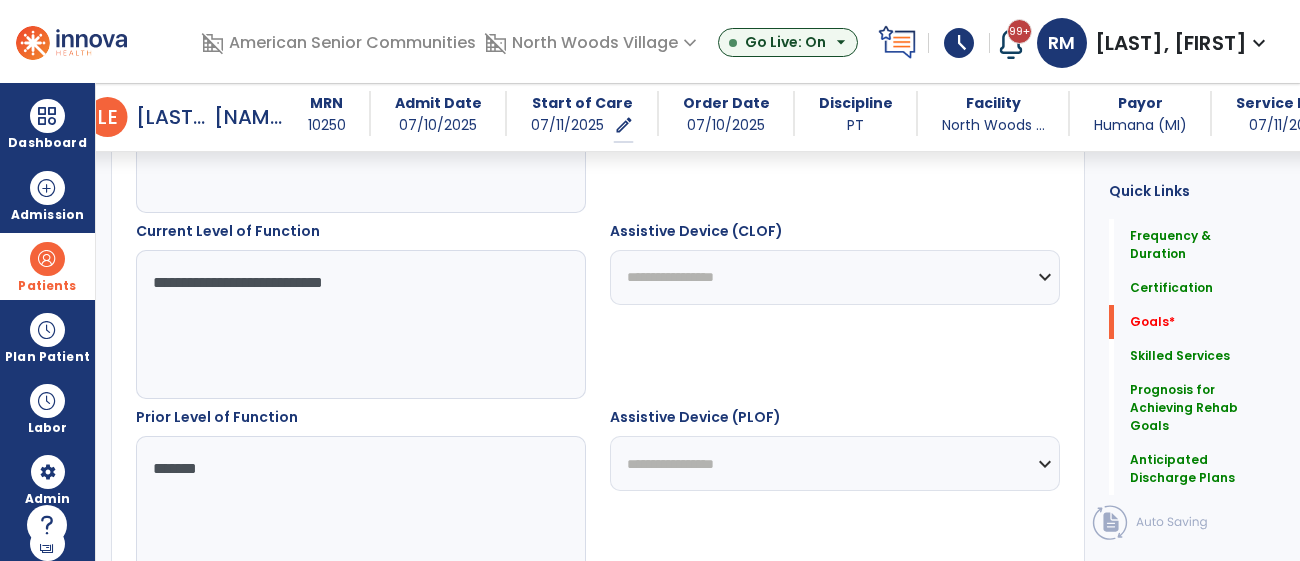 type on "********" 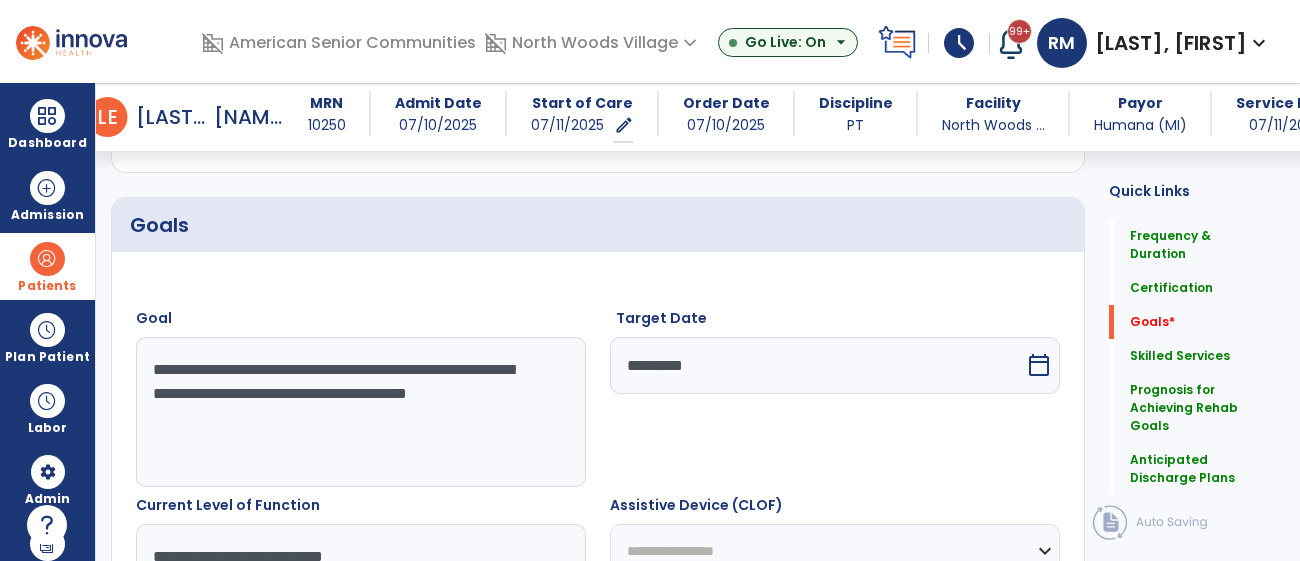 scroll, scrollTop: 436, scrollLeft: 0, axis: vertical 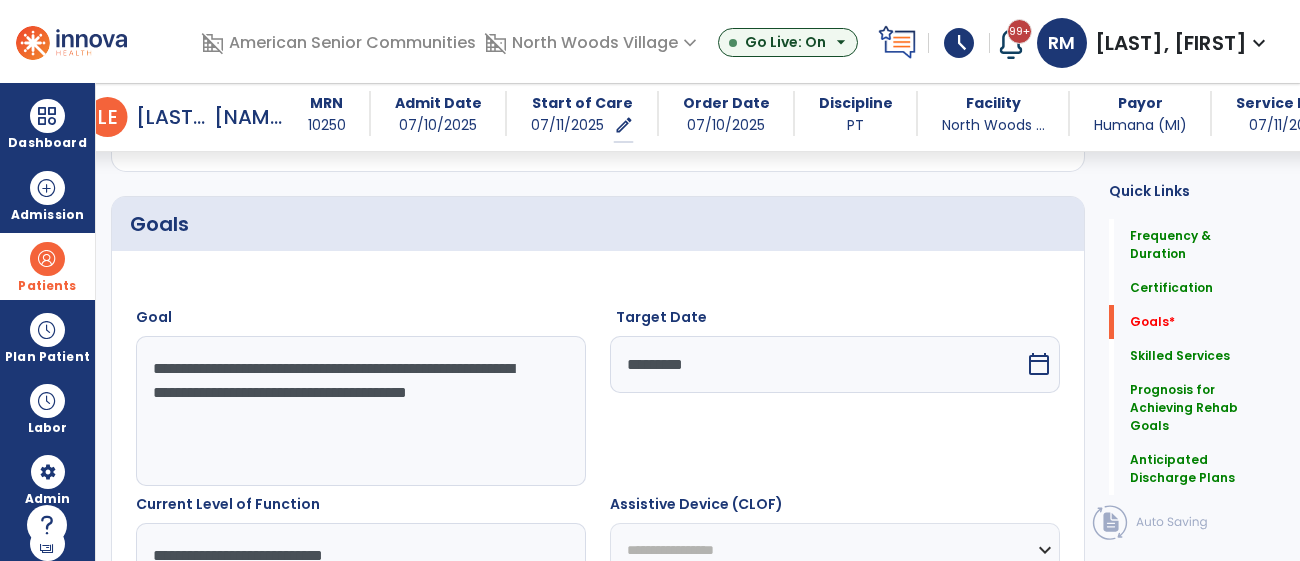 type on "**********" 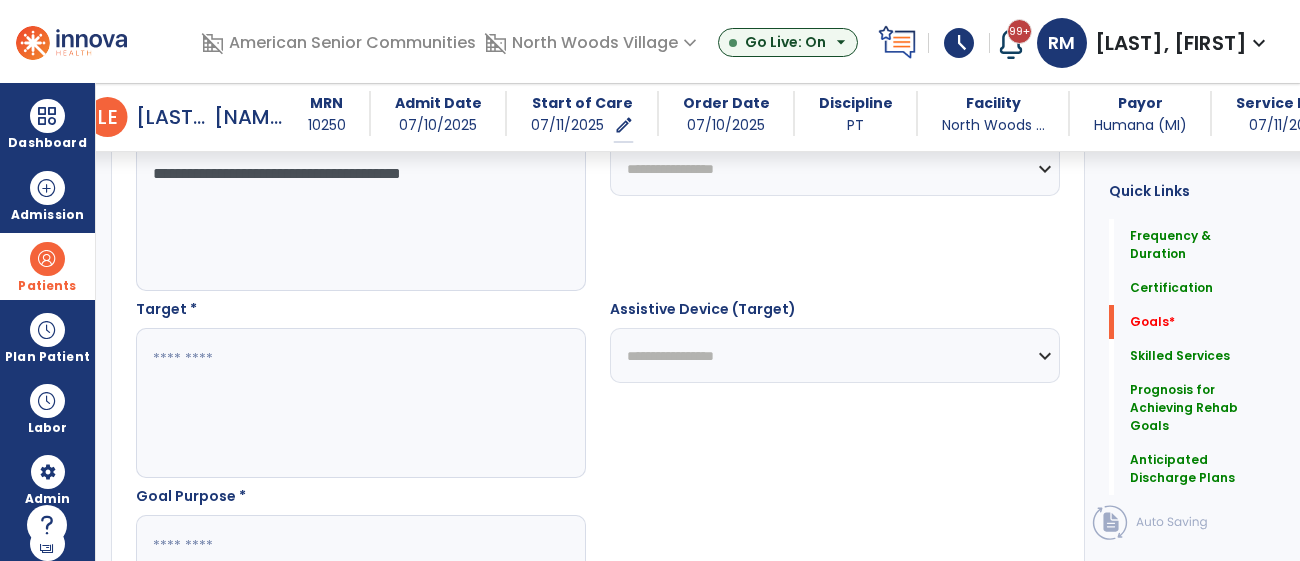 scroll, scrollTop: 1027, scrollLeft: 0, axis: vertical 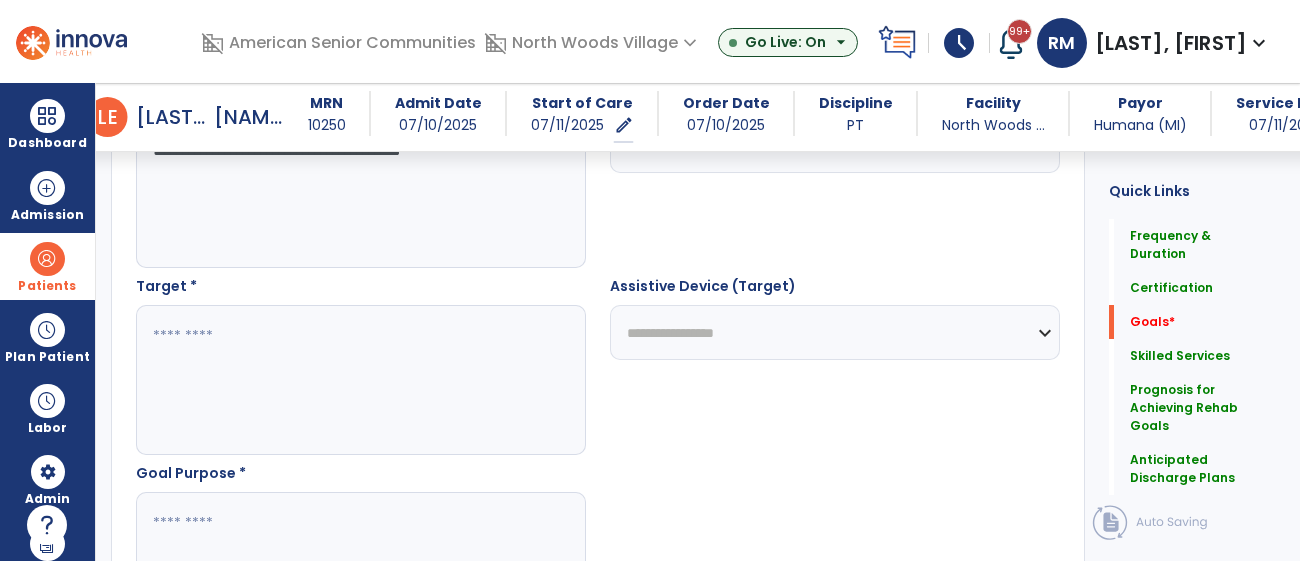 click at bounding box center (360, 380) 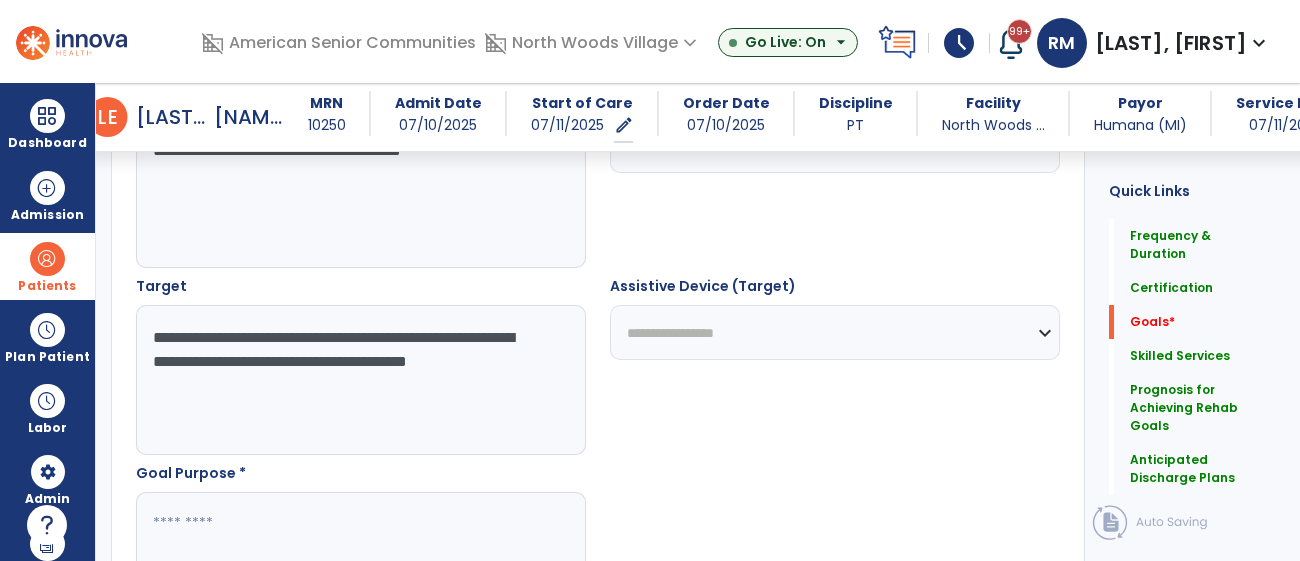 type on "**********" 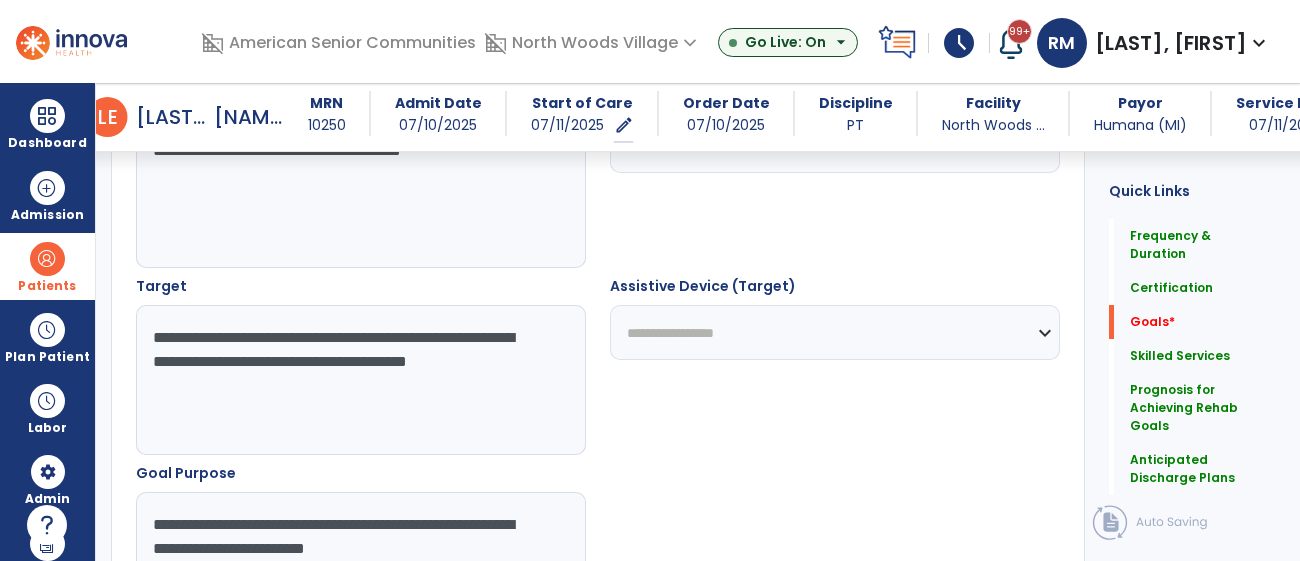 type on "**********" 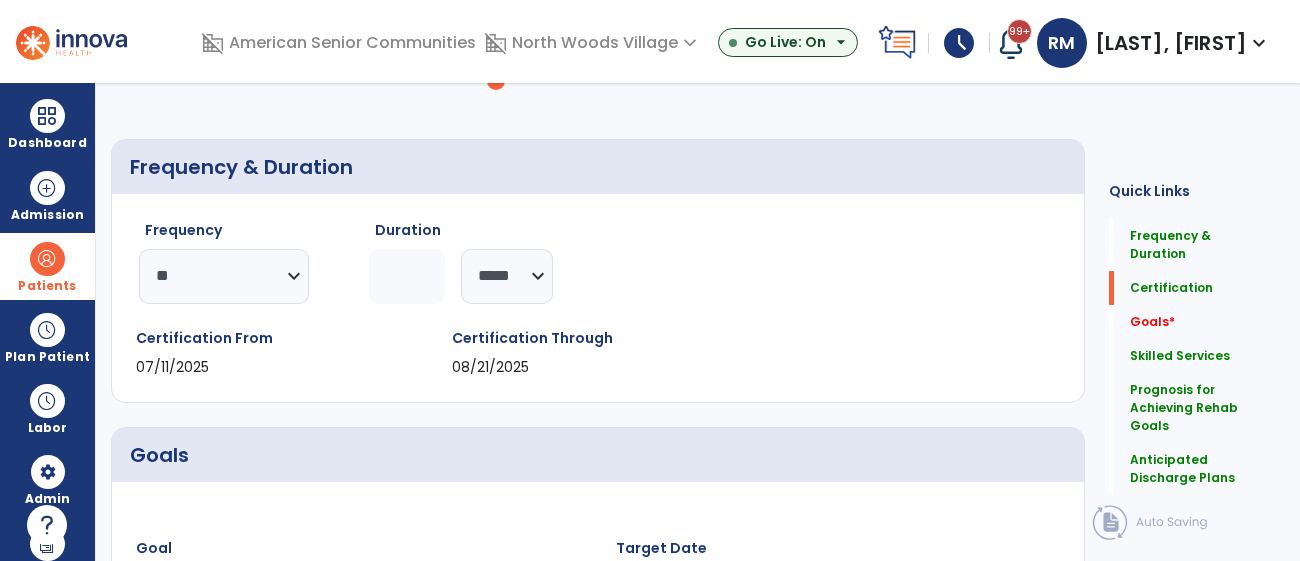 scroll, scrollTop: 0, scrollLeft: 0, axis: both 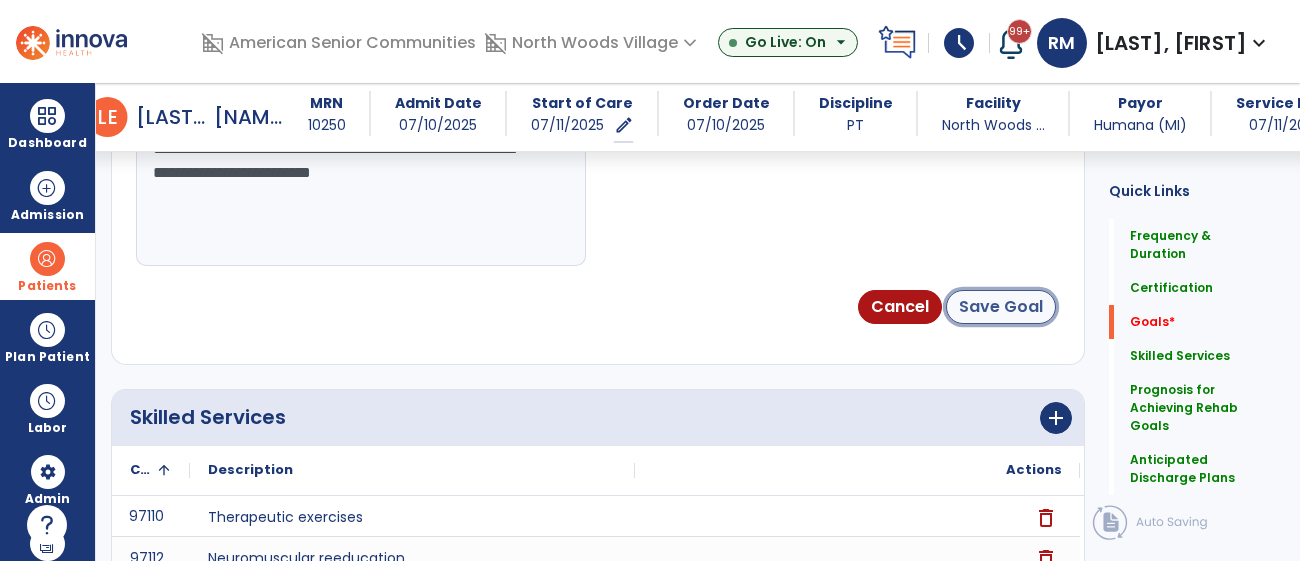 click on "Save Goal" at bounding box center (1001, 307) 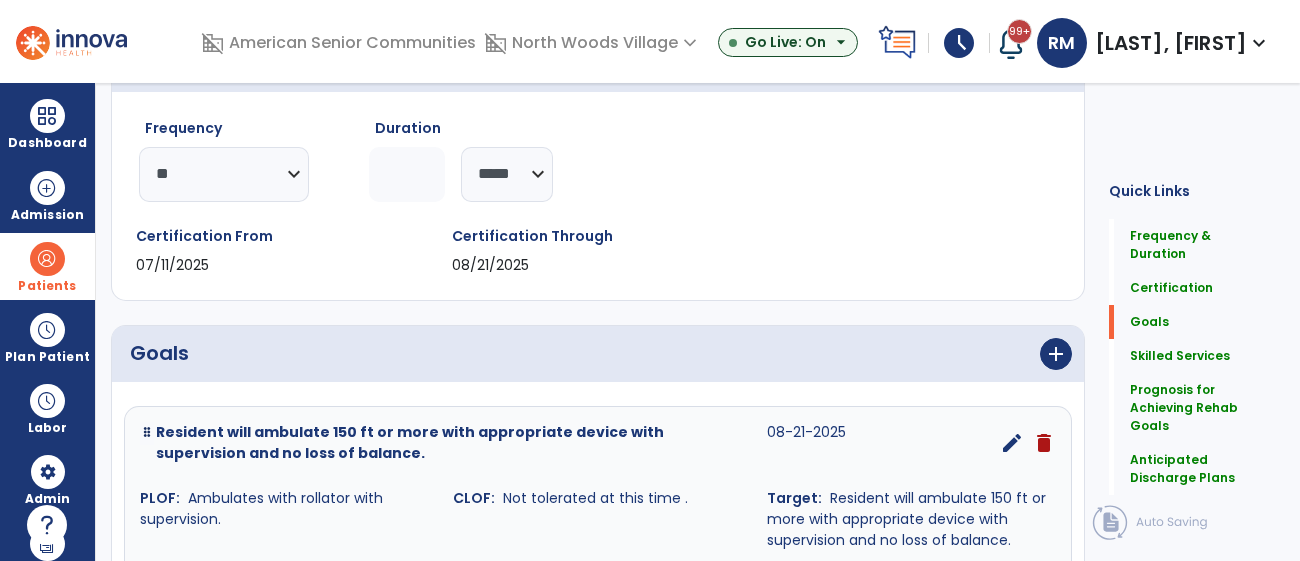scroll, scrollTop: 0, scrollLeft: 0, axis: both 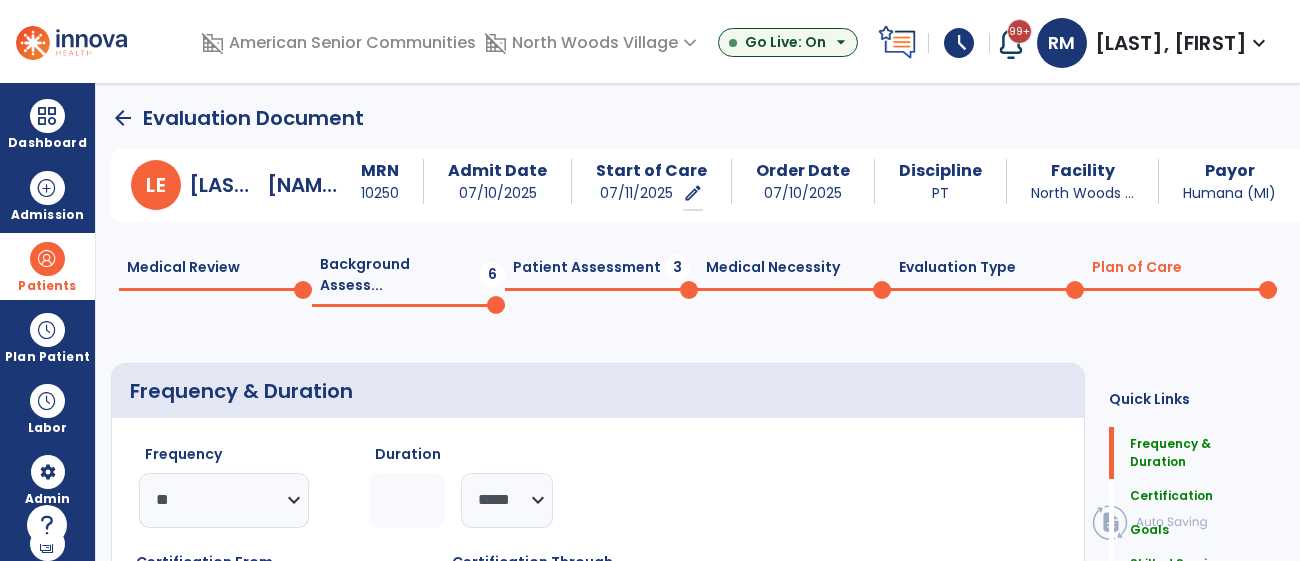 click on "Background Assess...  6" 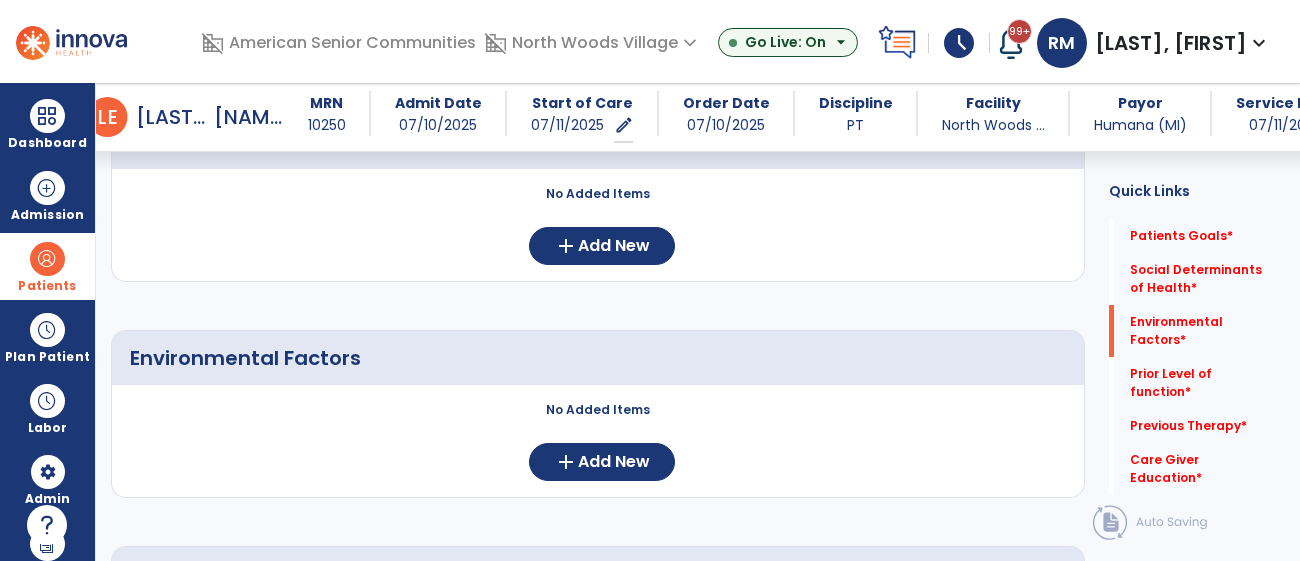 scroll, scrollTop: 622, scrollLeft: 0, axis: vertical 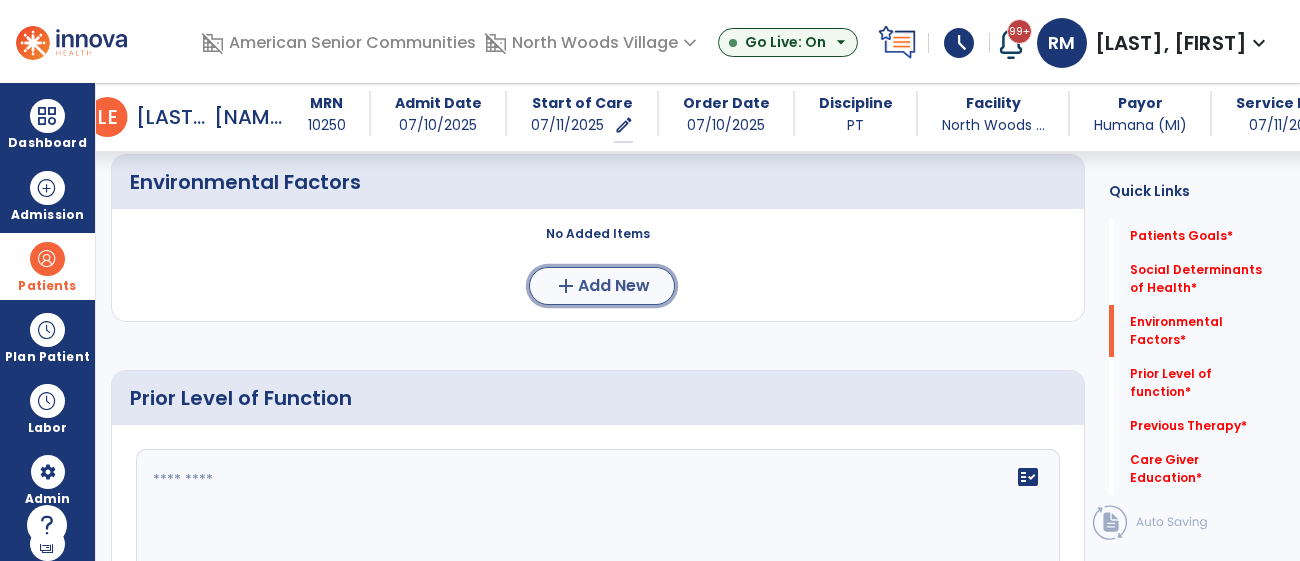 click on "add" 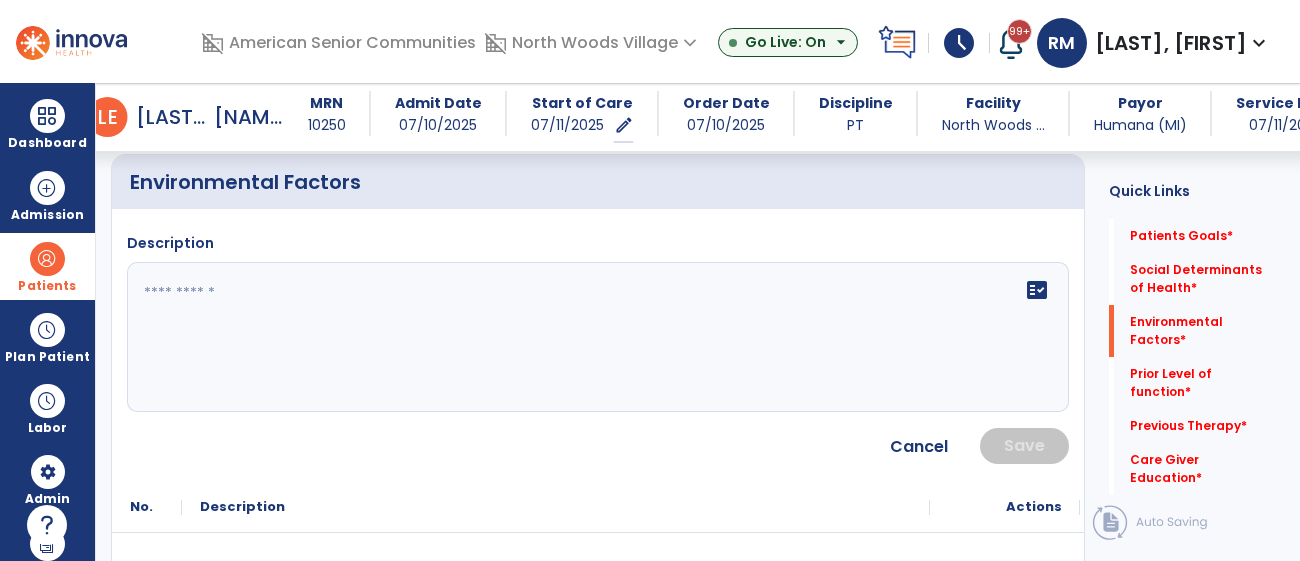 click on "fact_check" 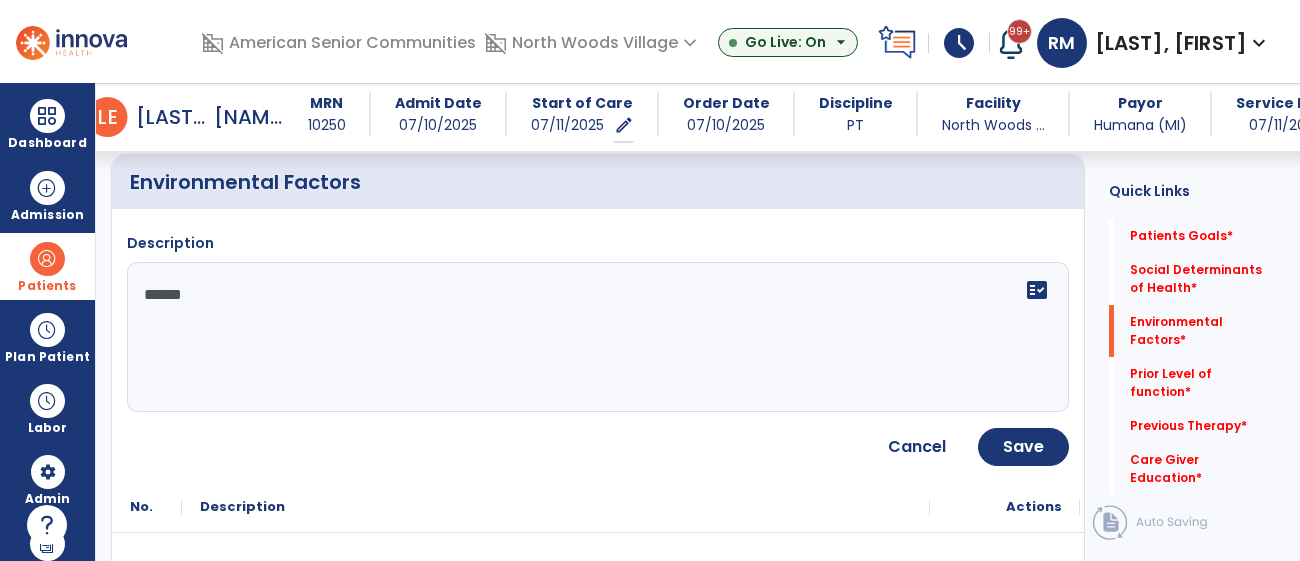 type on "*******" 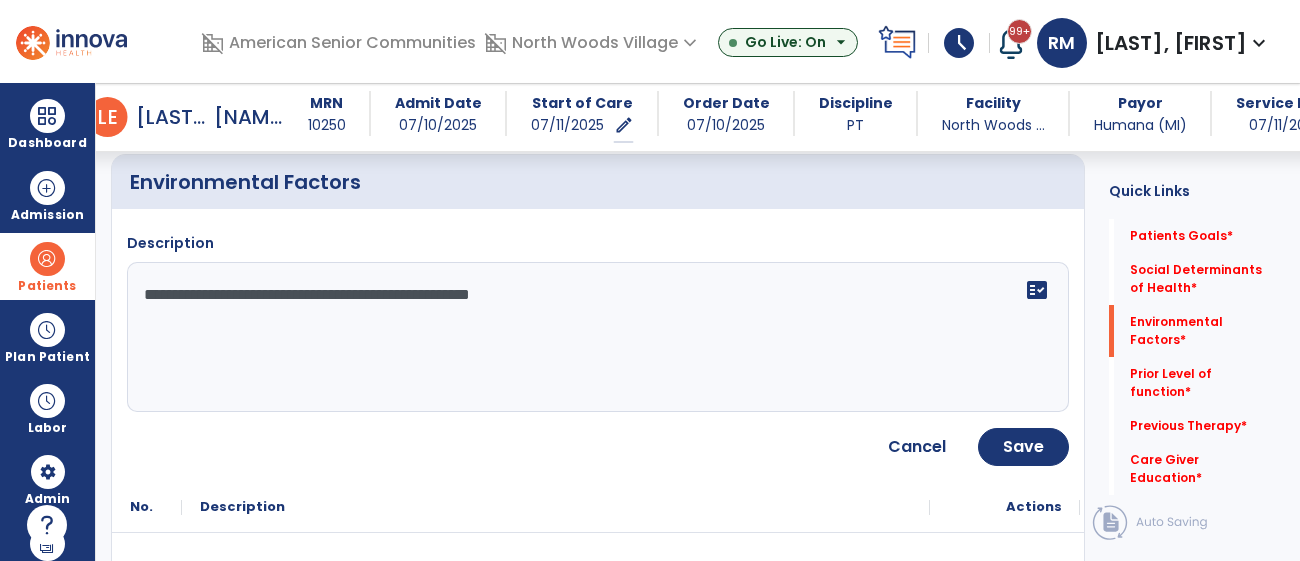 type on "**********" 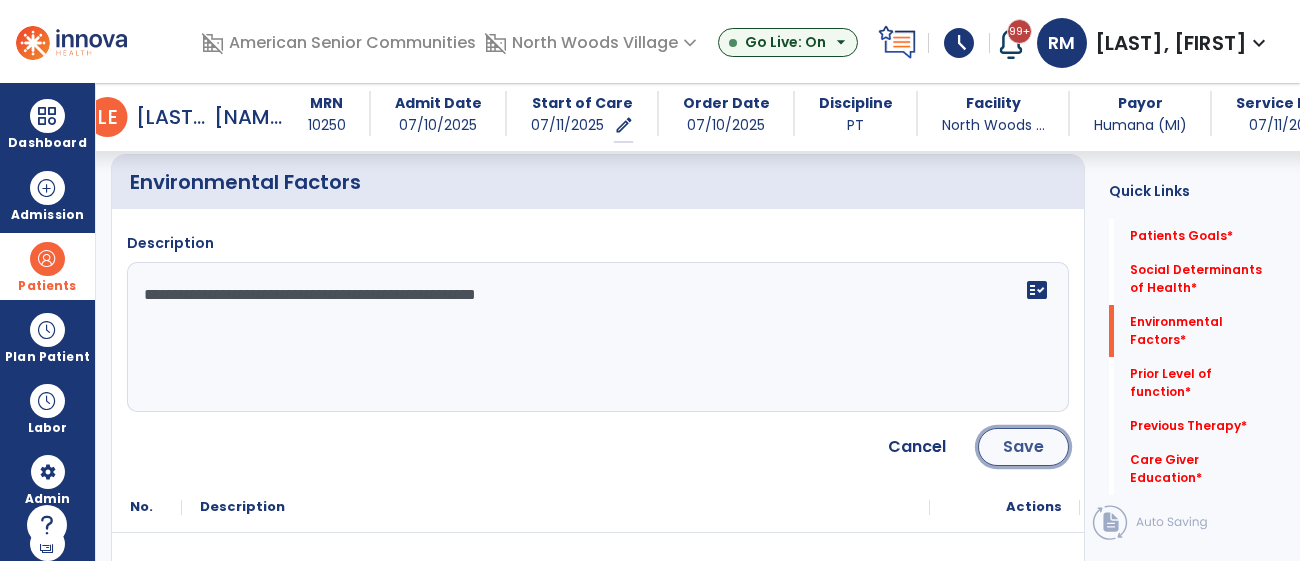 click on "Save" 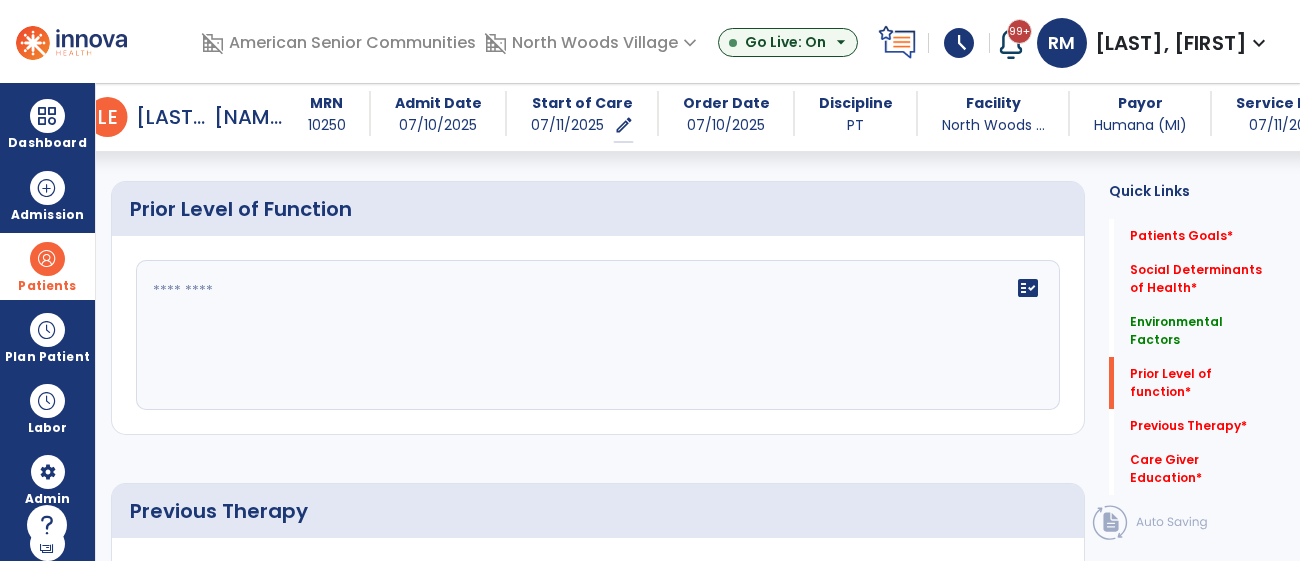scroll, scrollTop: 936, scrollLeft: 0, axis: vertical 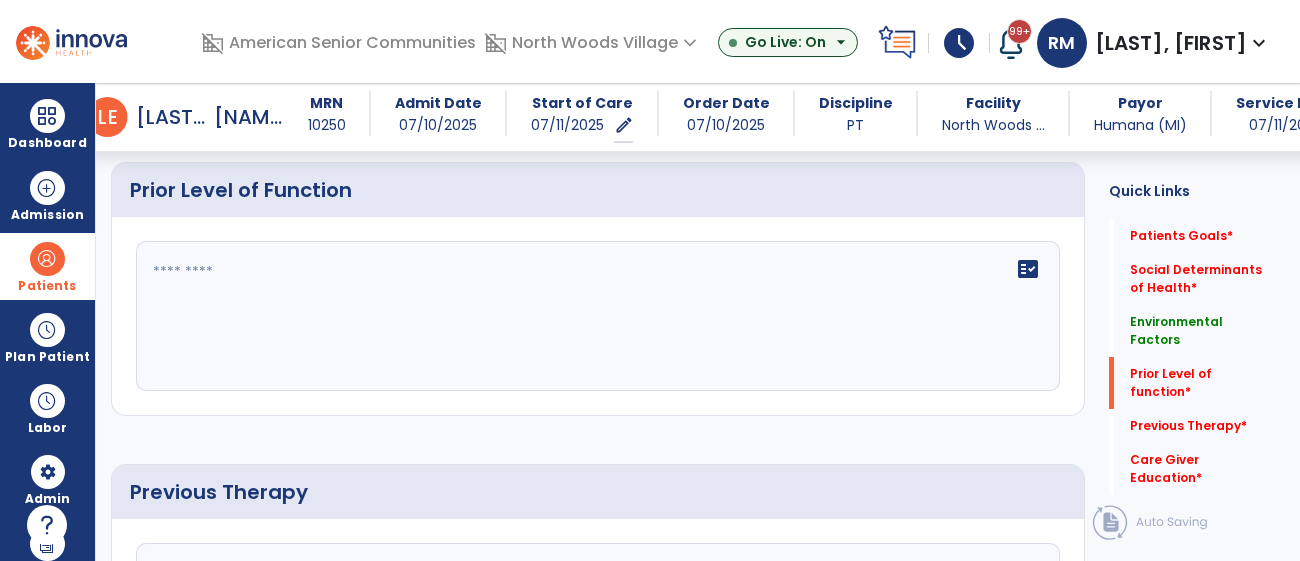 click on "fact_check" 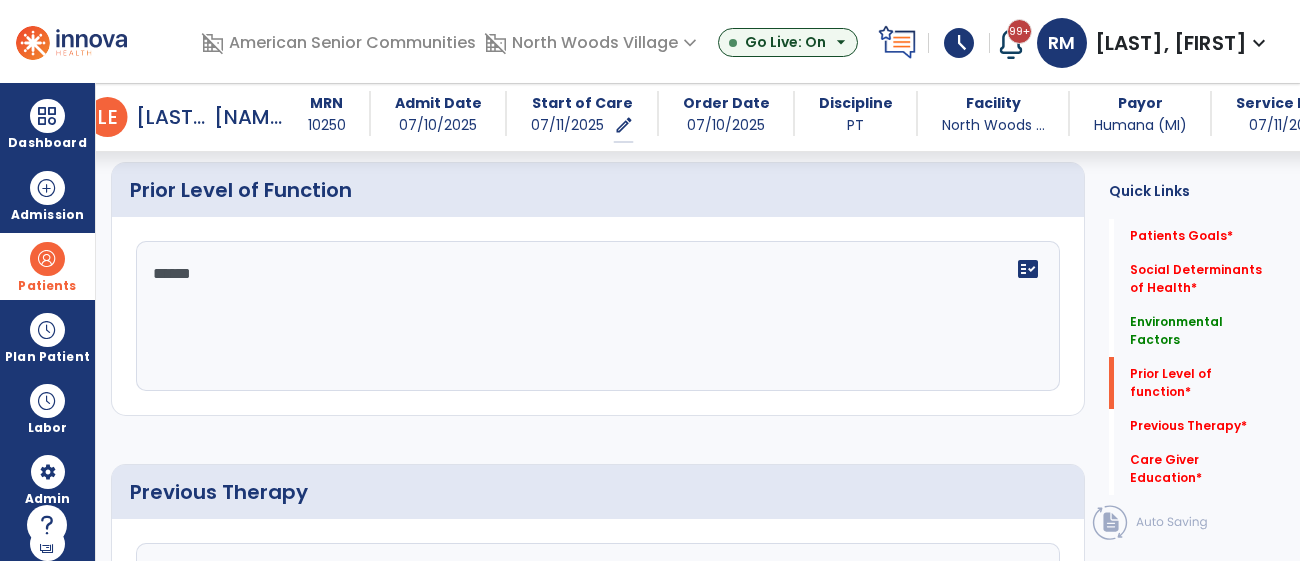type on "*******" 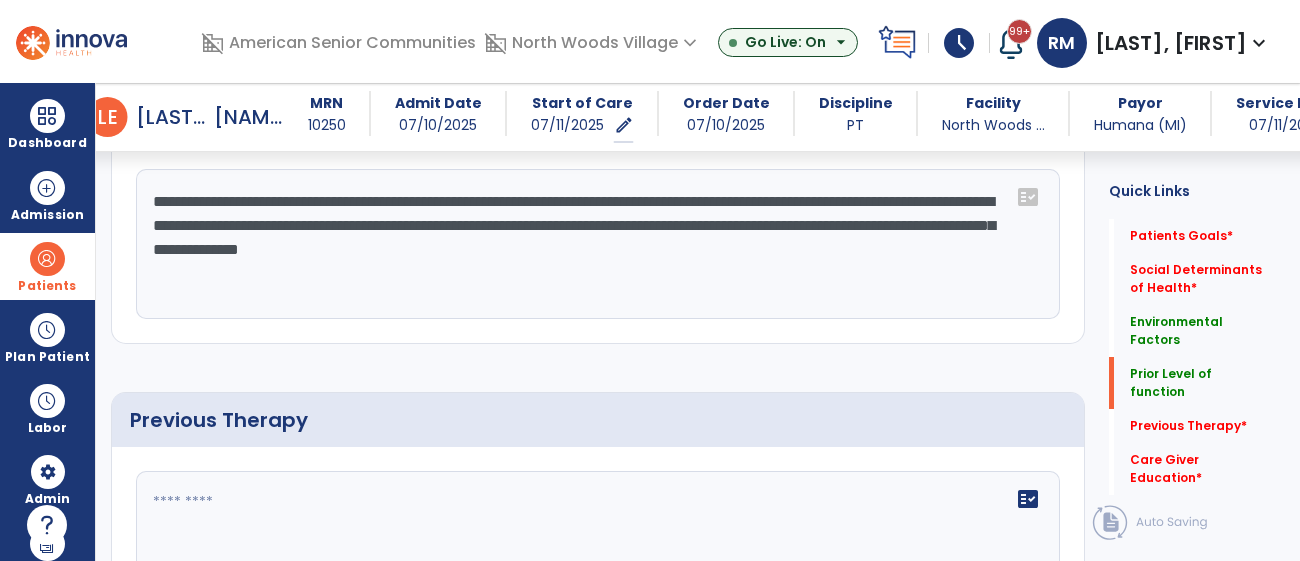 scroll, scrollTop: 1074, scrollLeft: 0, axis: vertical 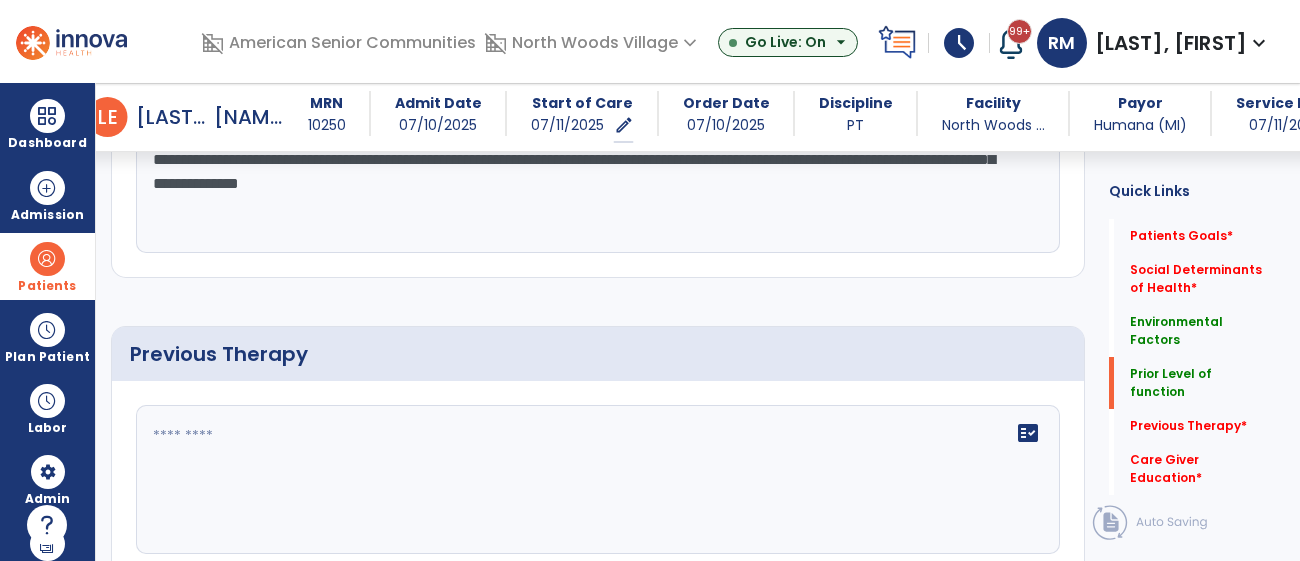 type on "**********" 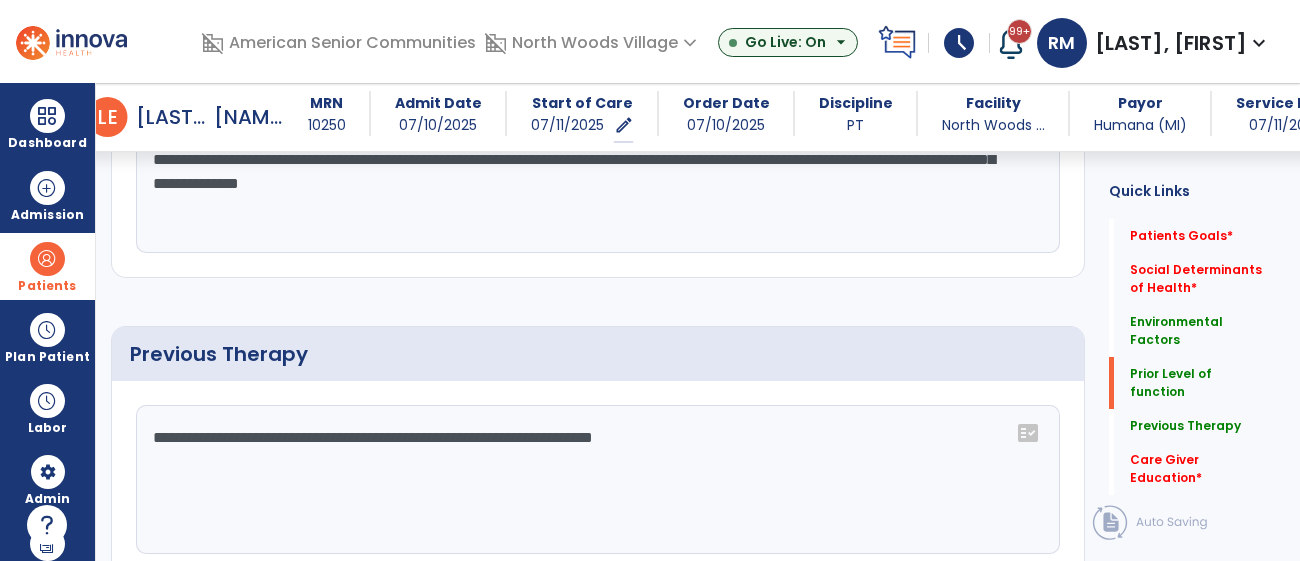 click on "**********" 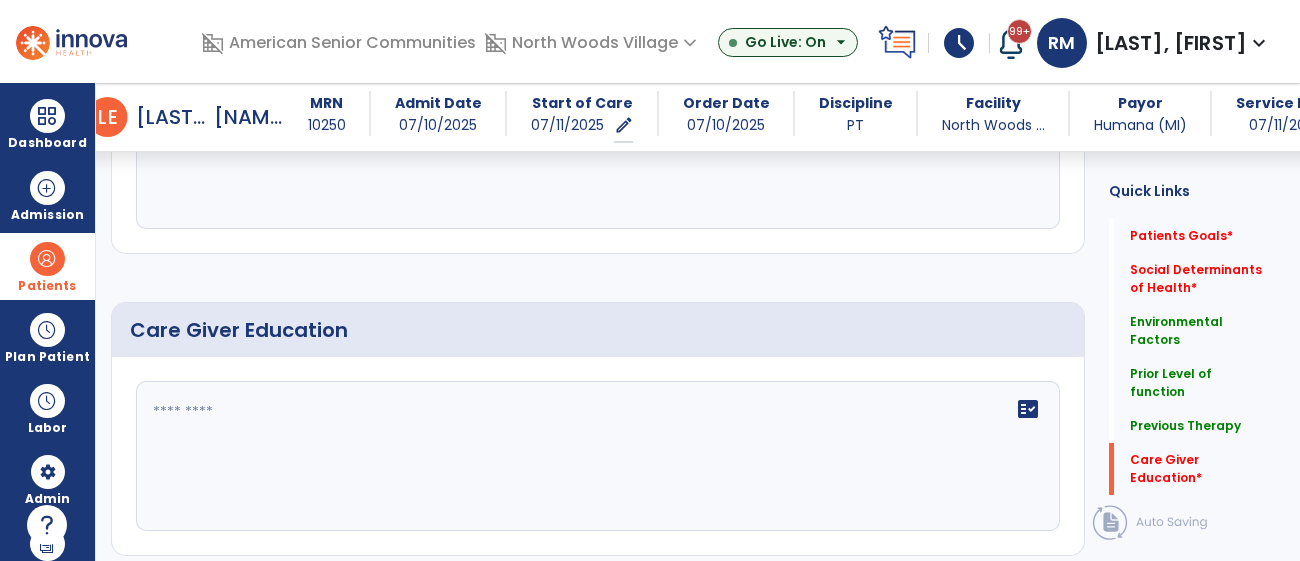 scroll, scrollTop: 1402, scrollLeft: 0, axis: vertical 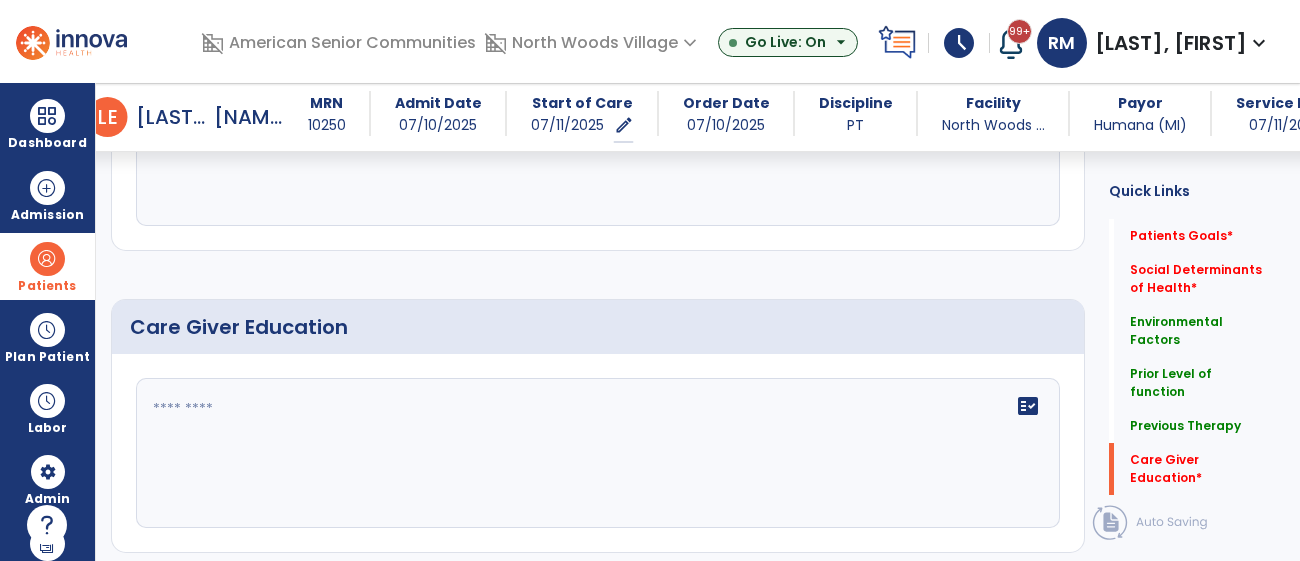 type on "**********" 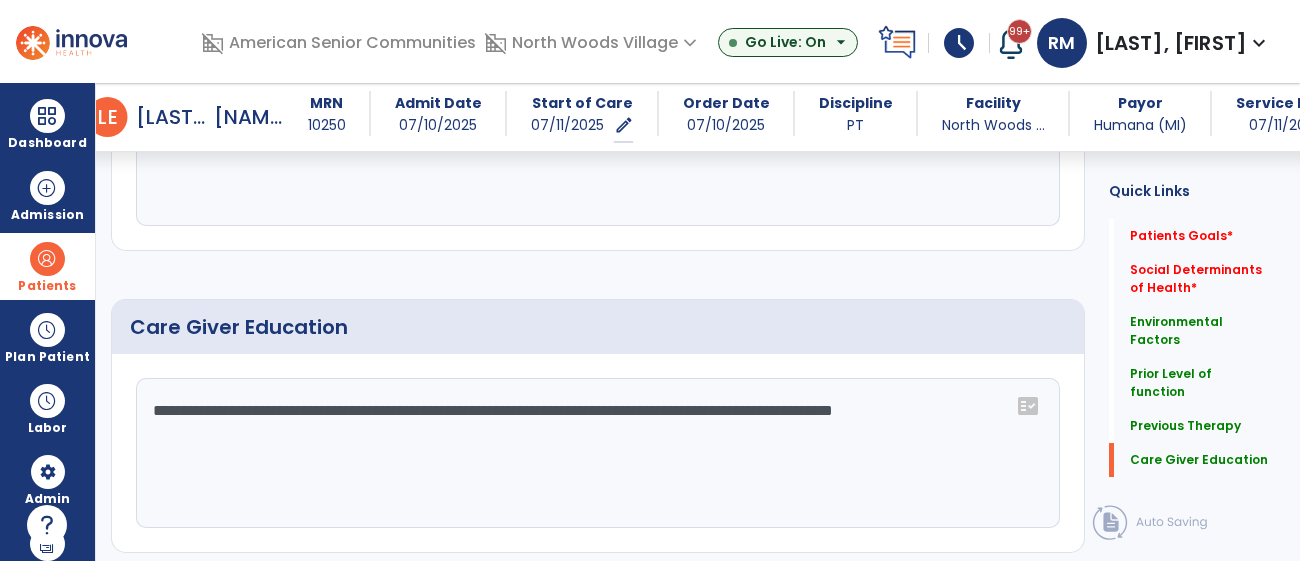 scroll, scrollTop: 1446, scrollLeft: 0, axis: vertical 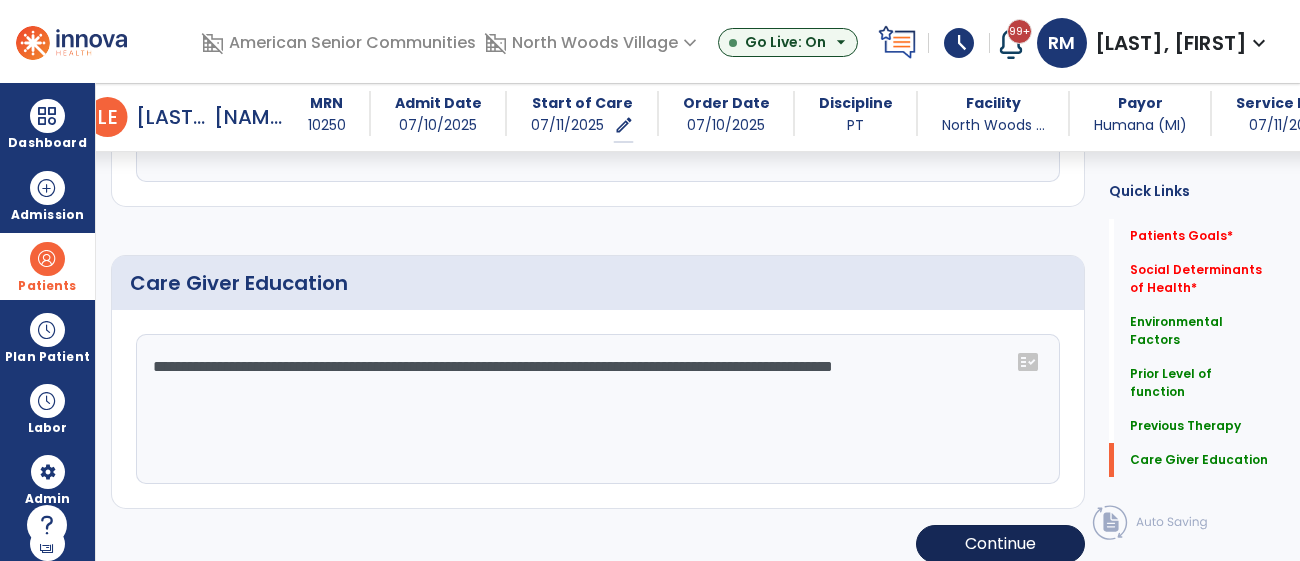 type on "**********" 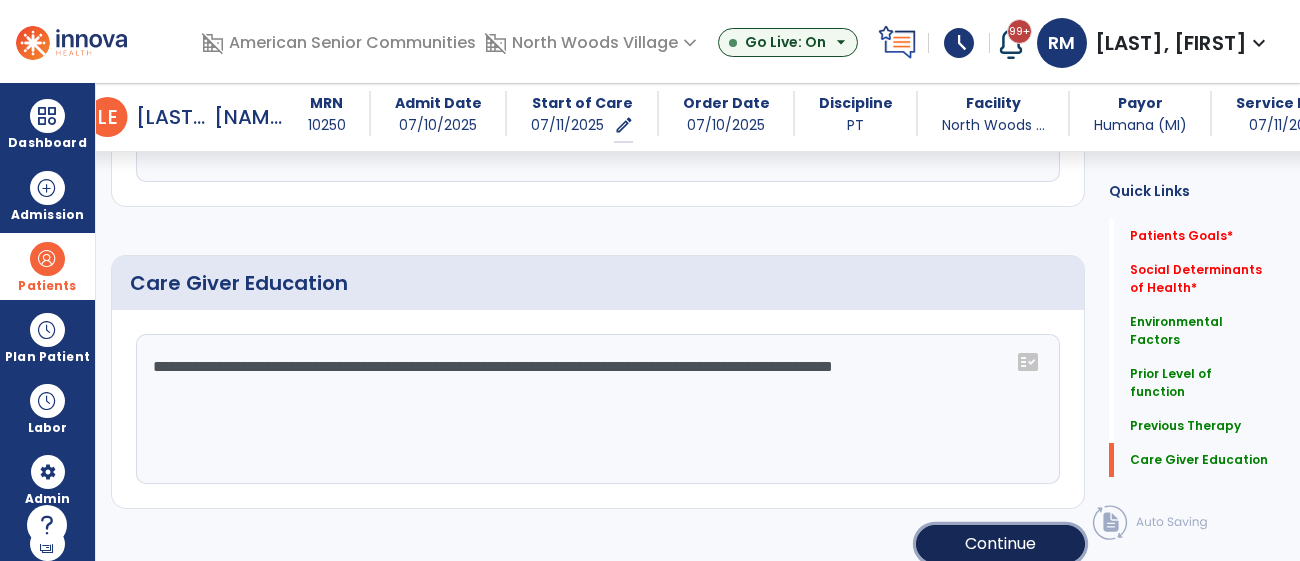 click on "Continue" 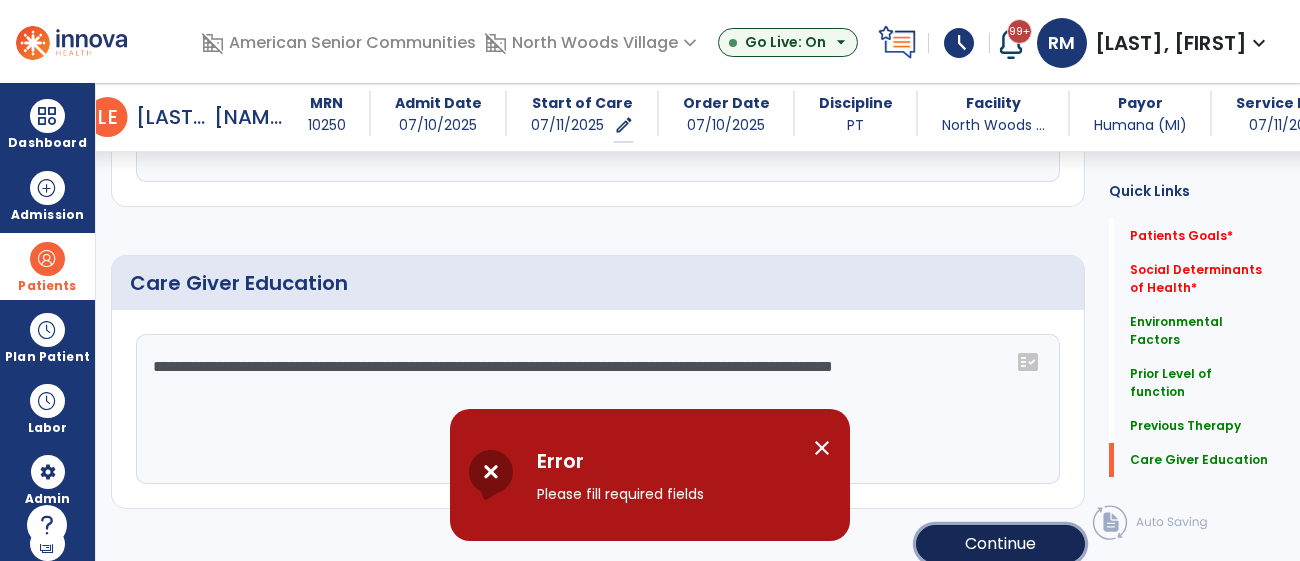 click on "Continue" 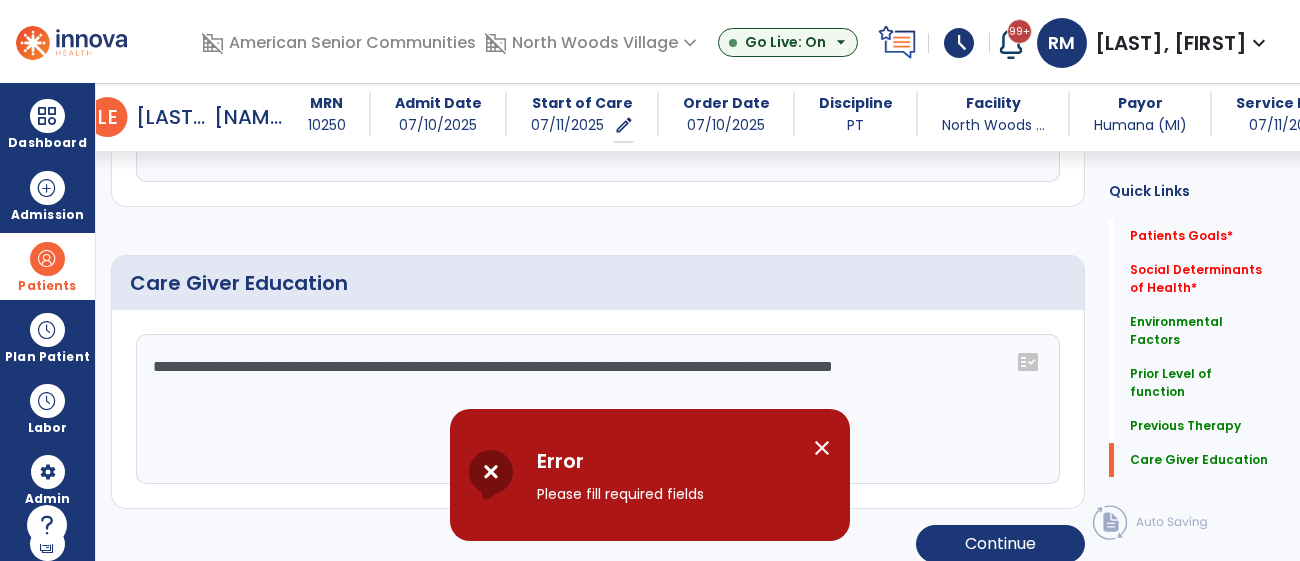 click on "close" at bounding box center (822, 448) 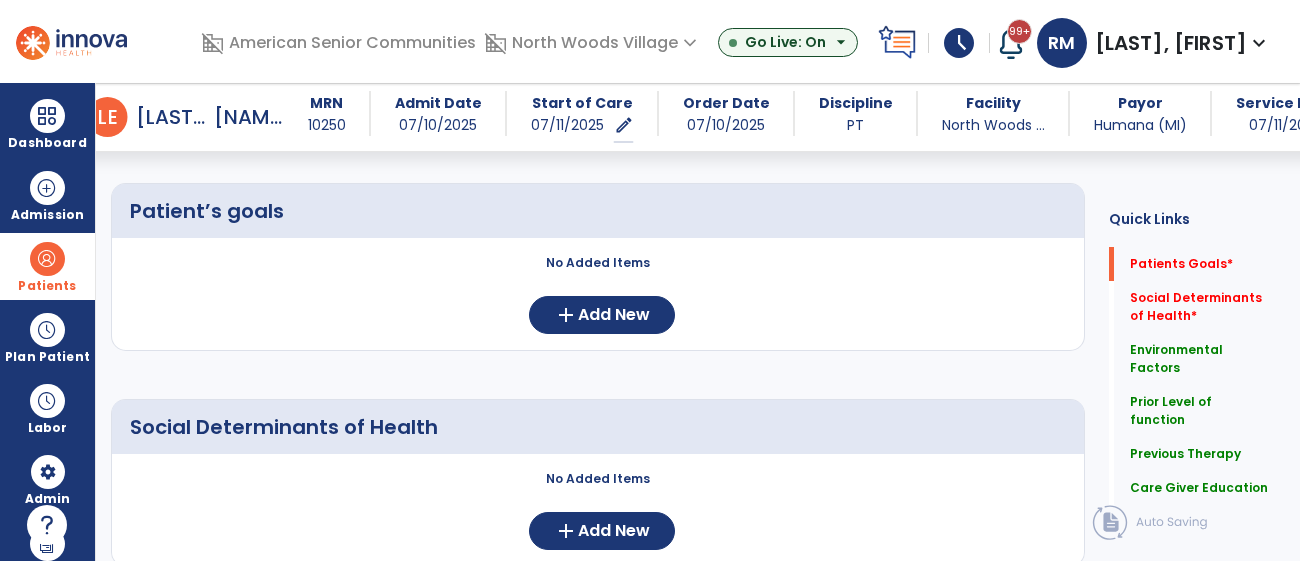 scroll, scrollTop: 121, scrollLeft: 0, axis: vertical 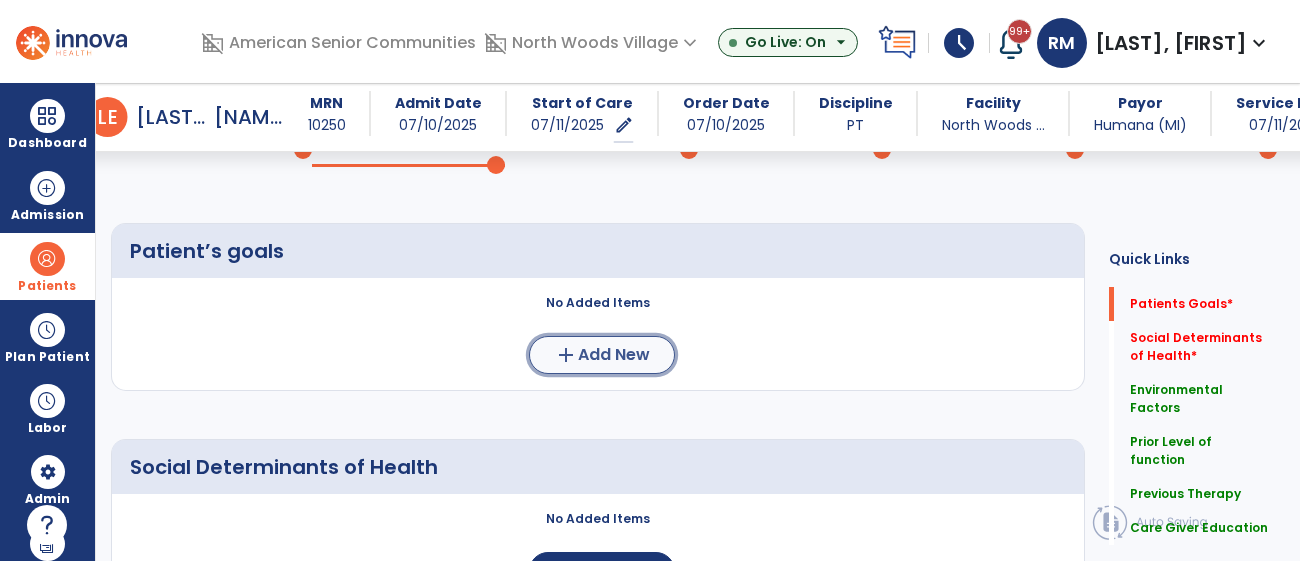 click on "add" 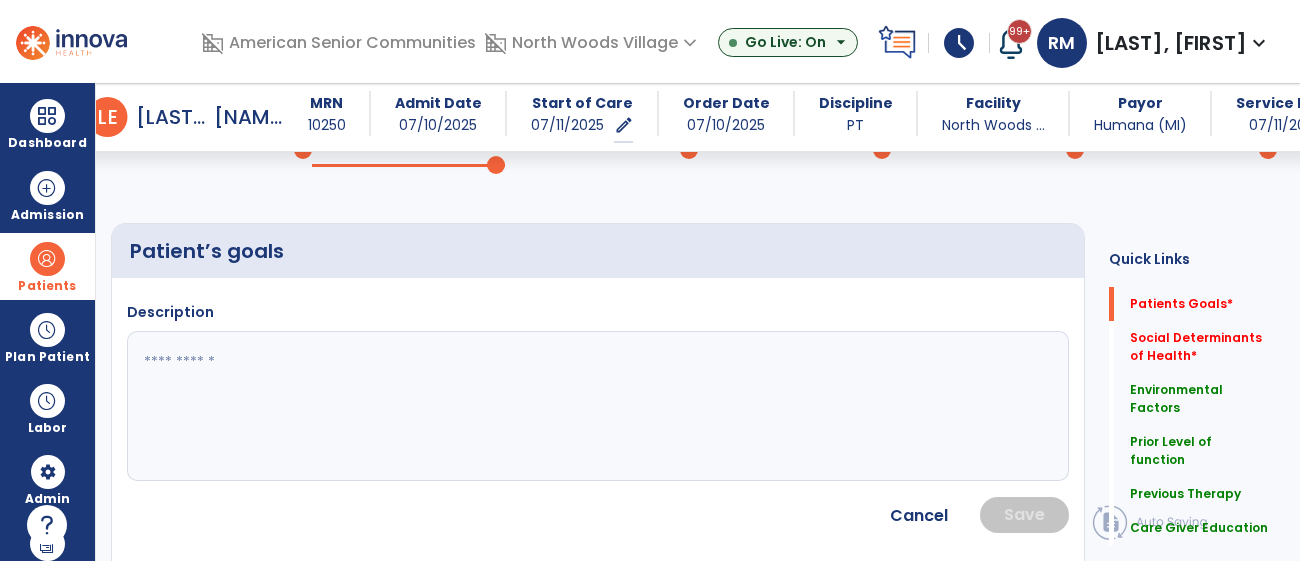 click 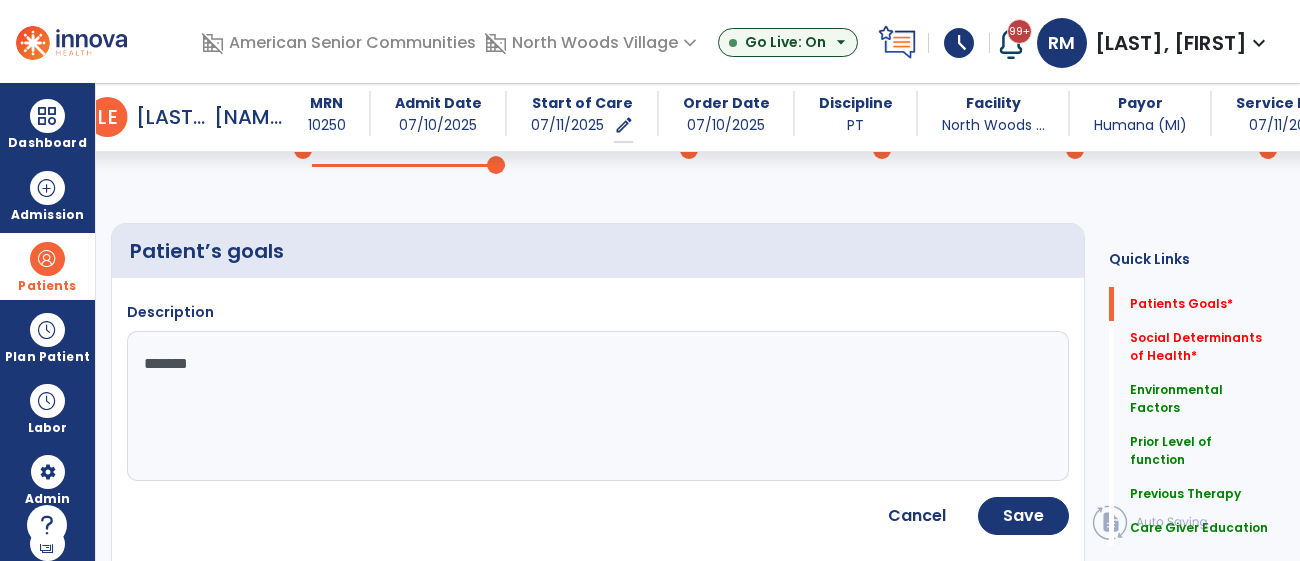 type on "********" 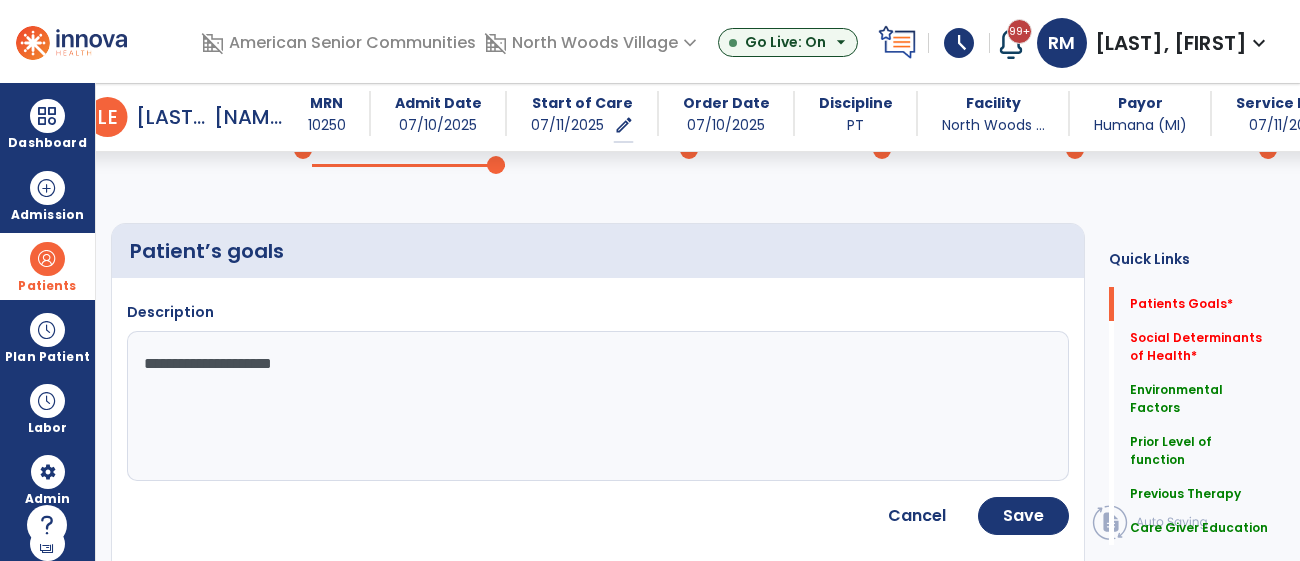 type on "**********" 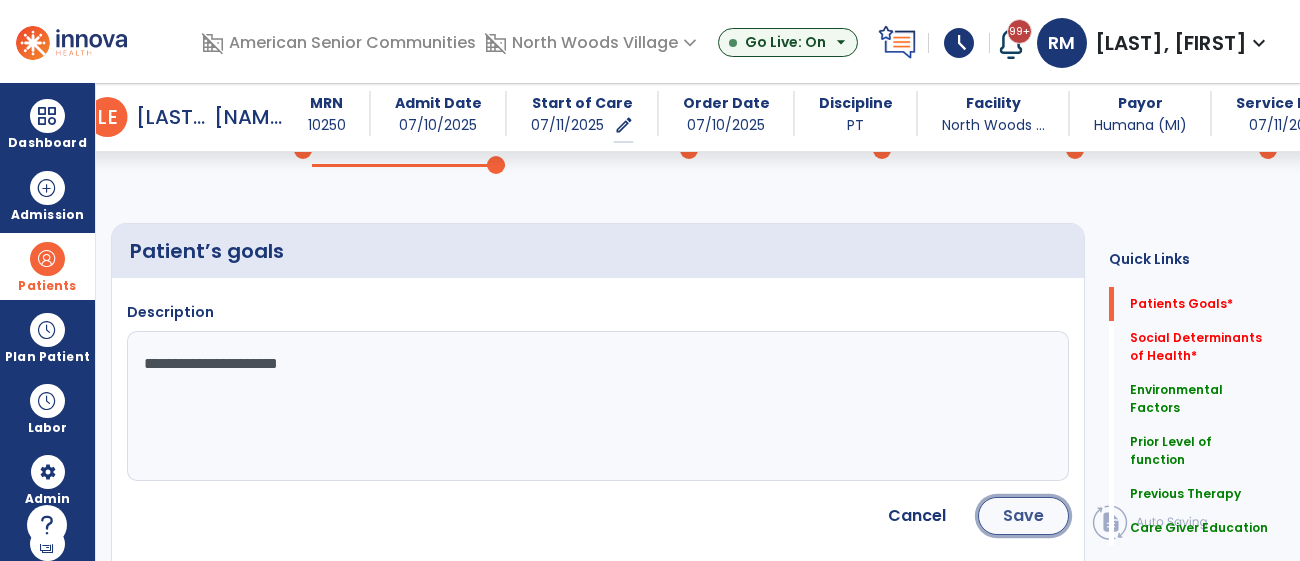 click on "Save" 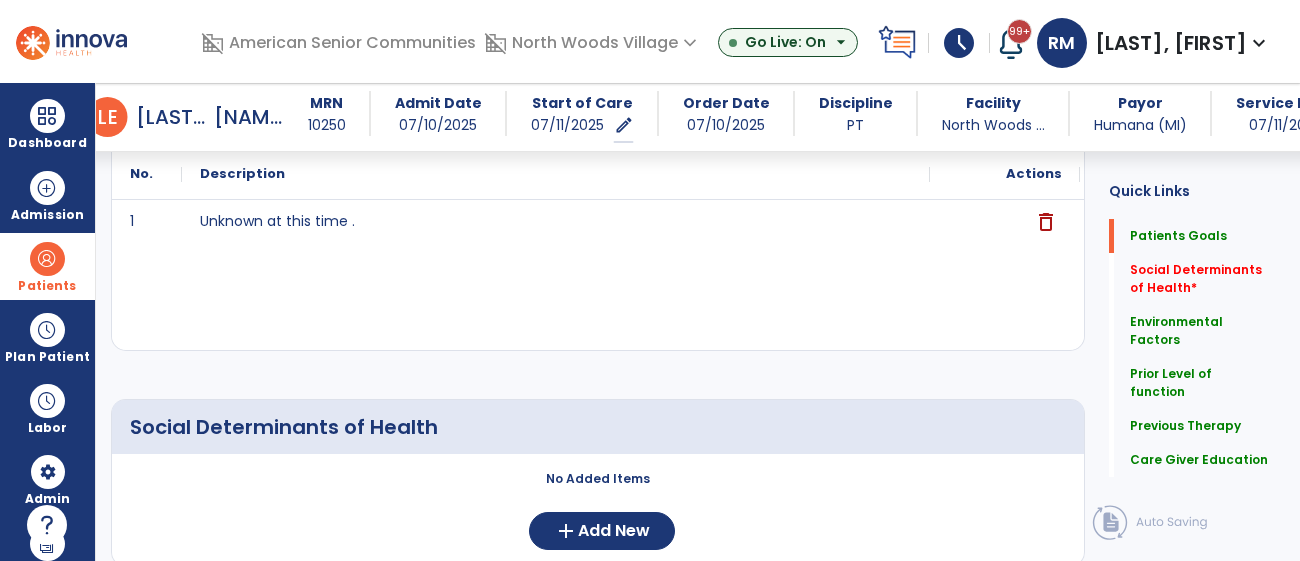 scroll, scrollTop: 275, scrollLeft: 0, axis: vertical 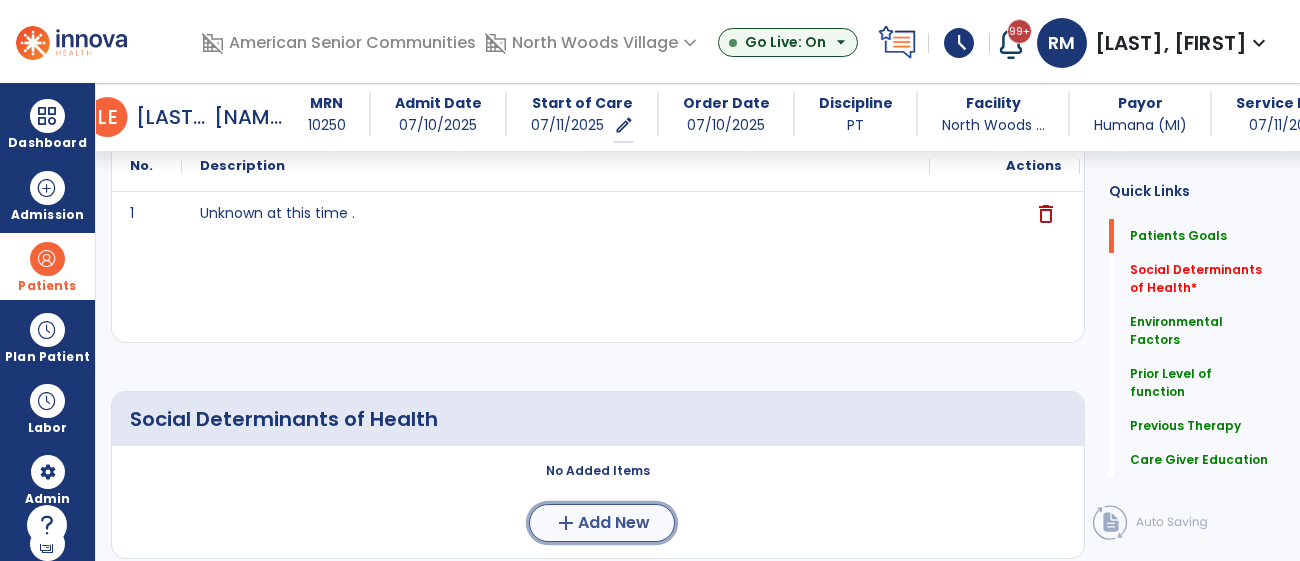 click on "Add New" 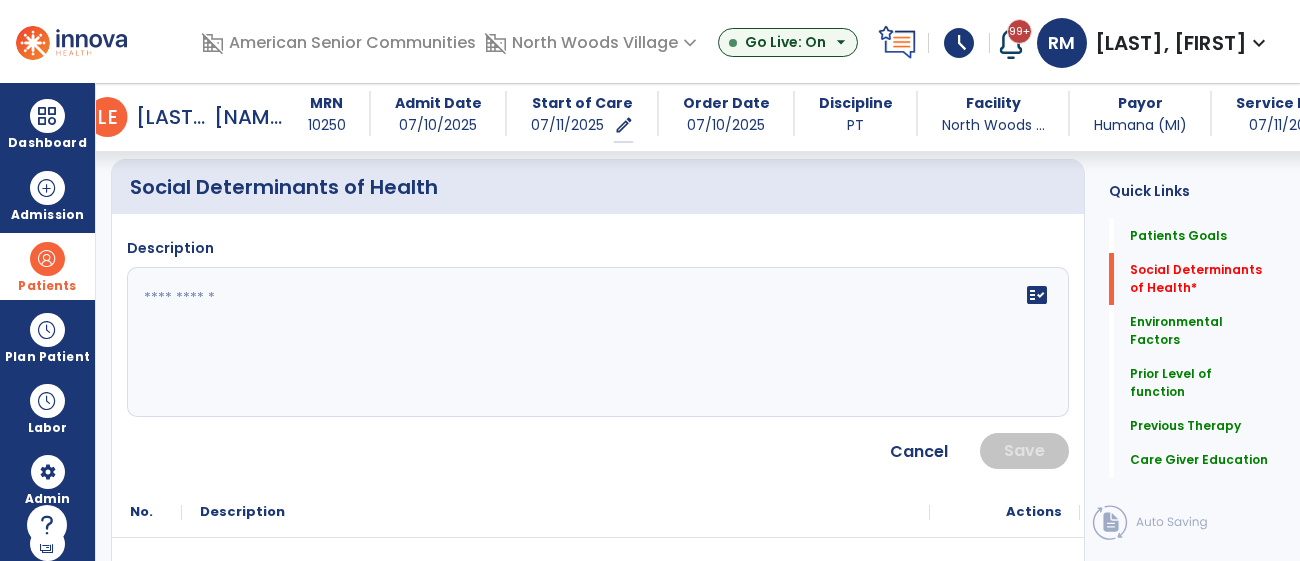 scroll, scrollTop: 541, scrollLeft: 0, axis: vertical 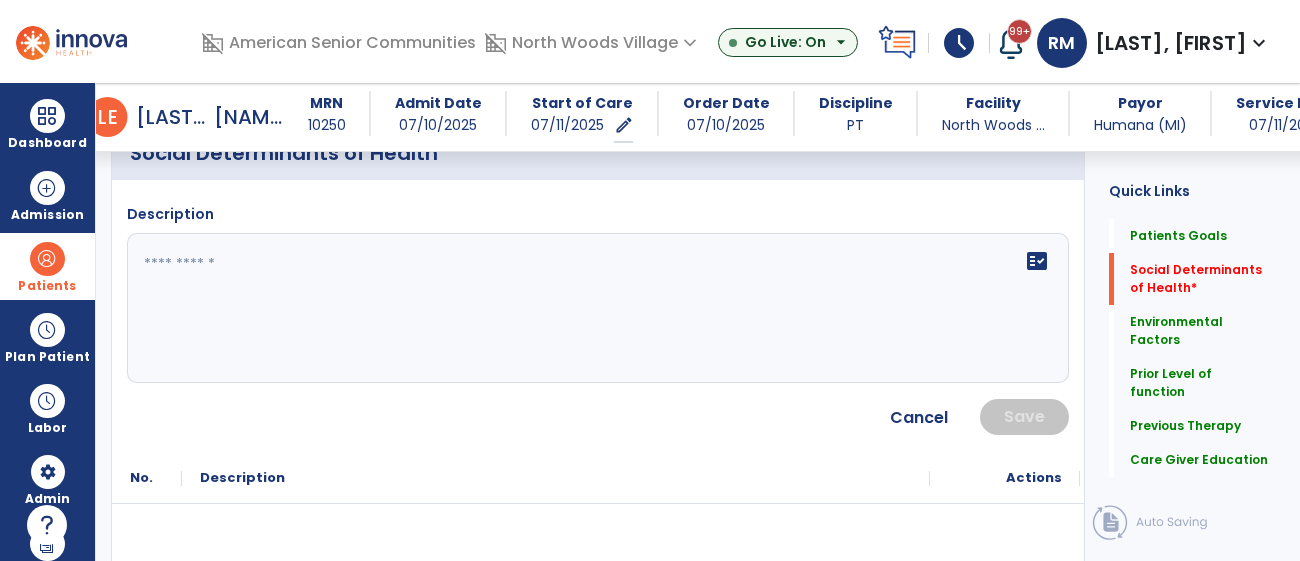 click on "fact_check" 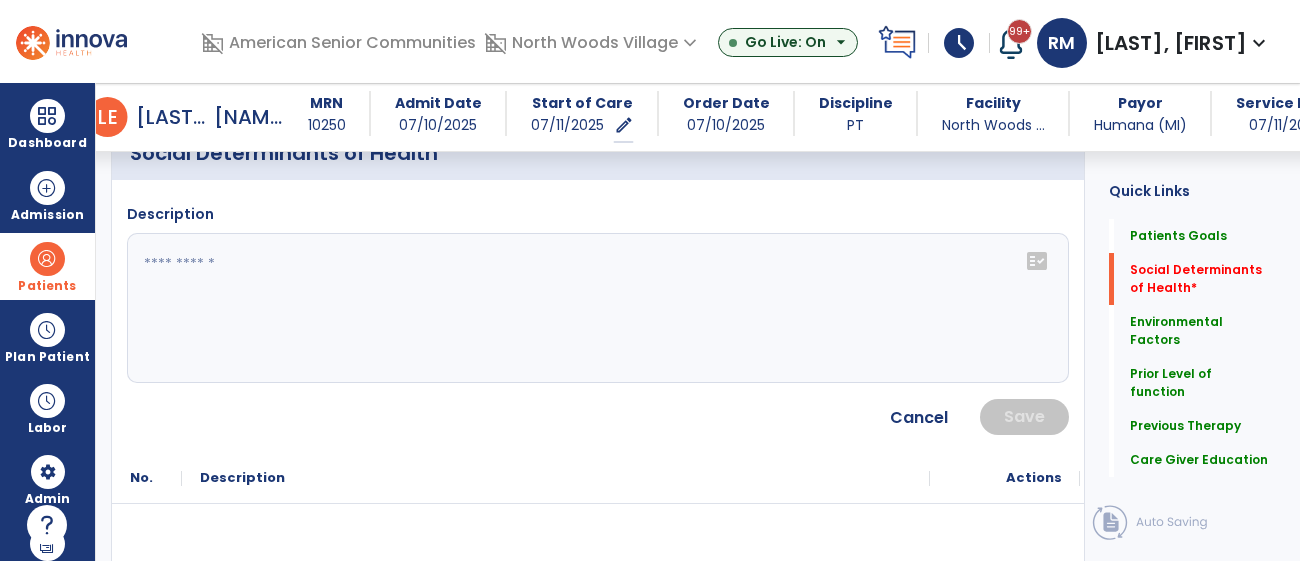 click on "fact_check" 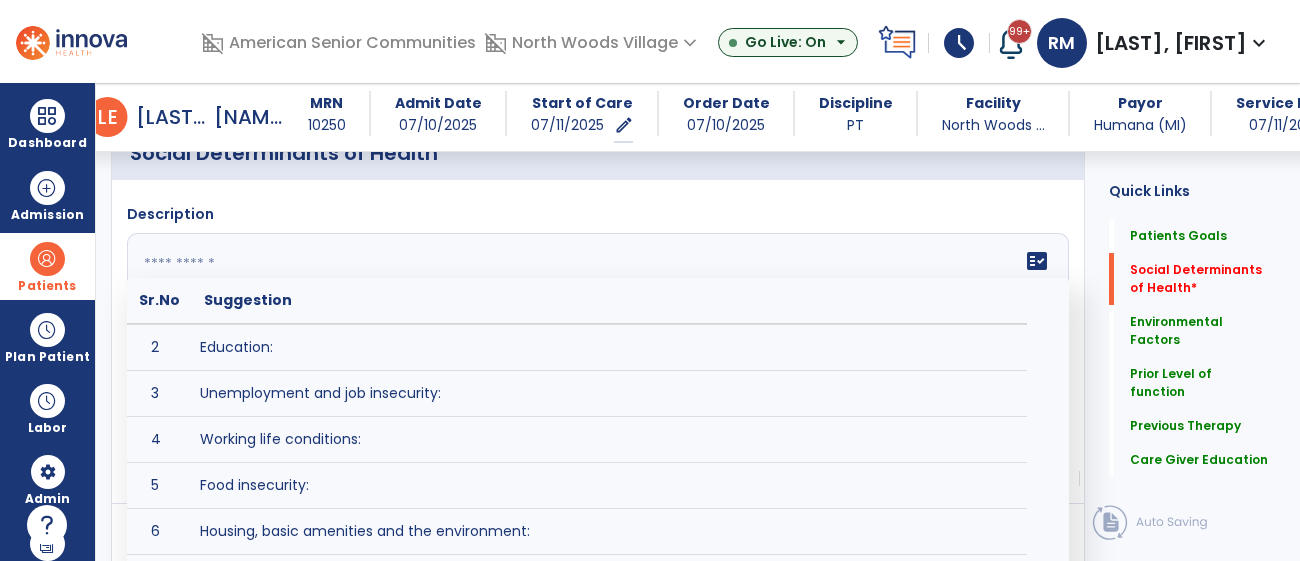 scroll, scrollTop: 0, scrollLeft: 0, axis: both 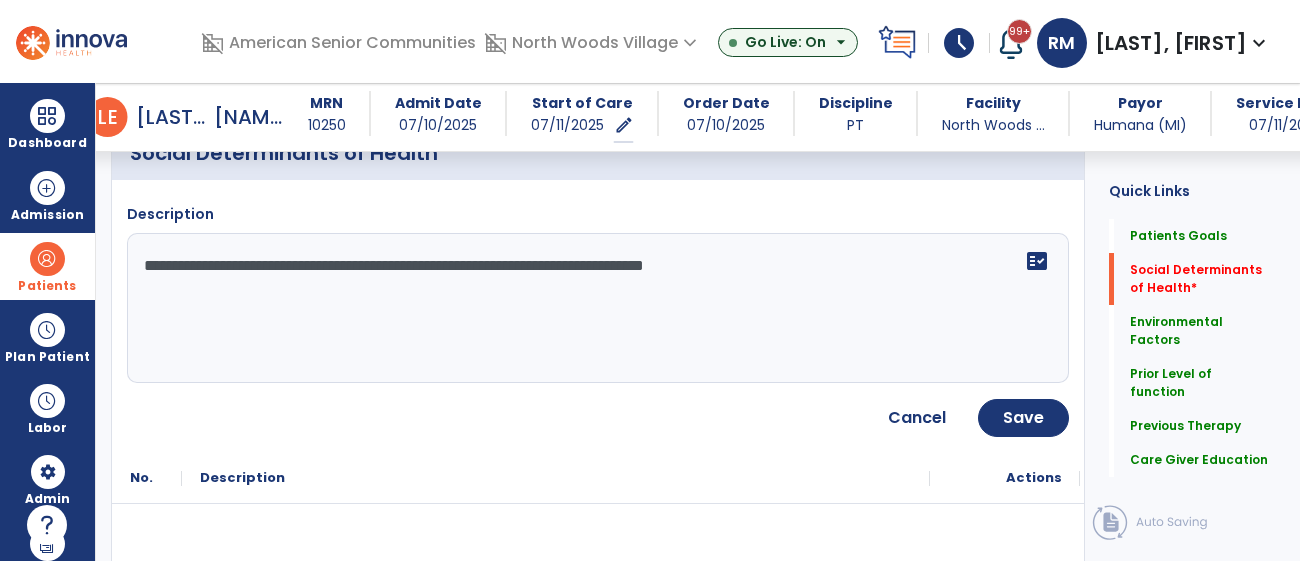 type on "**********" 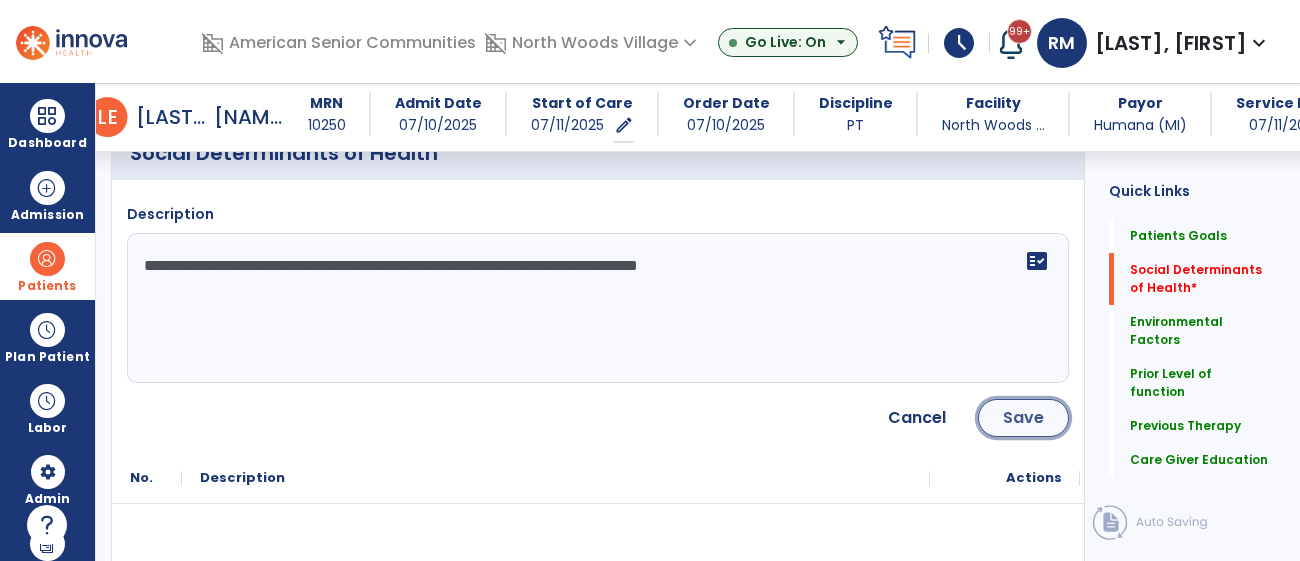 click on "Save" 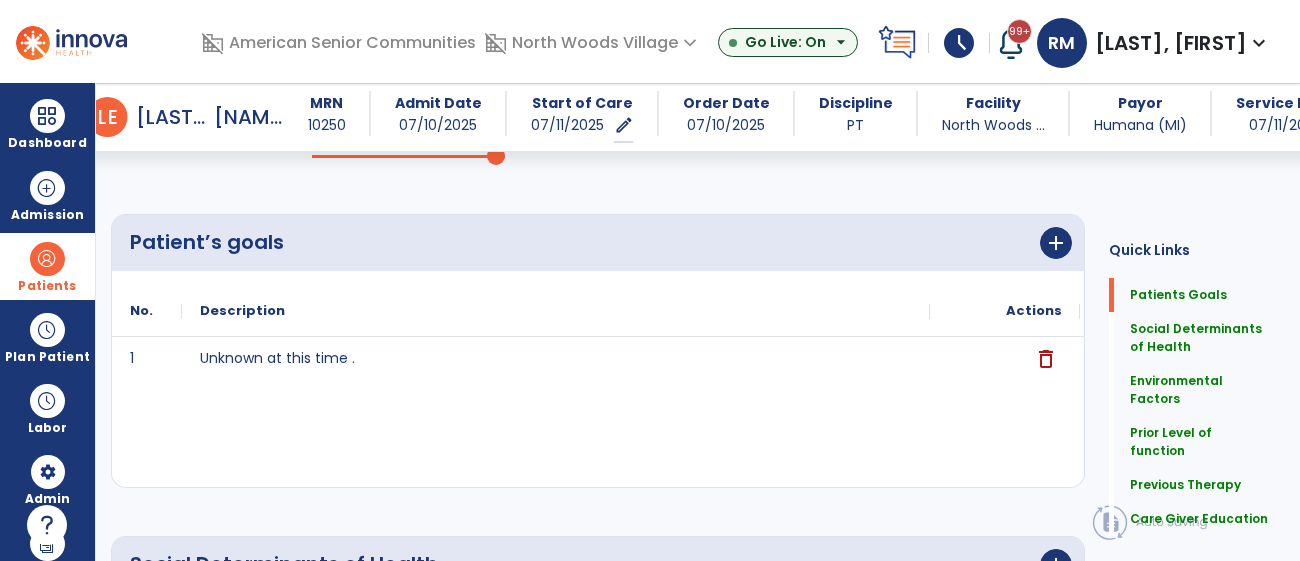 scroll, scrollTop: 0, scrollLeft: 0, axis: both 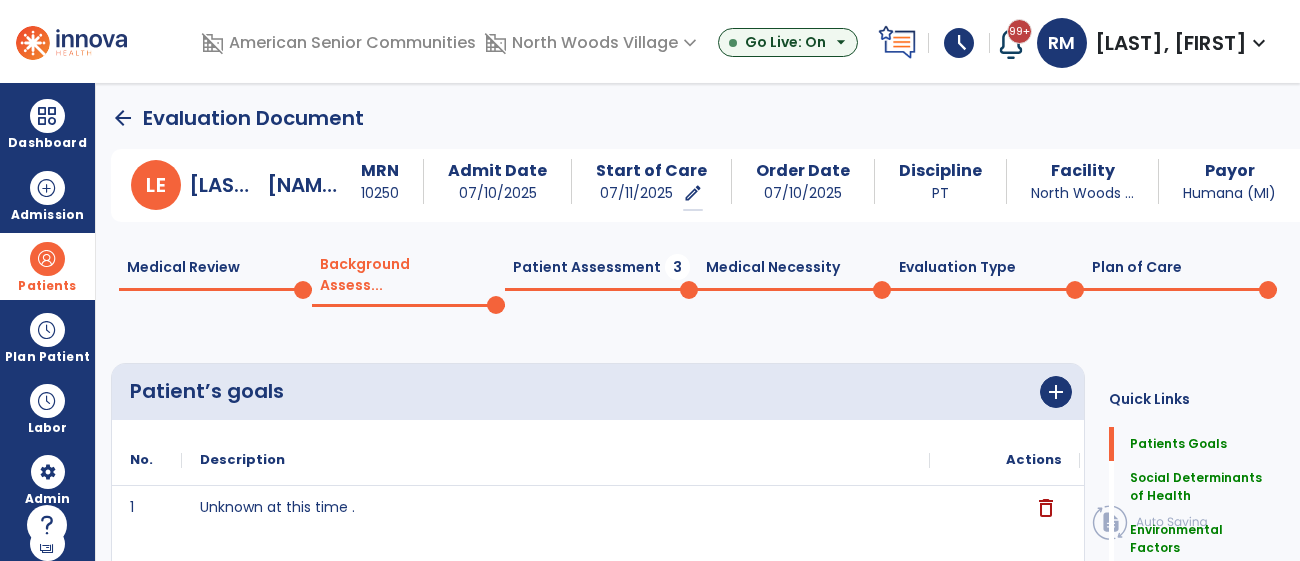 click on "Patient Assessment  3" 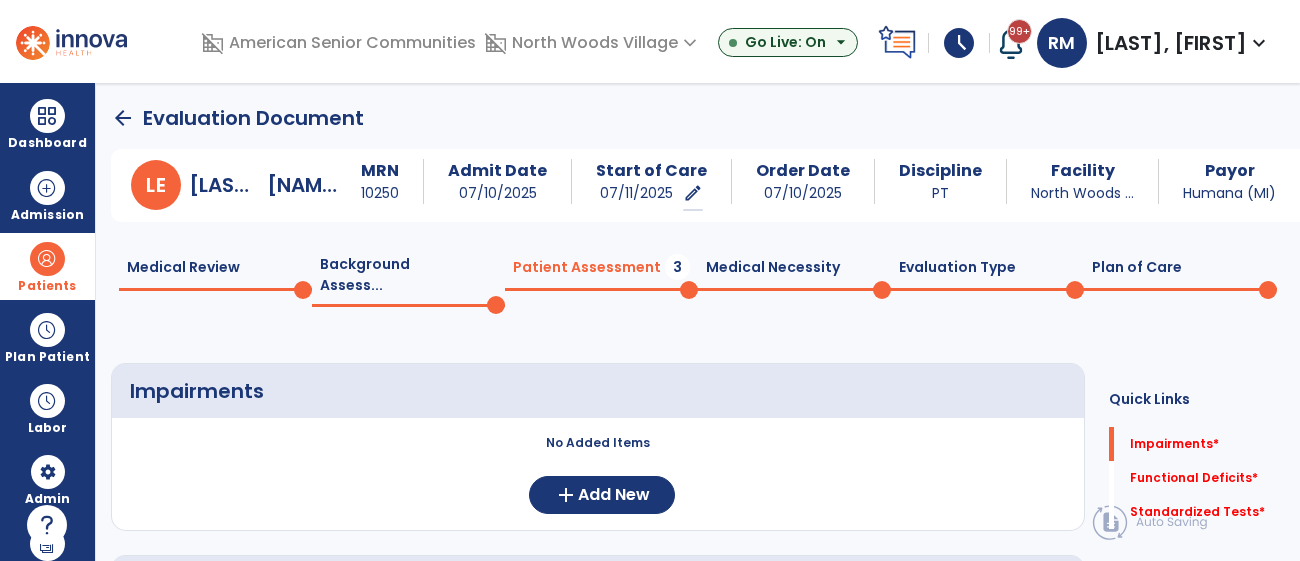 click on "Plan of Care  0" 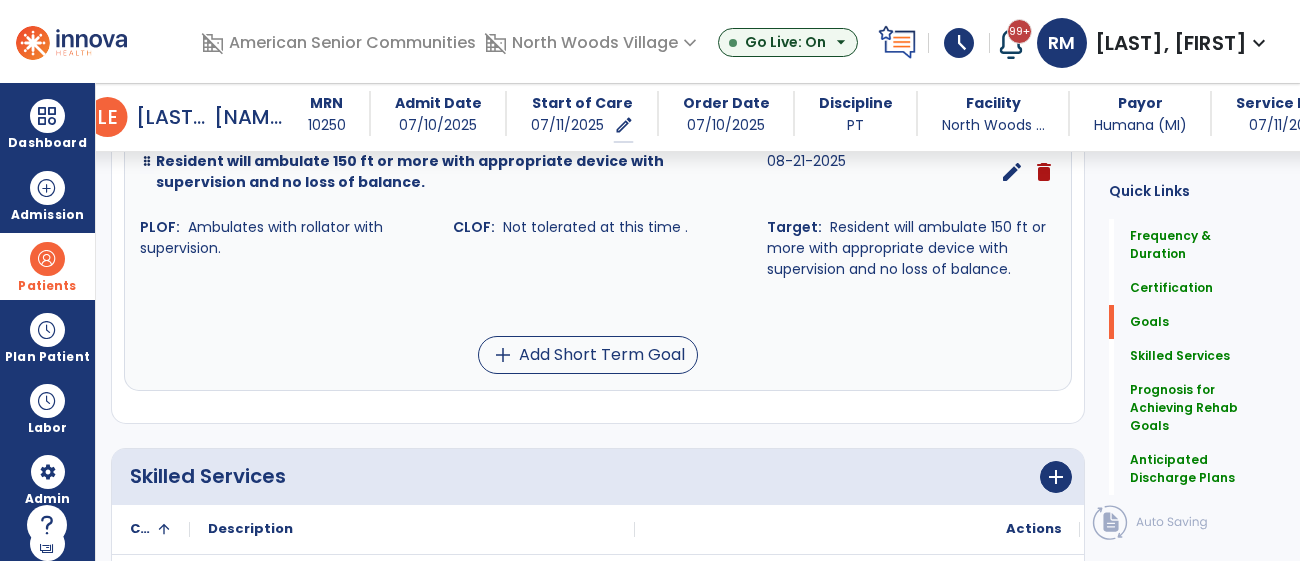 scroll, scrollTop: 580, scrollLeft: 0, axis: vertical 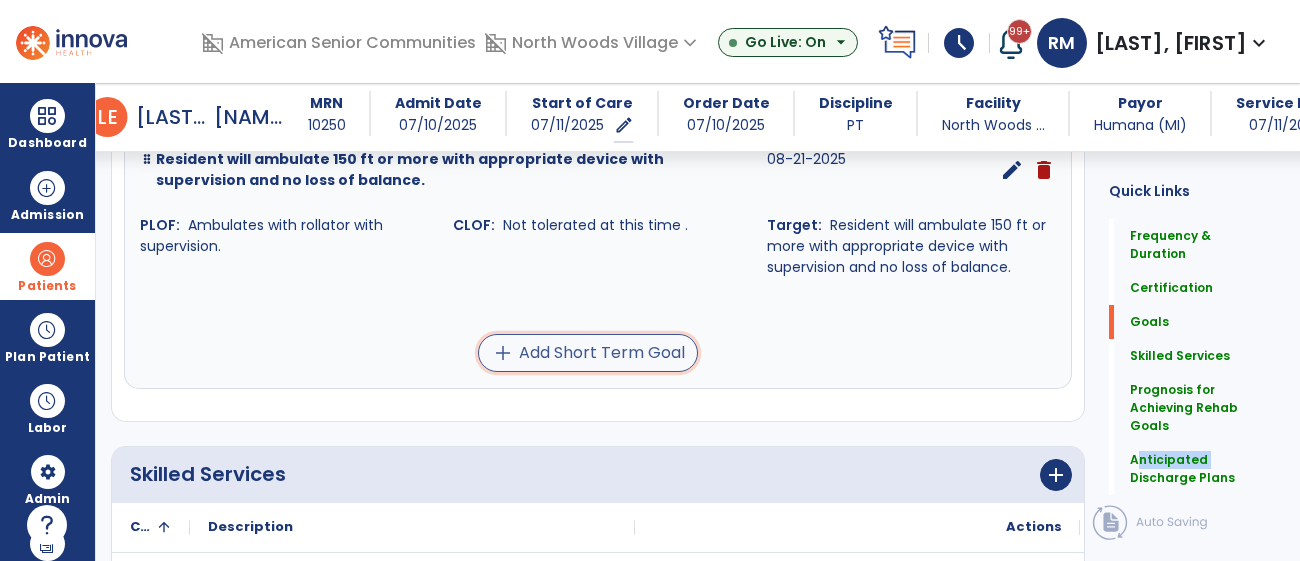 click on "add  Add Short Term Goal" at bounding box center (588, 353) 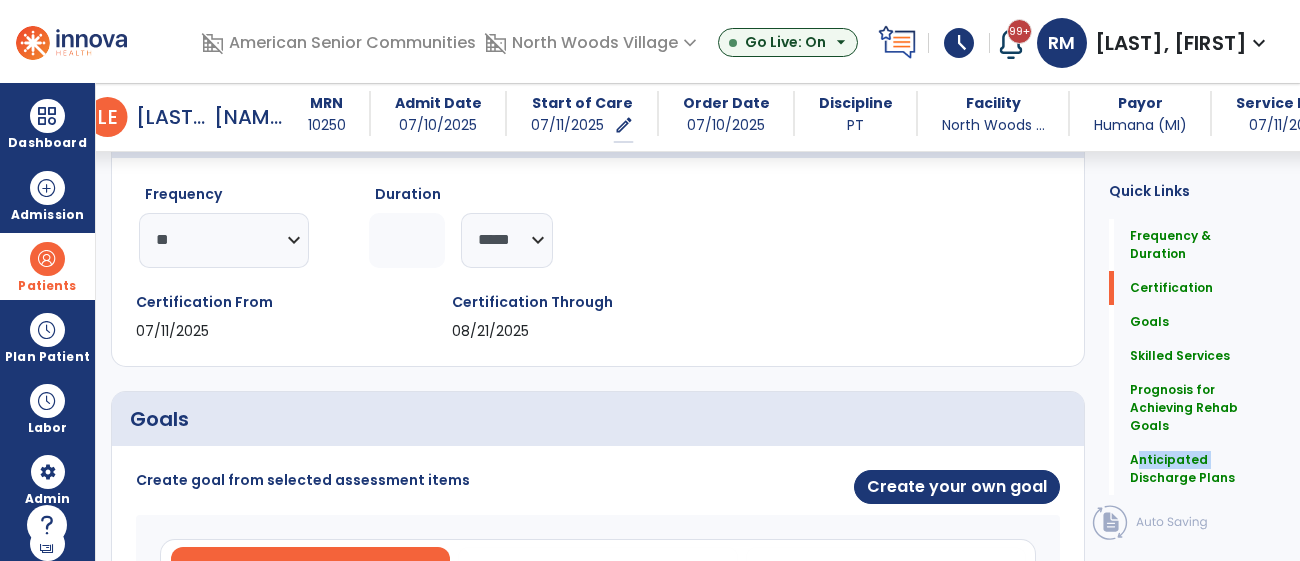 scroll, scrollTop: 228, scrollLeft: 0, axis: vertical 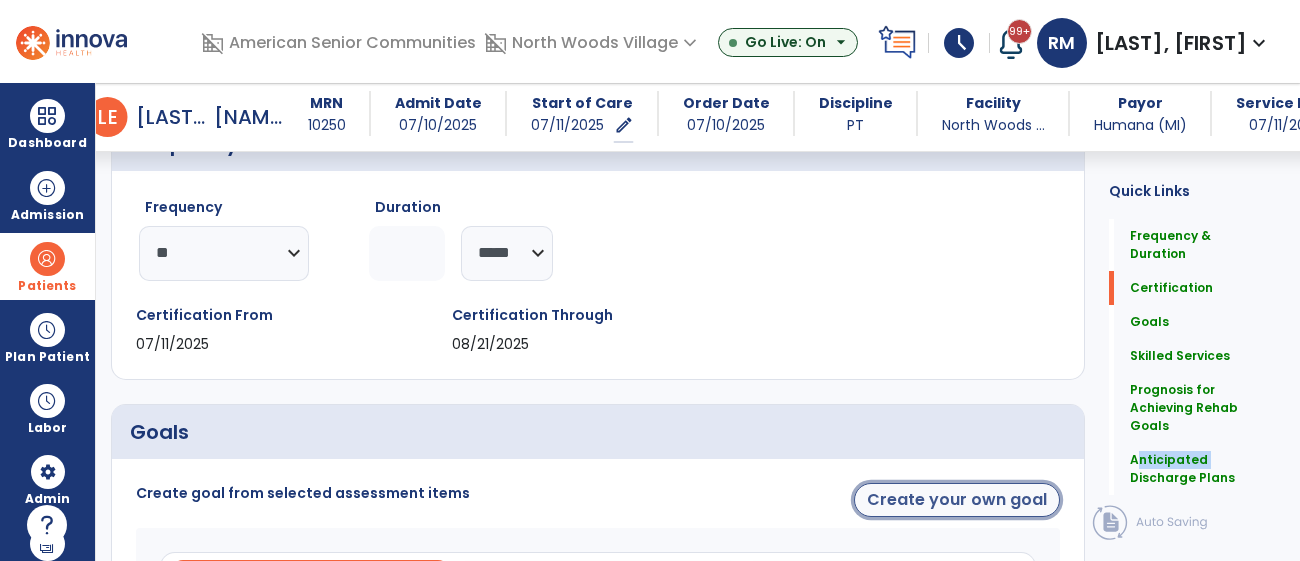 click on "Create your own goal" at bounding box center [957, 500] 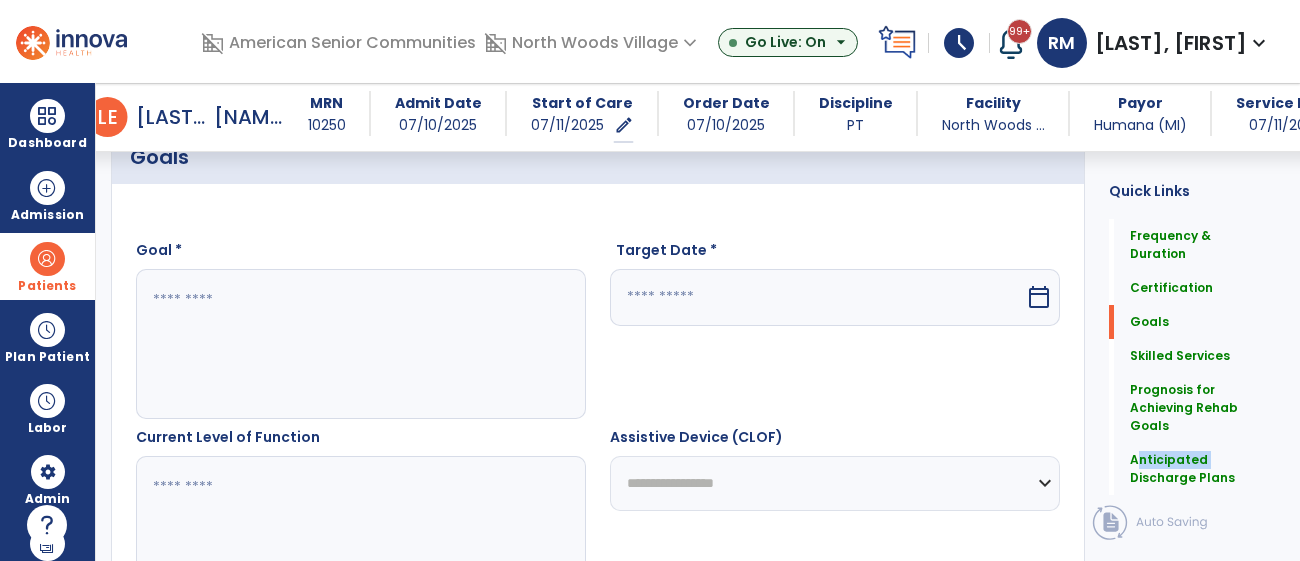 scroll, scrollTop: 525, scrollLeft: 0, axis: vertical 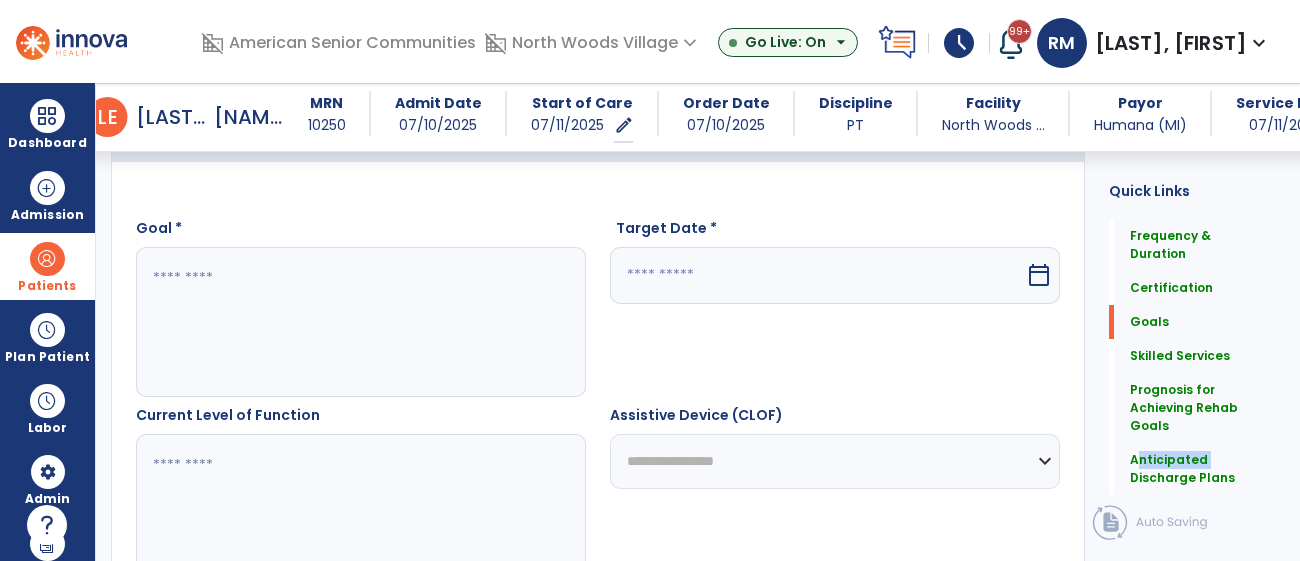 click at bounding box center (360, 322) 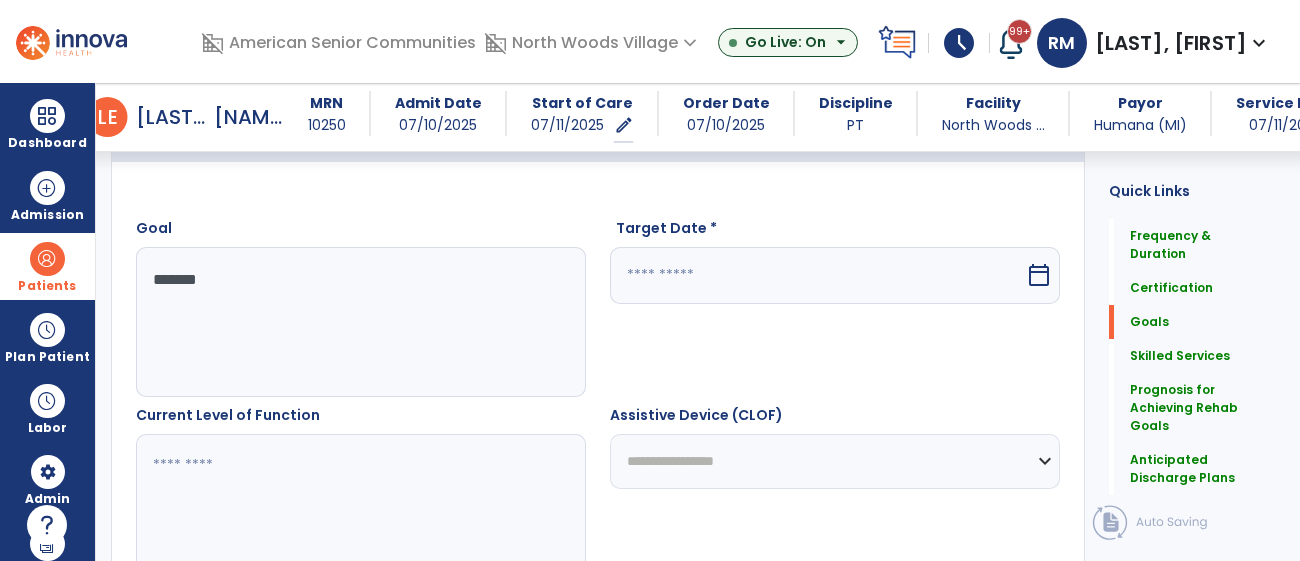 type on "********" 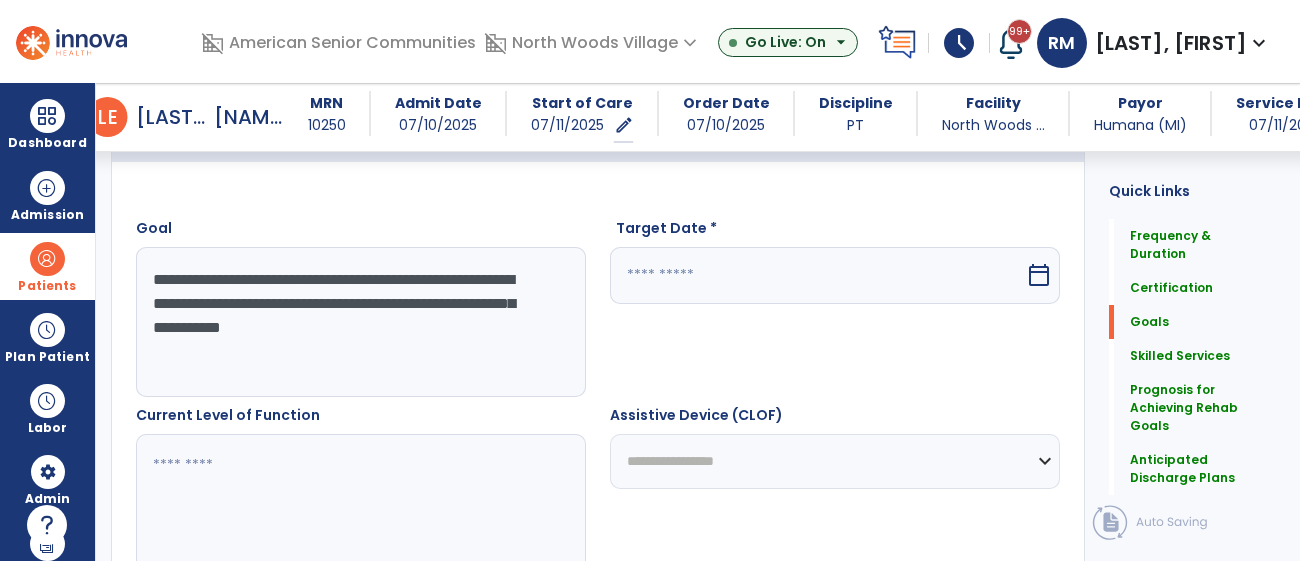 type on "**********" 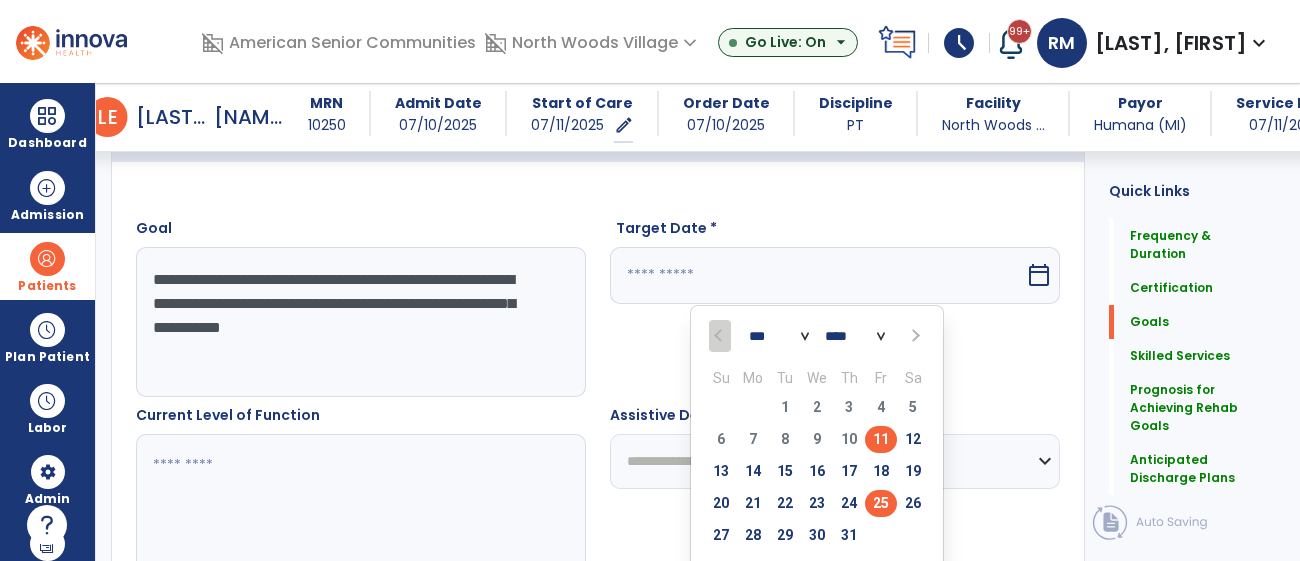 click on "25" at bounding box center (881, 503) 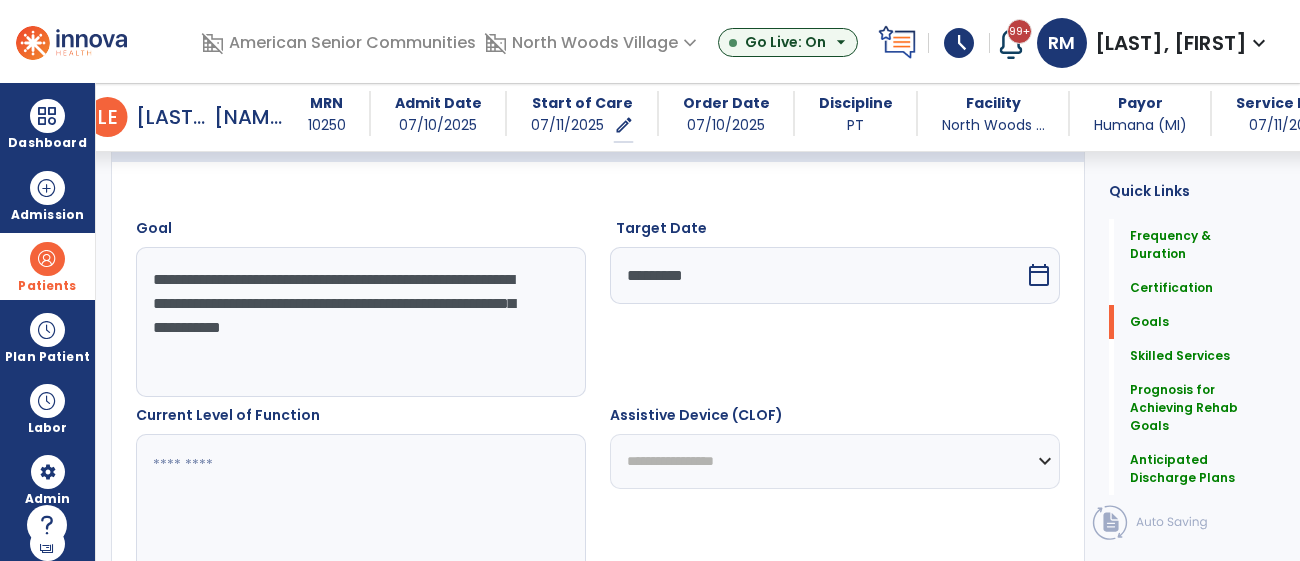 click at bounding box center (360, 509) 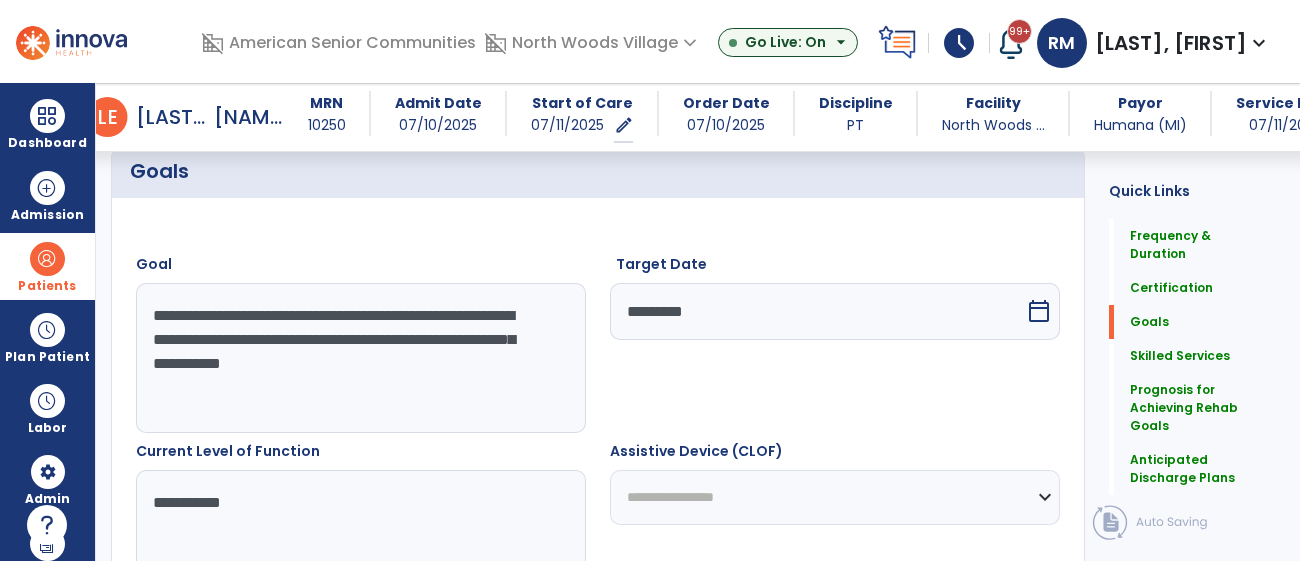 scroll, scrollTop: 491, scrollLeft: 0, axis: vertical 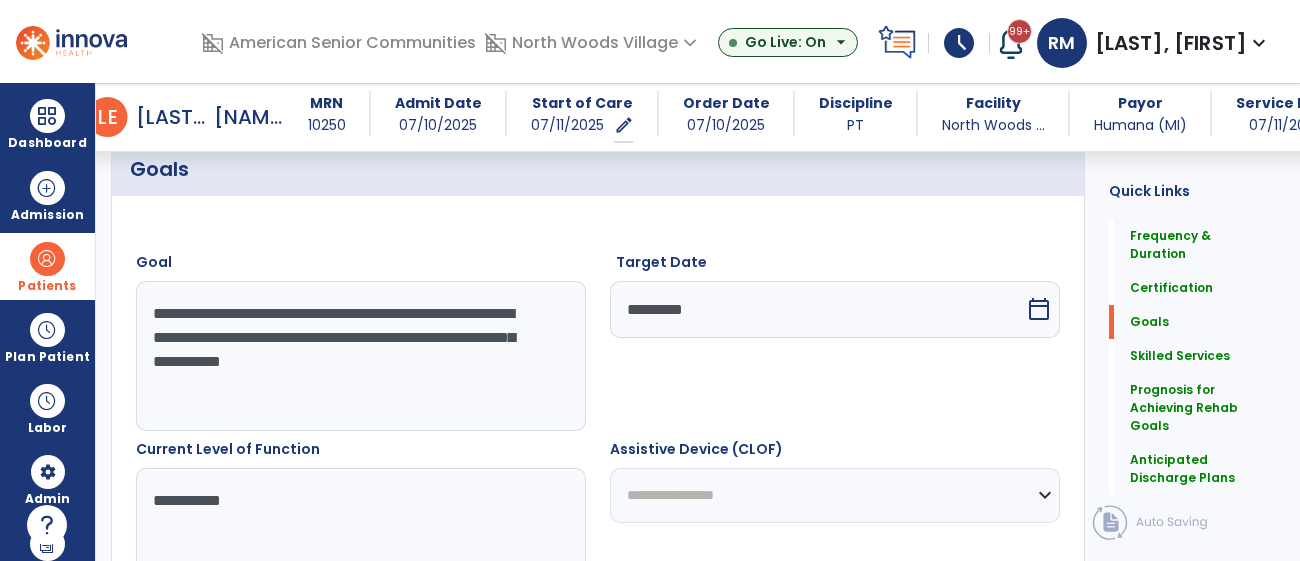 type on "**********" 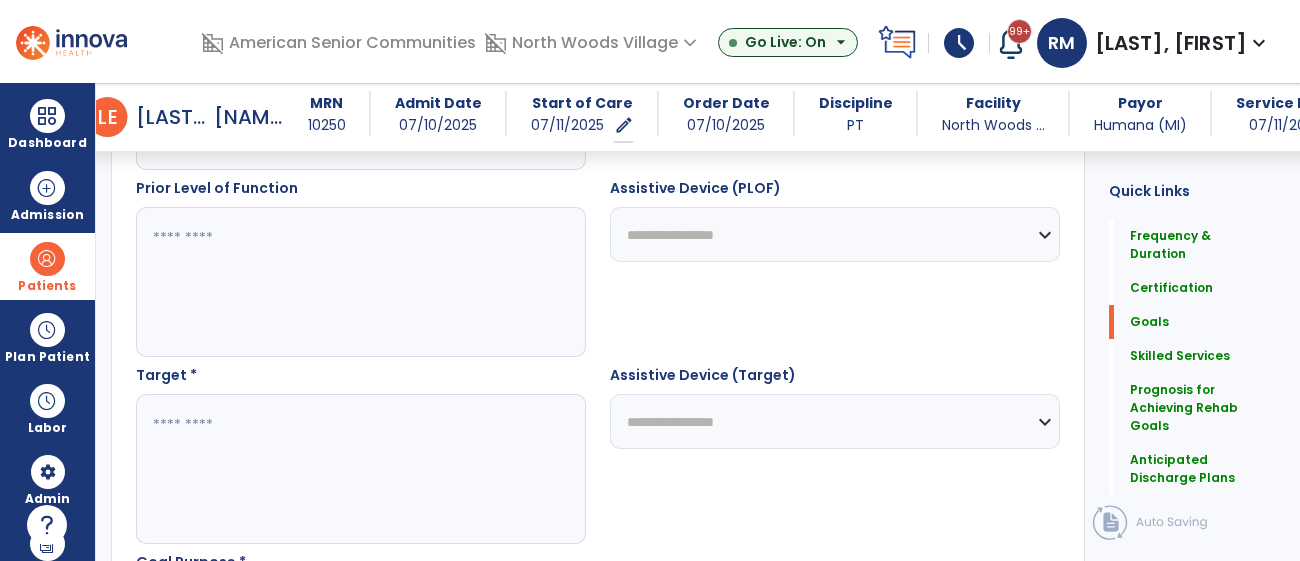 scroll, scrollTop: 939, scrollLeft: 0, axis: vertical 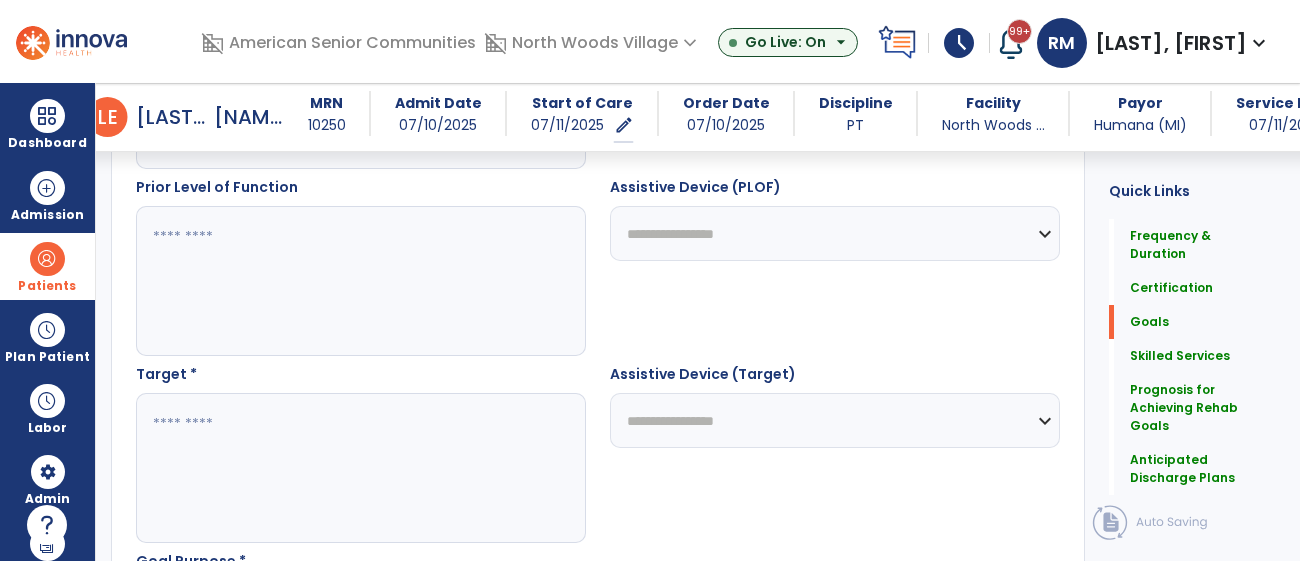 click at bounding box center (360, 468) 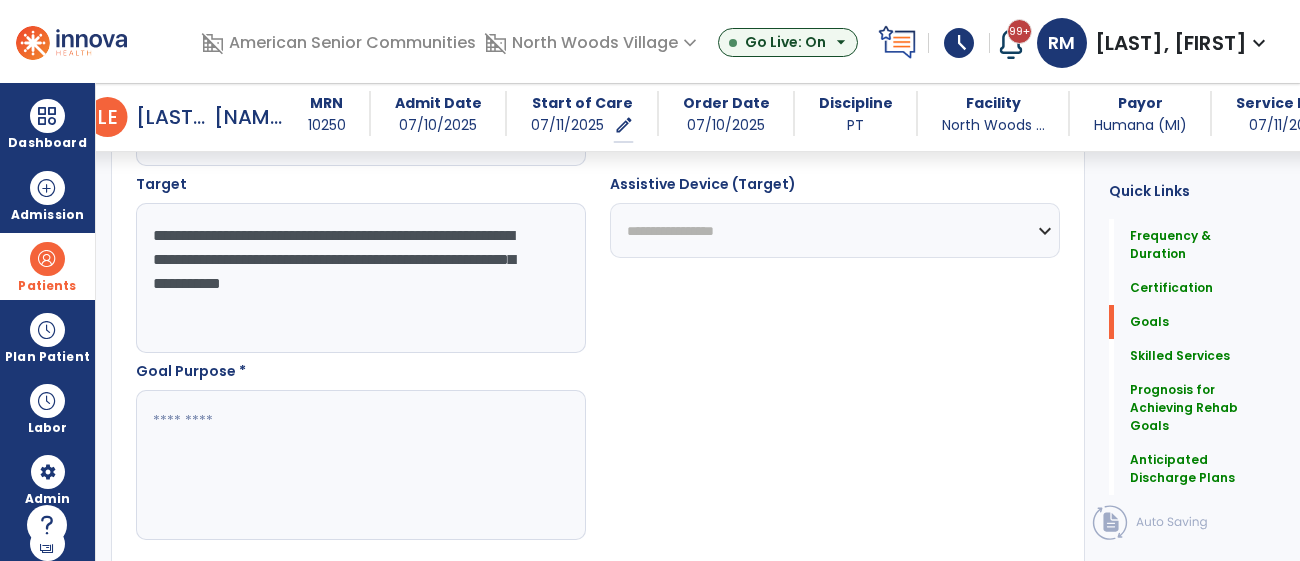 scroll, scrollTop: 1130, scrollLeft: 0, axis: vertical 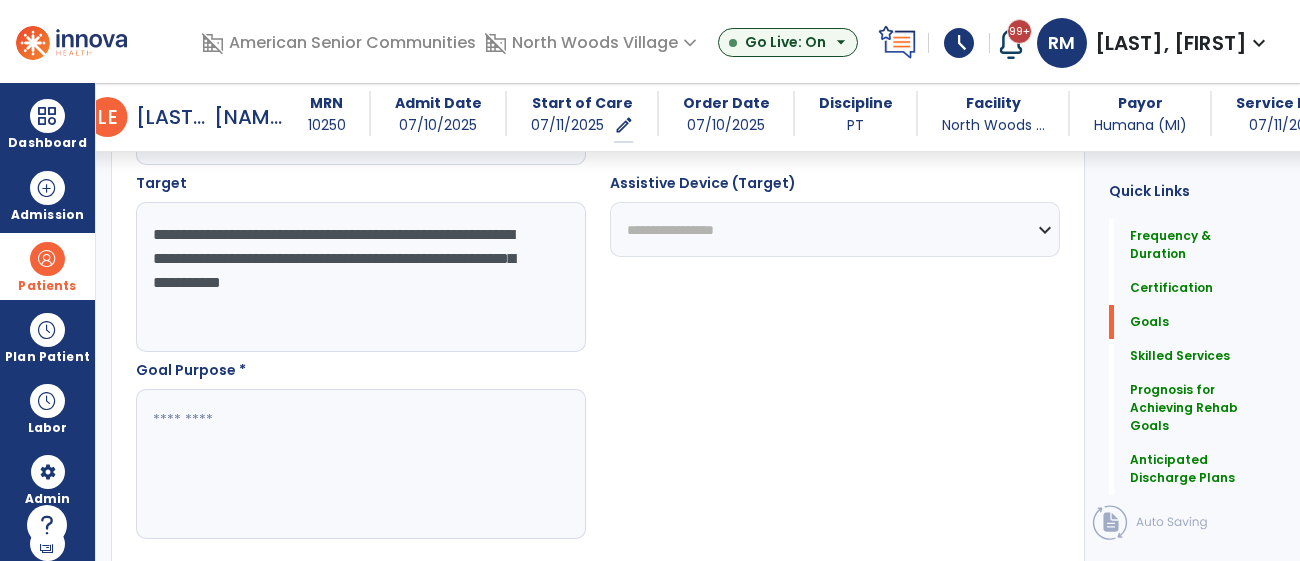 type on "**********" 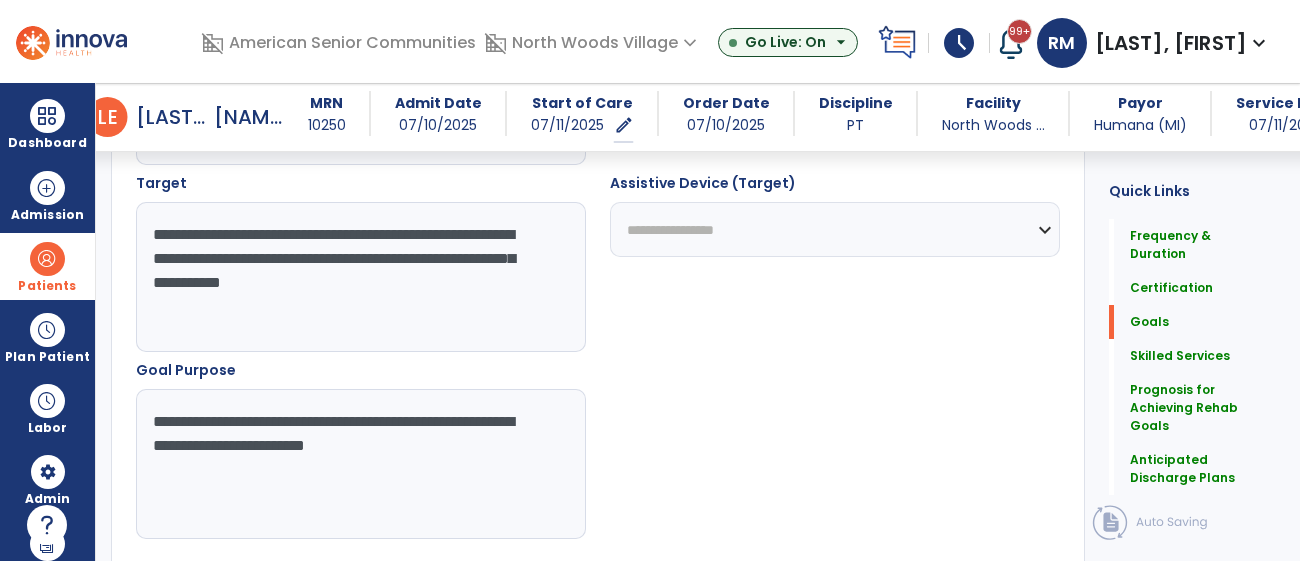 type on "**********" 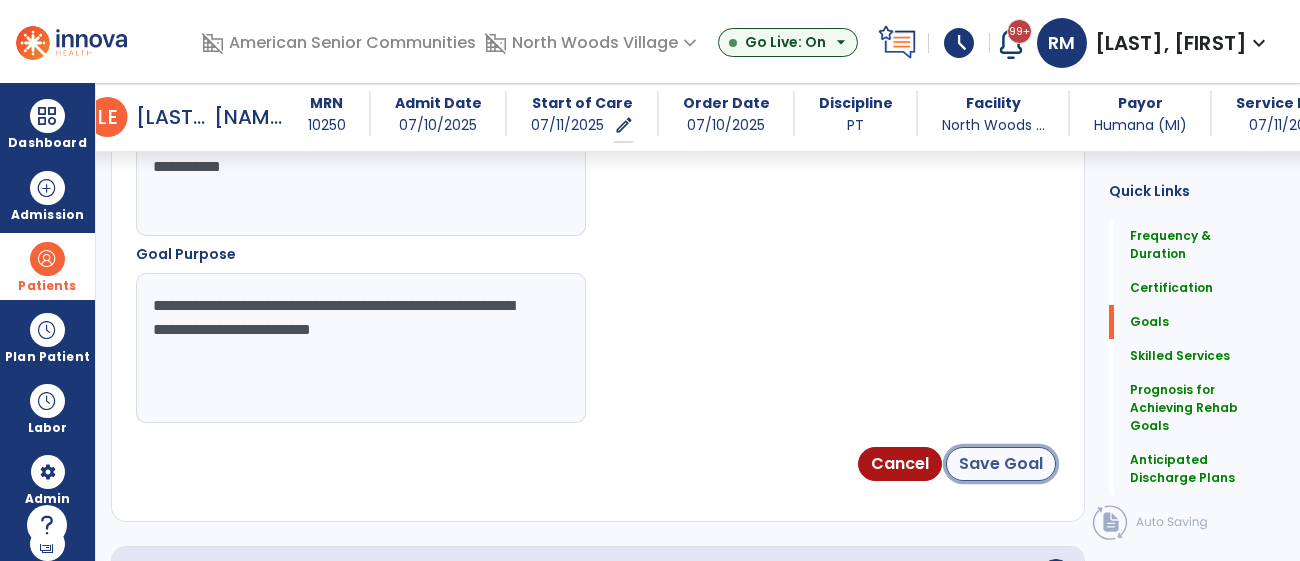 click on "Save Goal" at bounding box center [1001, 464] 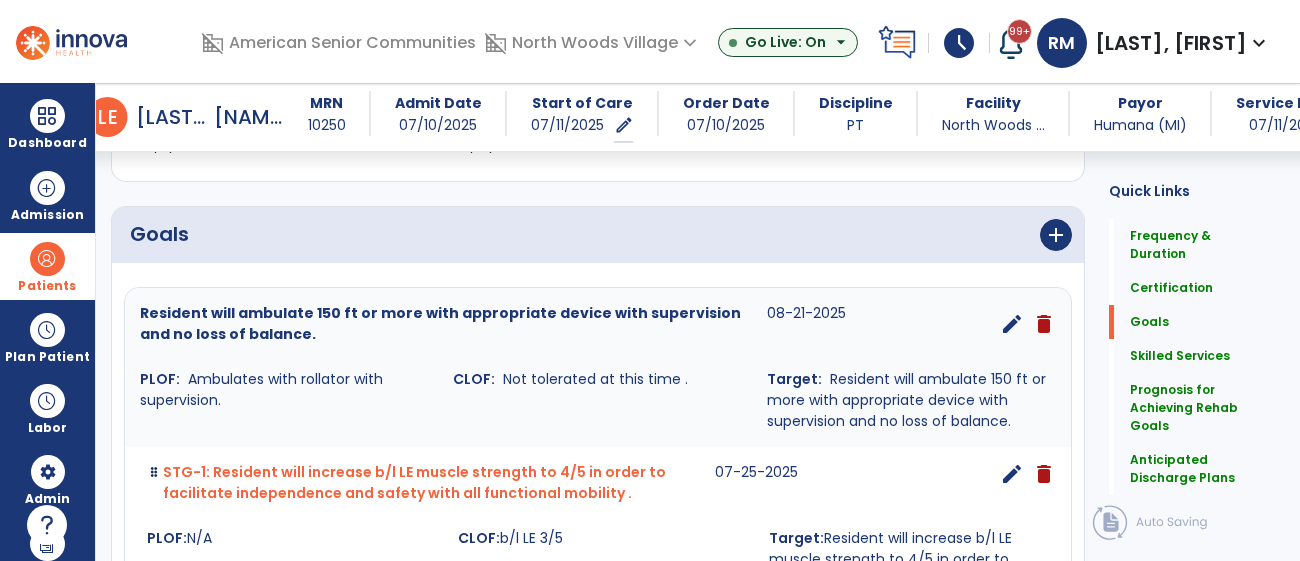 scroll, scrollTop: 462, scrollLeft: 0, axis: vertical 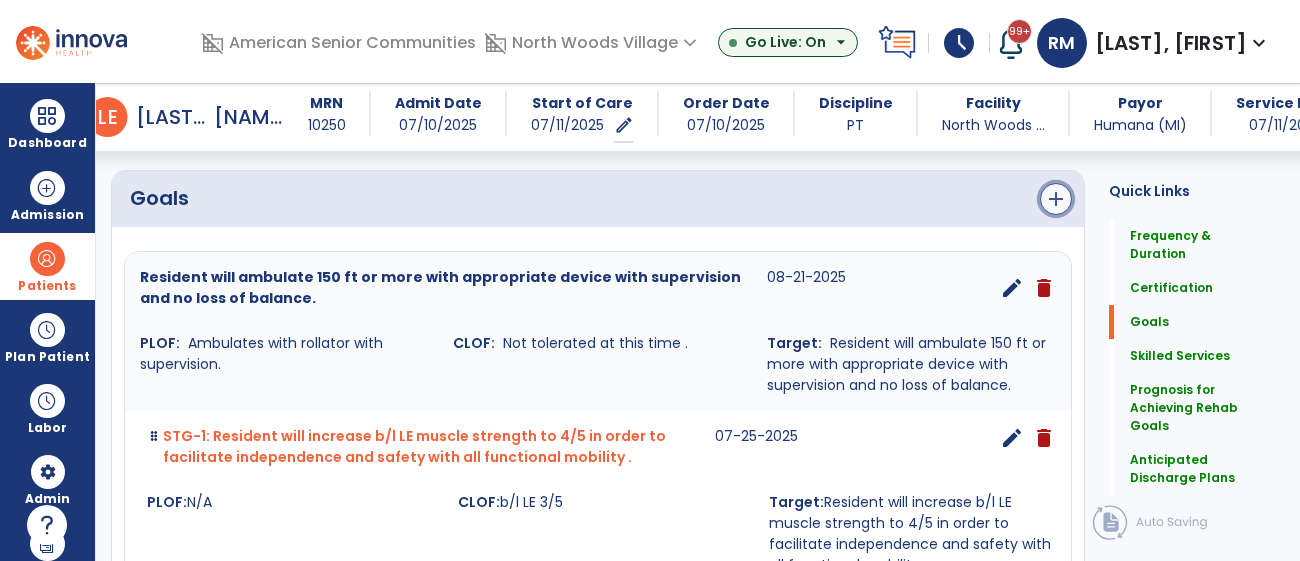 click on "add" at bounding box center (1056, 199) 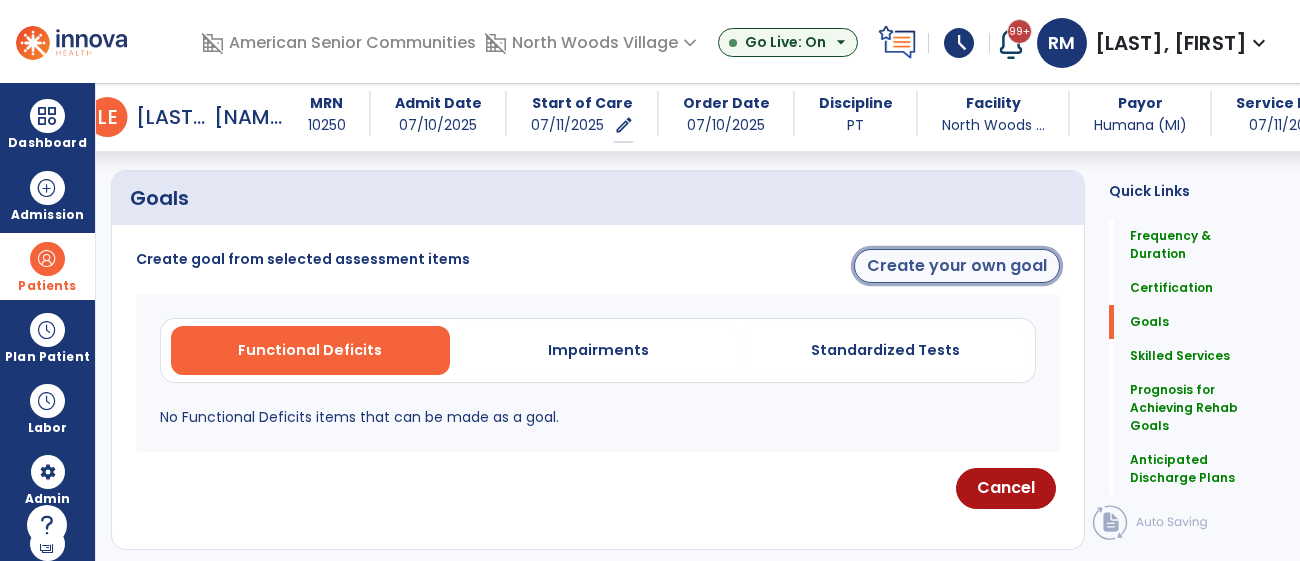 click on "Create your own goal" at bounding box center [957, 266] 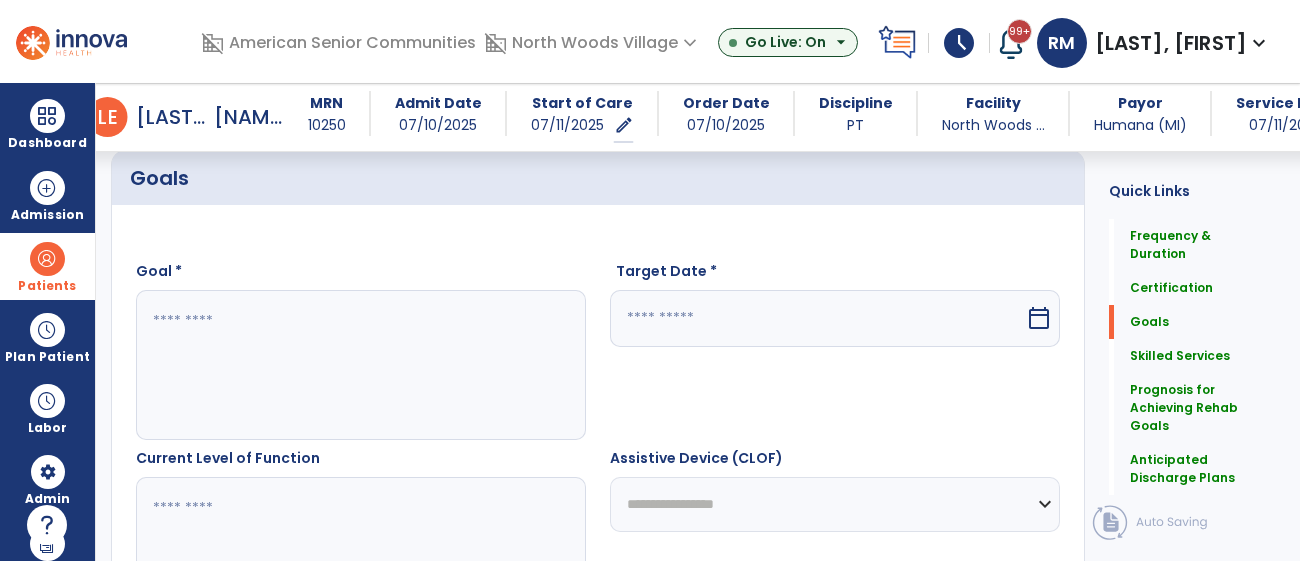 scroll, scrollTop: 487, scrollLeft: 0, axis: vertical 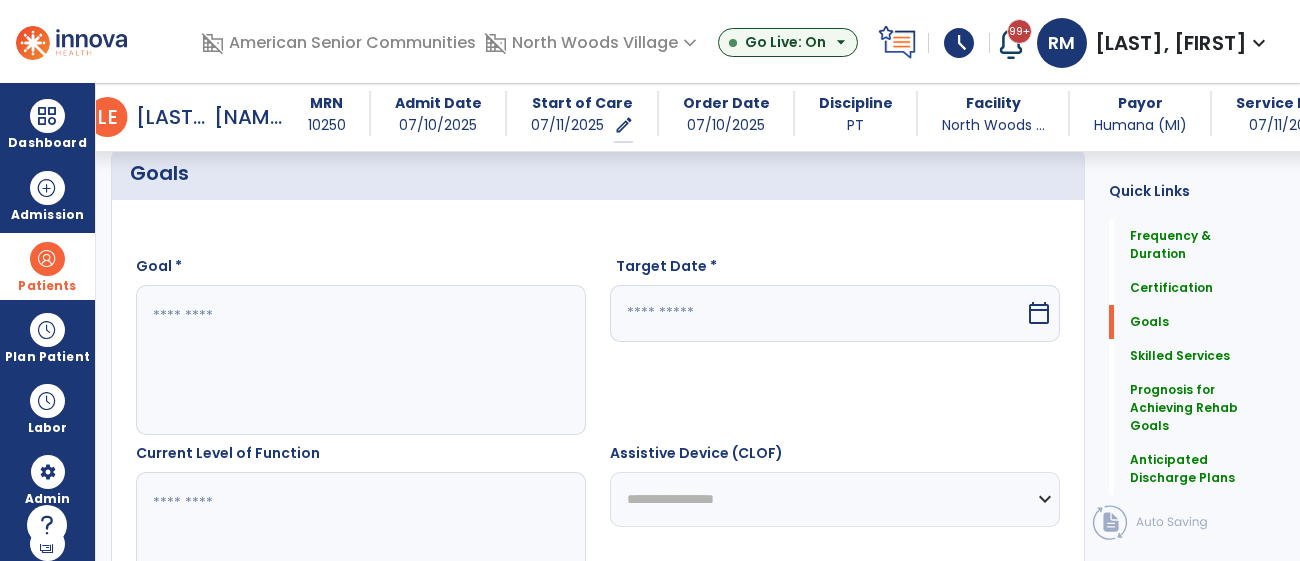 click at bounding box center [360, 360] 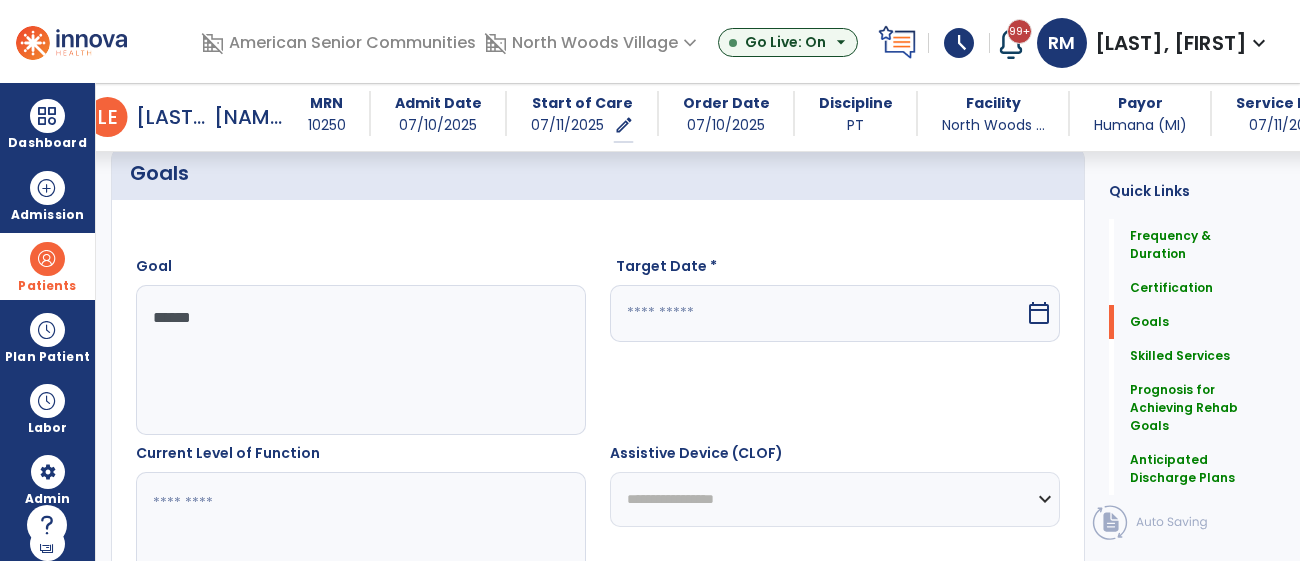 type on "*******" 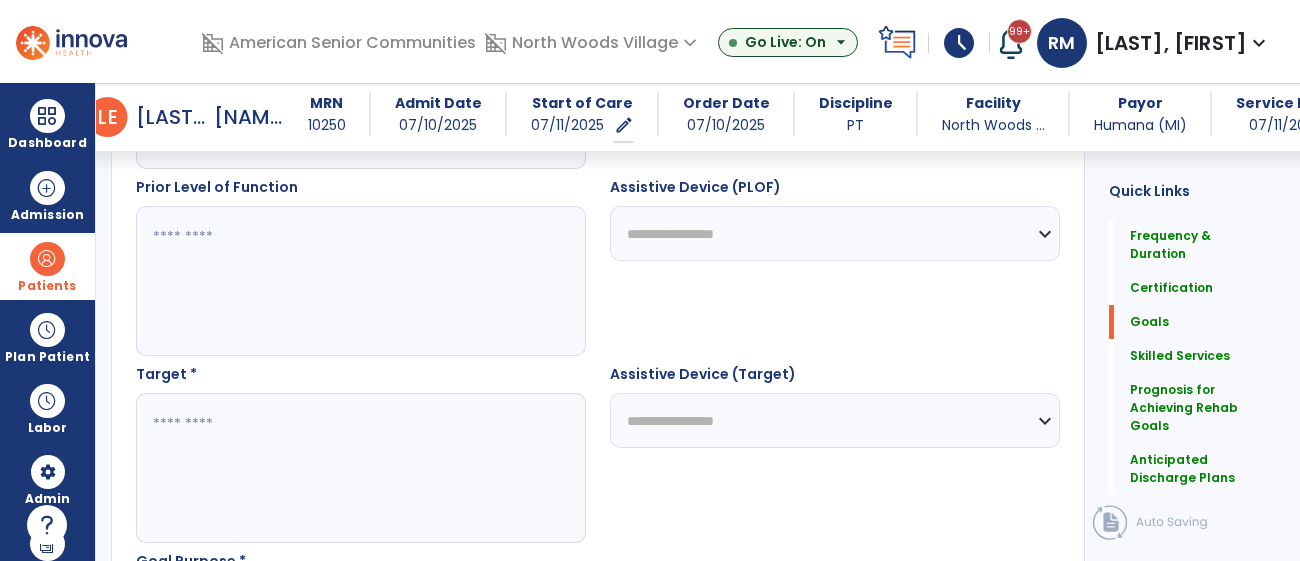scroll, scrollTop: 943, scrollLeft: 0, axis: vertical 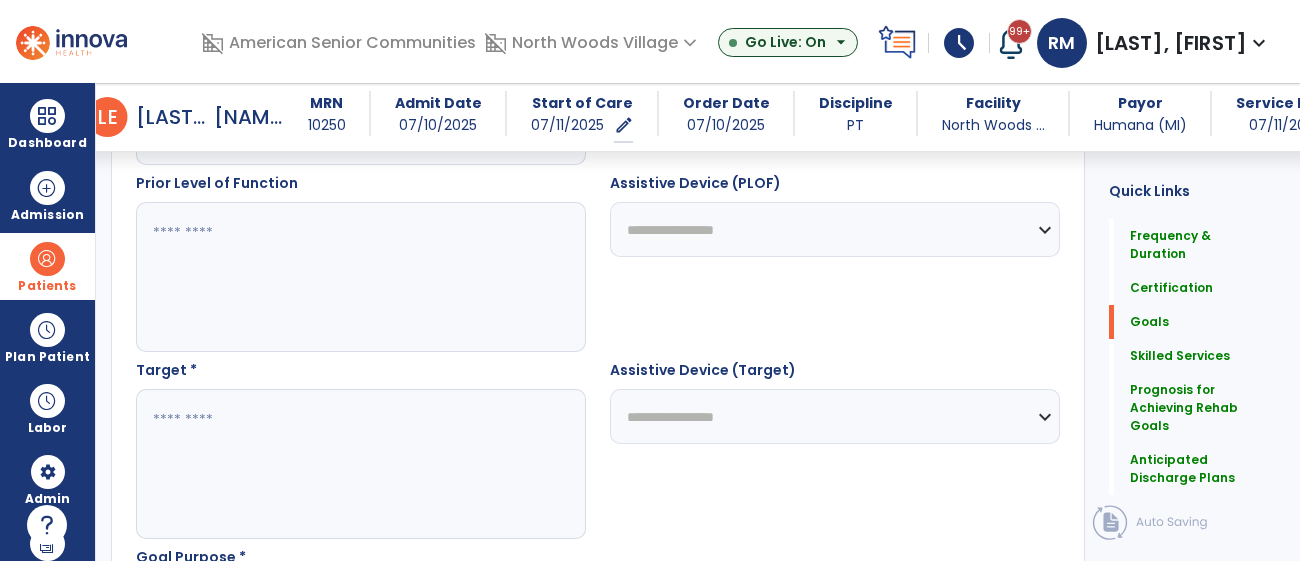 type on "**********" 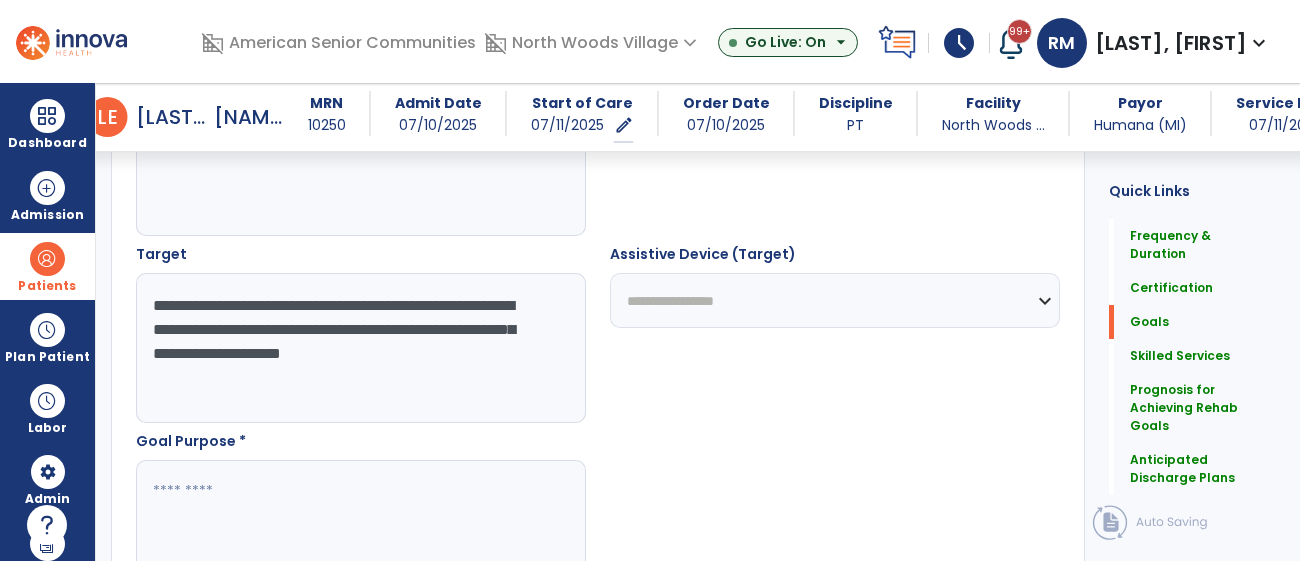 scroll, scrollTop: 1094, scrollLeft: 0, axis: vertical 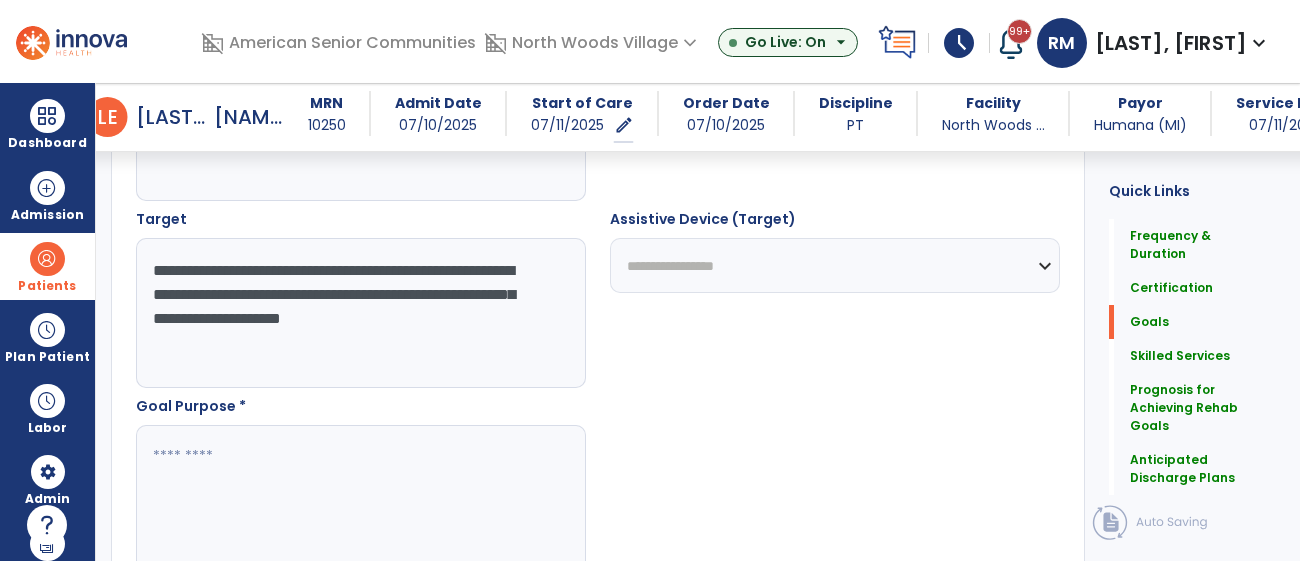 type on "**********" 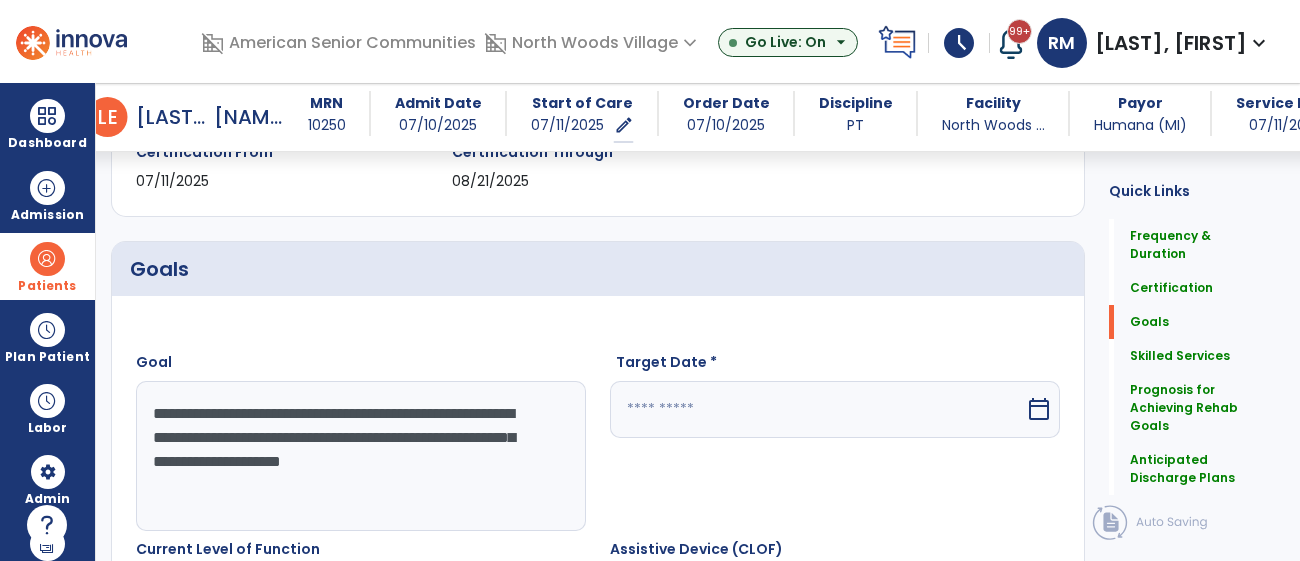 scroll, scrollTop: 379, scrollLeft: 0, axis: vertical 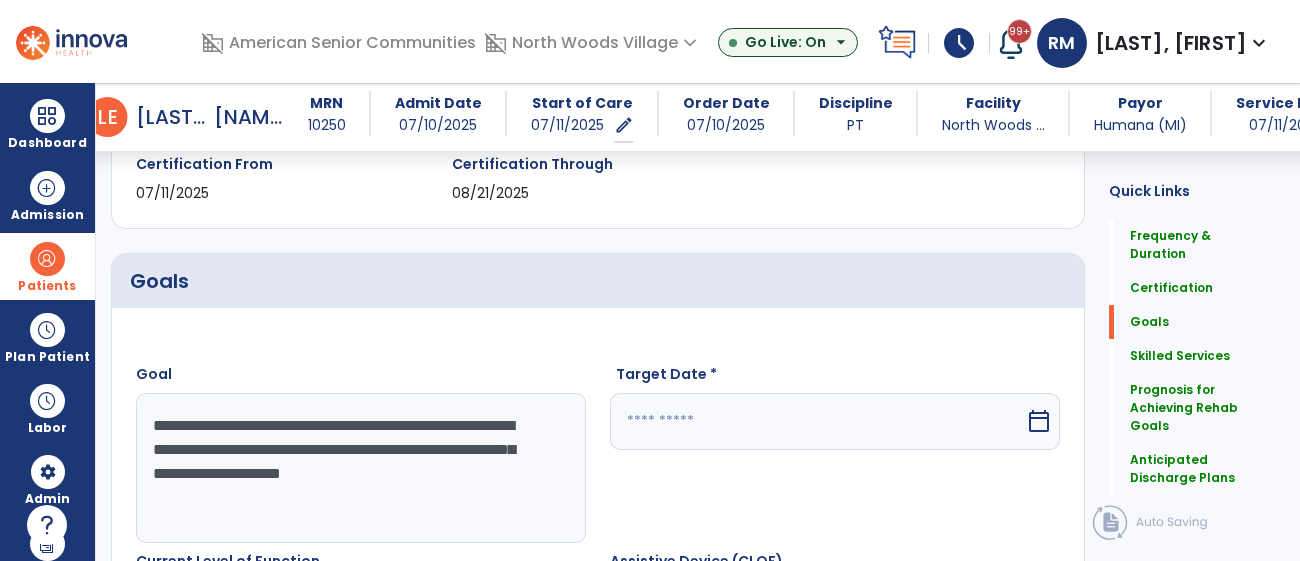 type on "**********" 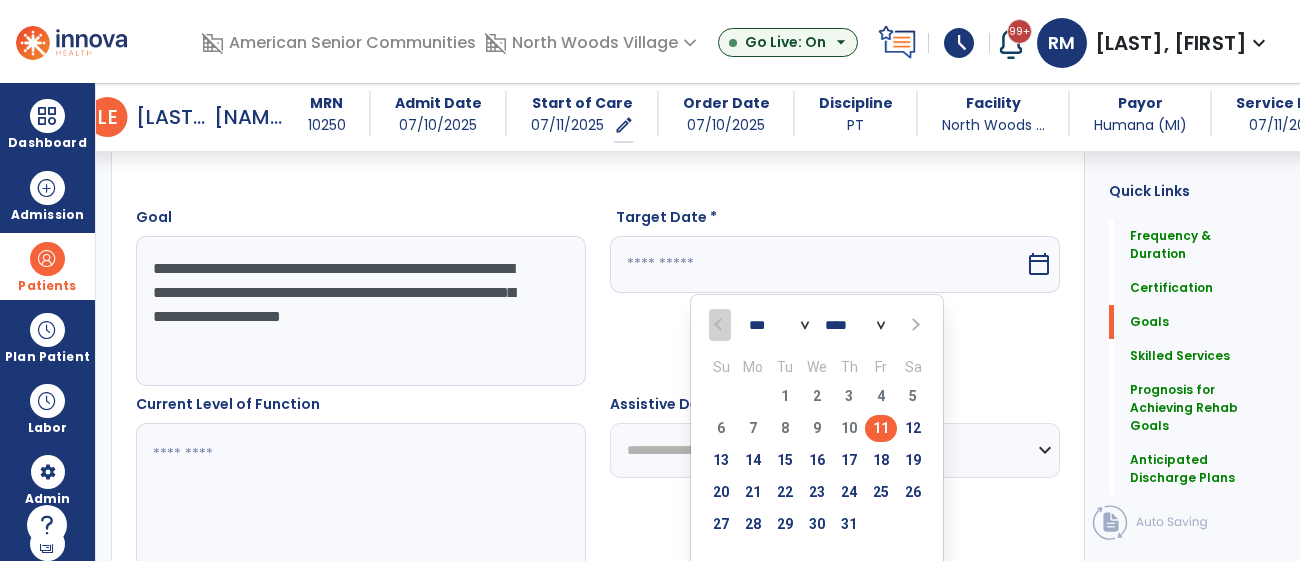 scroll, scrollTop: 553, scrollLeft: 0, axis: vertical 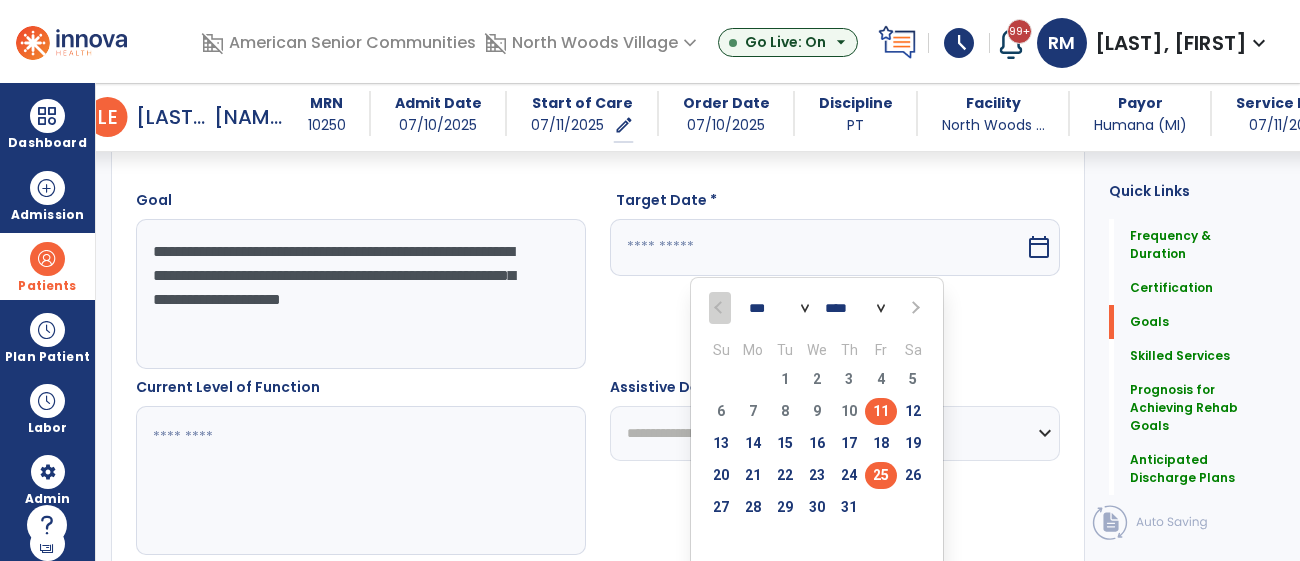 click on "25" at bounding box center [881, 475] 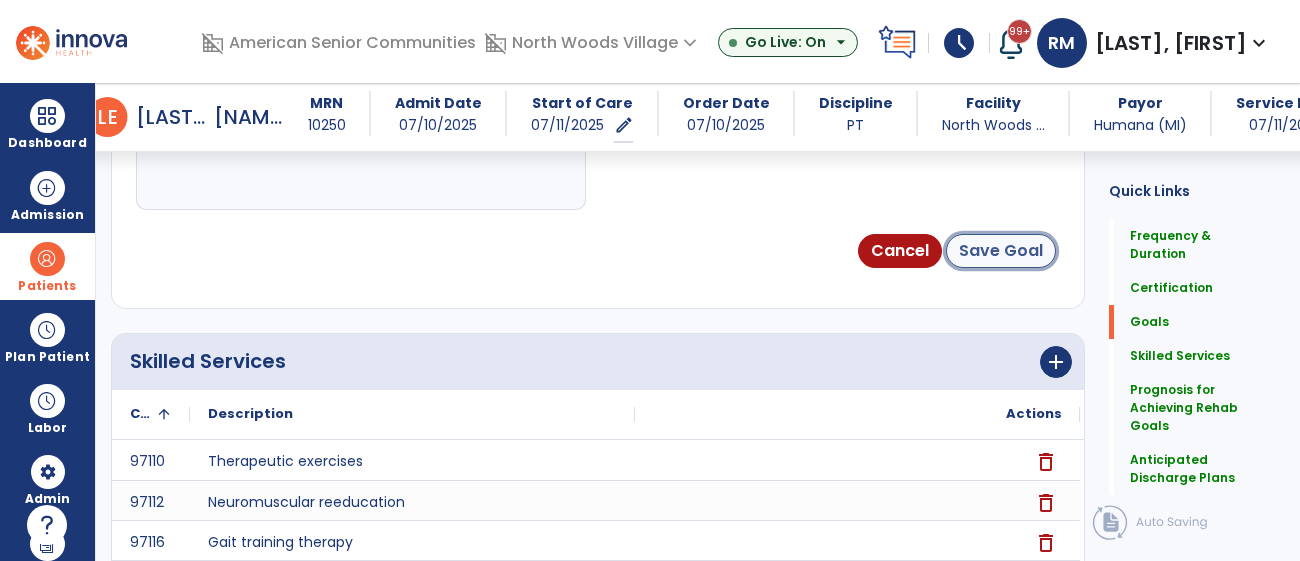 click on "Save Goal" at bounding box center (1001, 251) 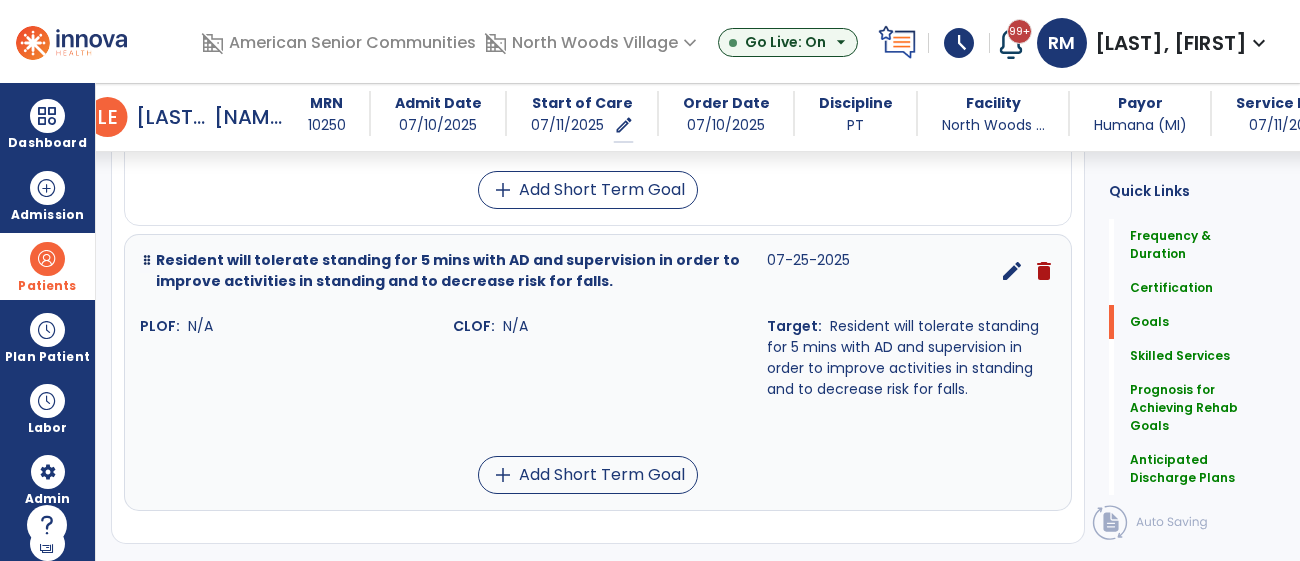 scroll, scrollTop: 893, scrollLeft: 0, axis: vertical 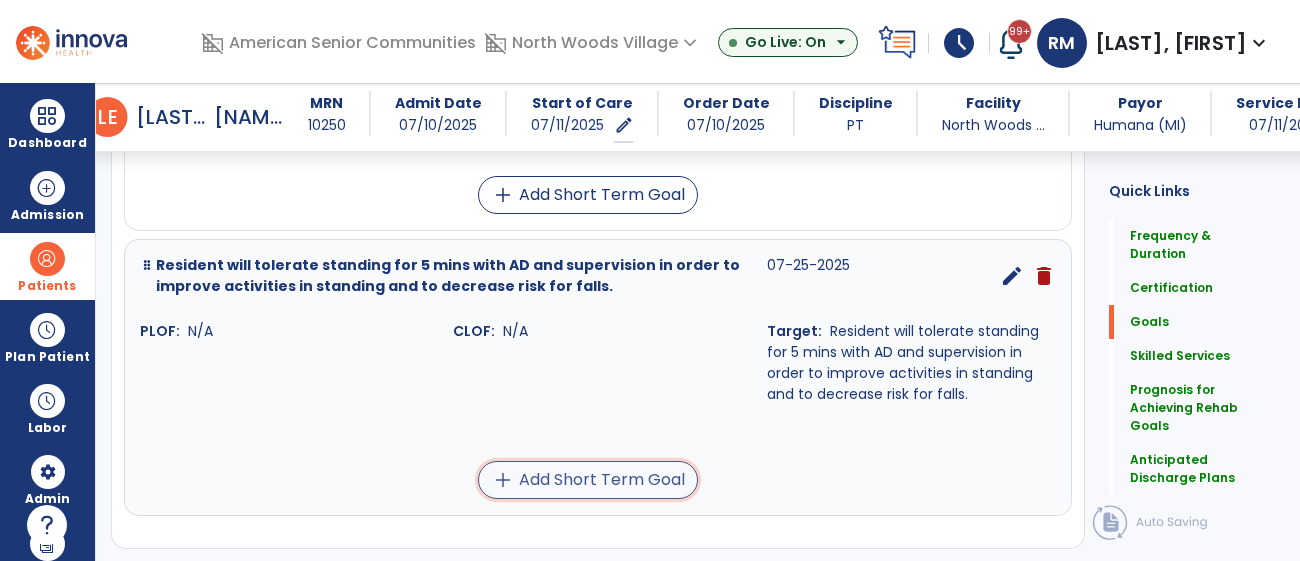 click on "add  Add Short Term Goal" at bounding box center (588, 480) 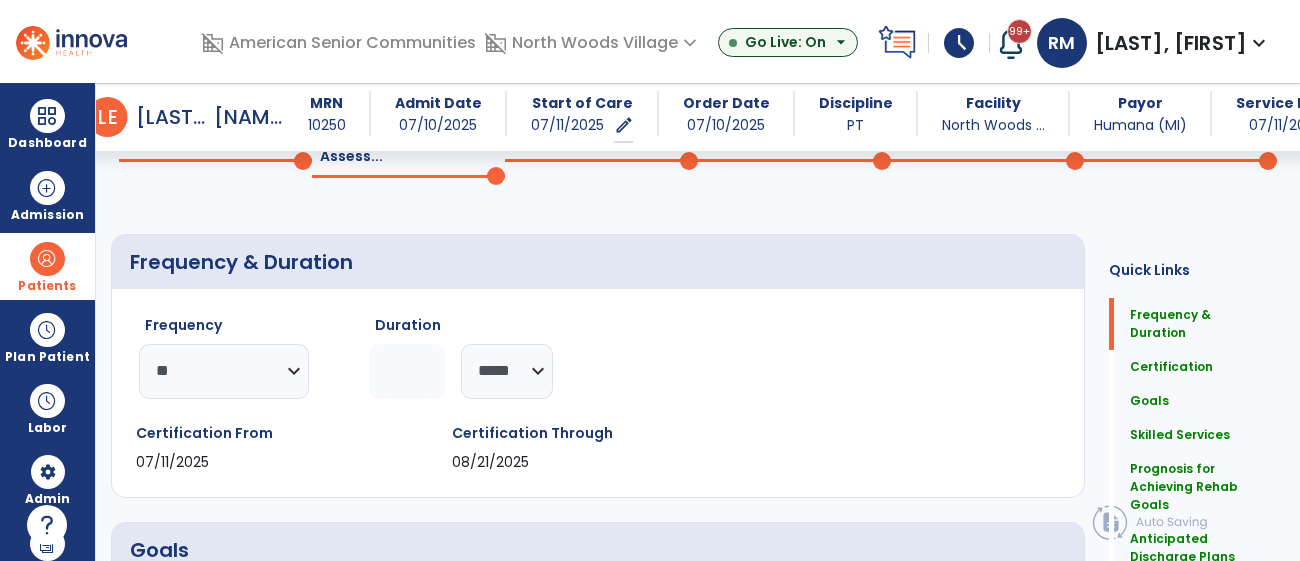 scroll, scrollTop: 194, scrollLeft: 0, axis: vertical 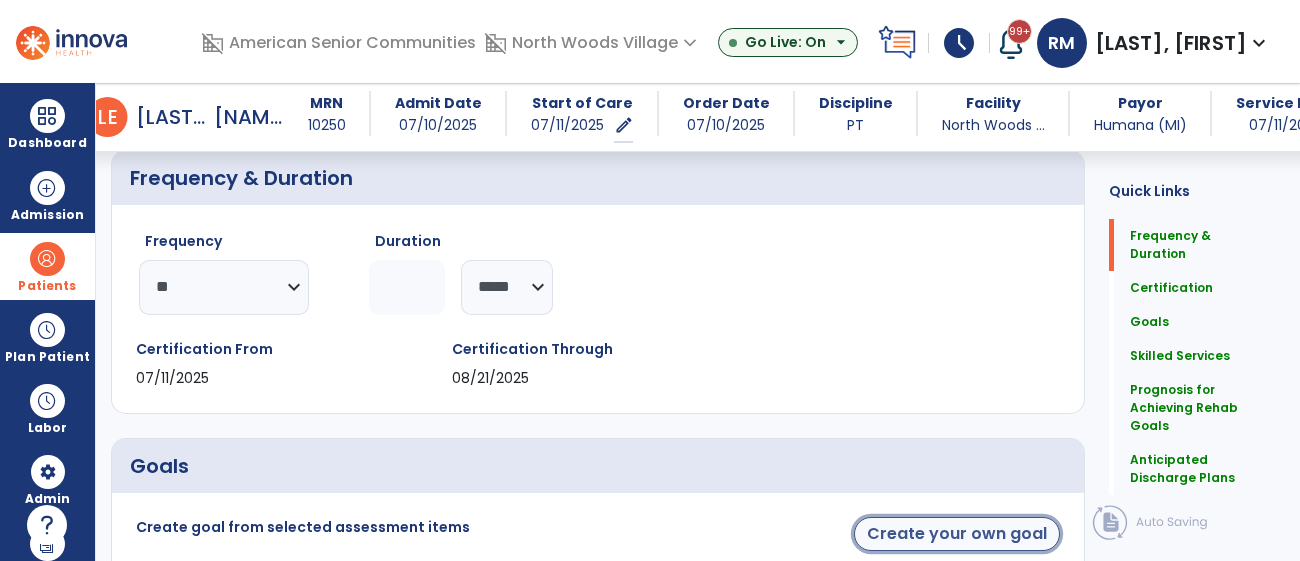click on "Create your own goal" at bounding box center [957, 534] 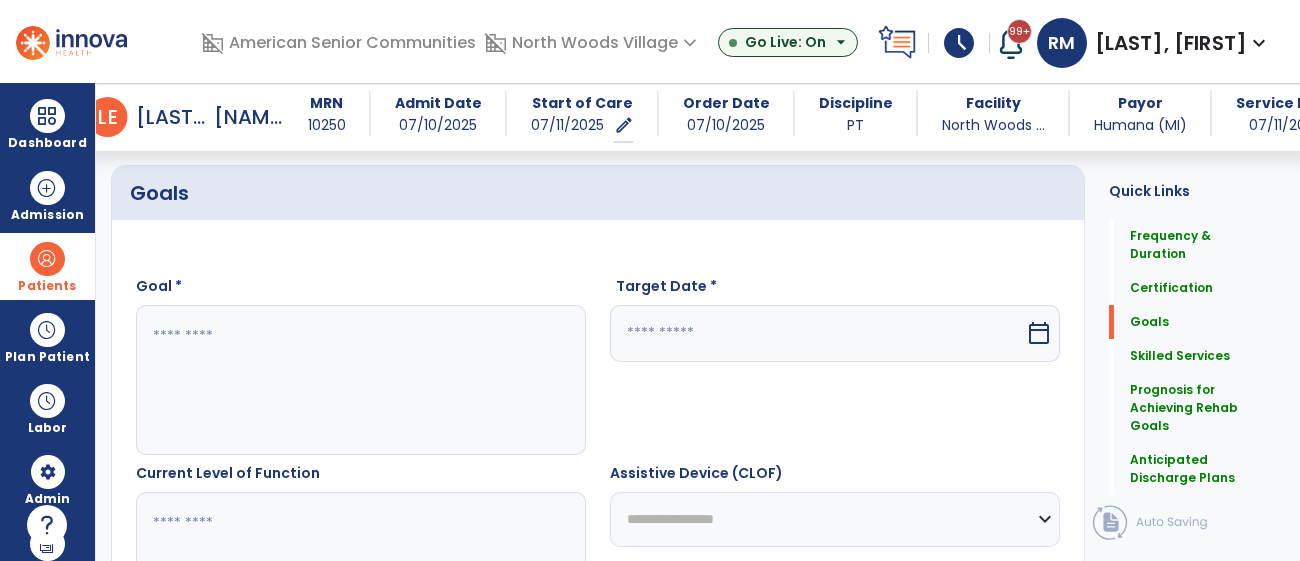 scroll, scrollTop: 472, scrollLeft: 0, axis: vertical 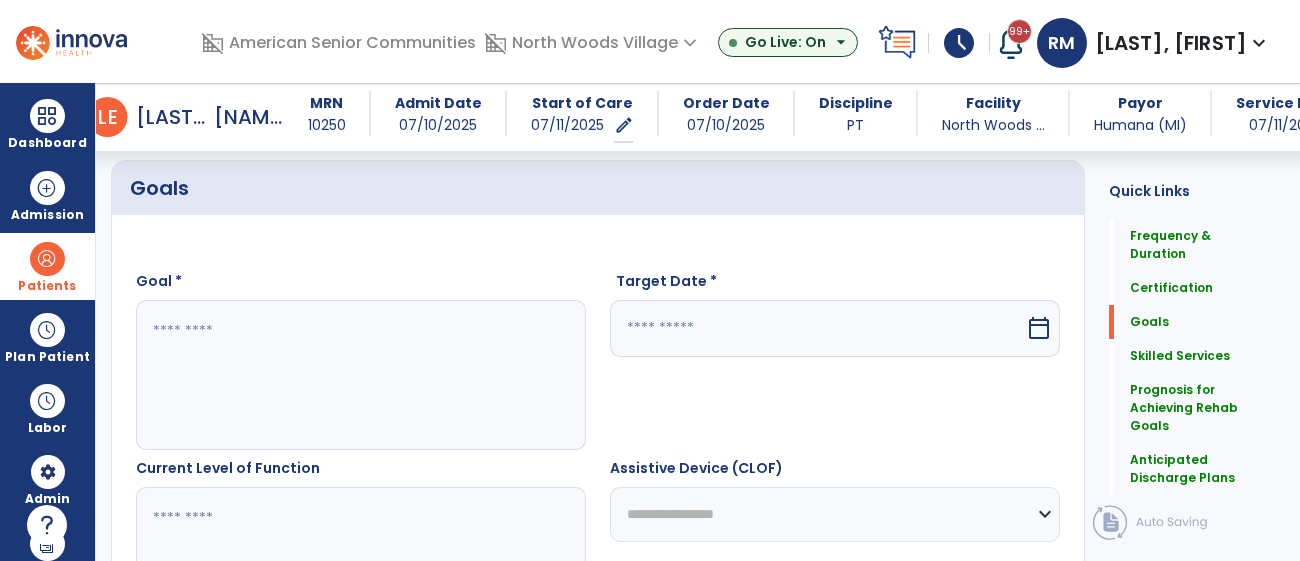 click at bounding box center (360, 375) 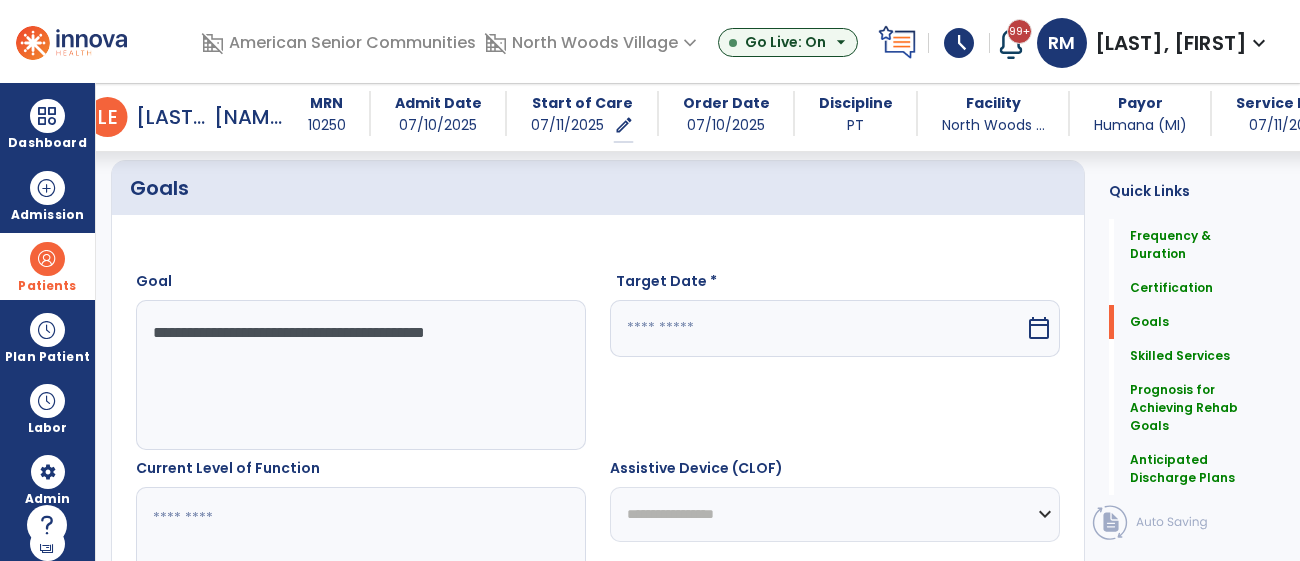 type on "**********" 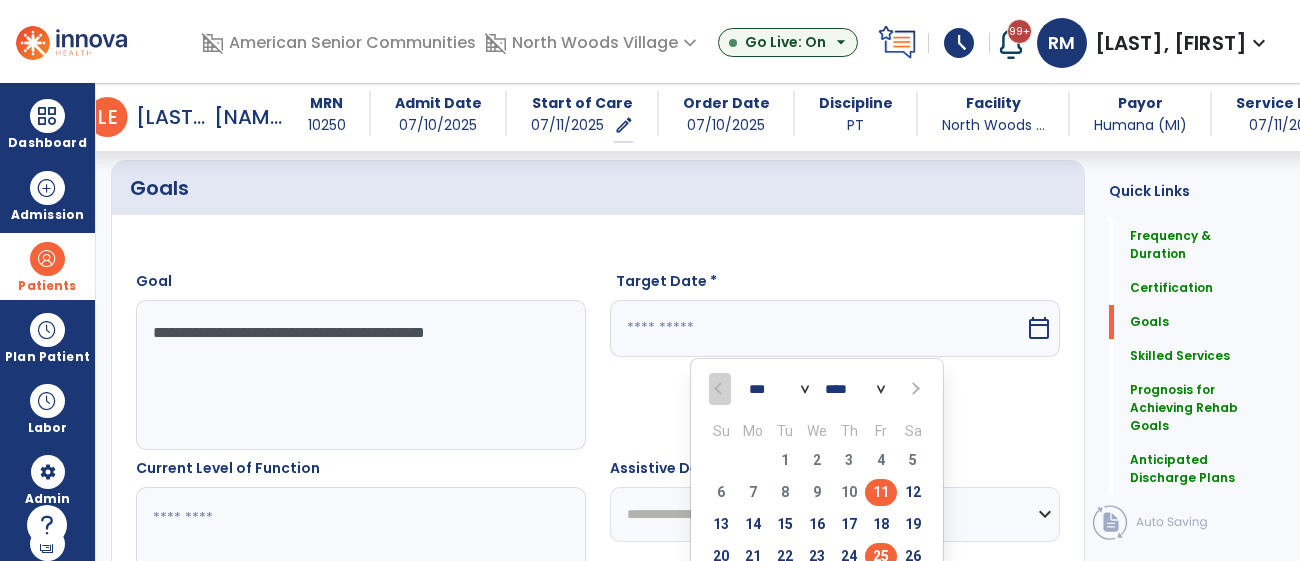 click on "25" at bounding box center (881, 556) 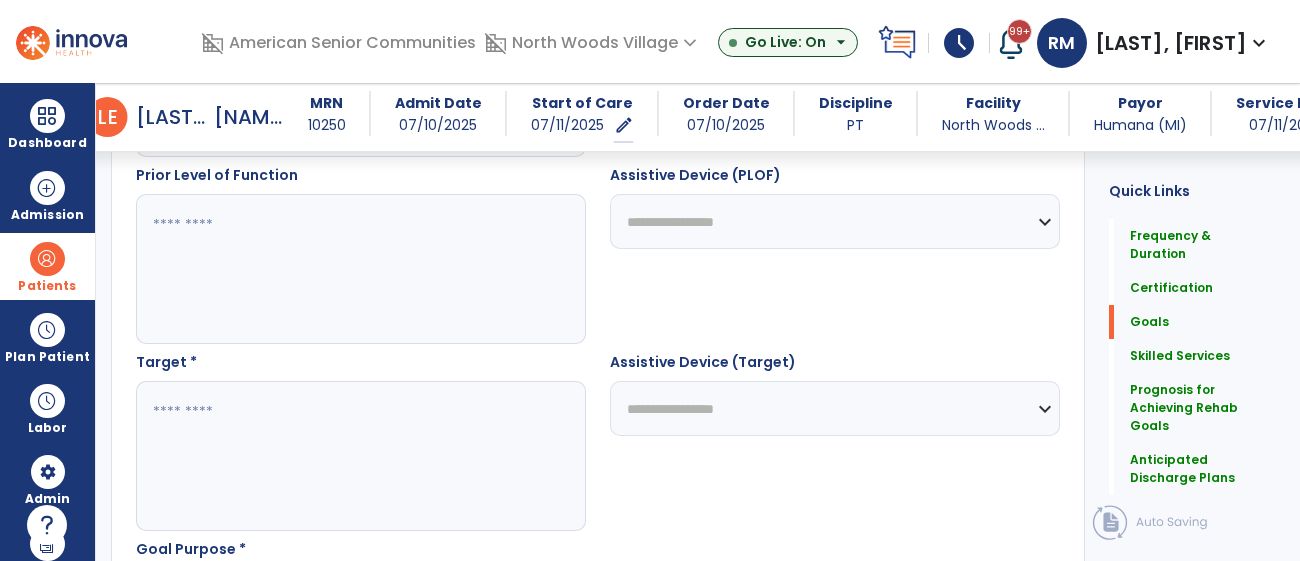 scroll, scrollTop: 944, scrollLeft: 0, axis: vertical 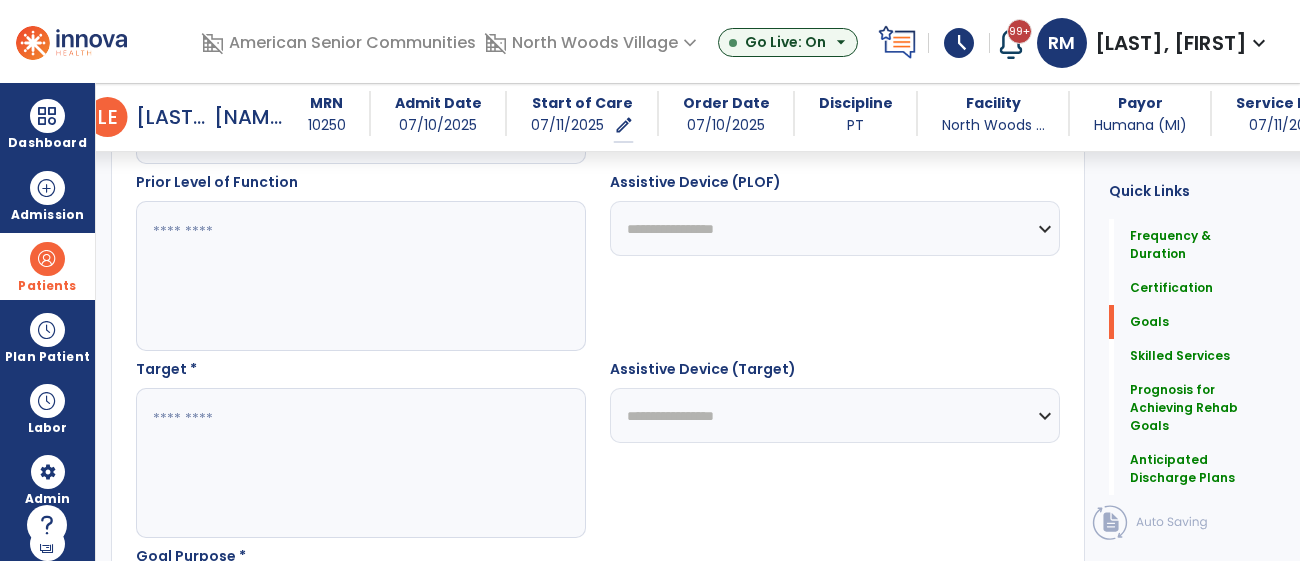 click at bounding box center (360, 463) 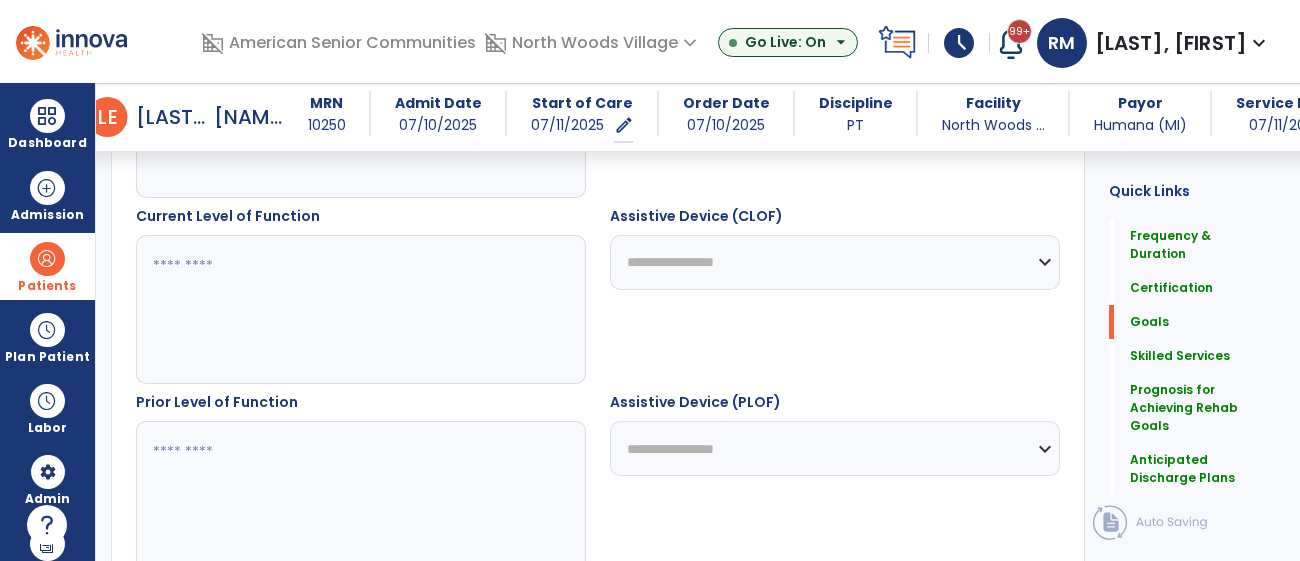 scroll, scrollTop: 723, scrollLeft: 0, axis: vertical 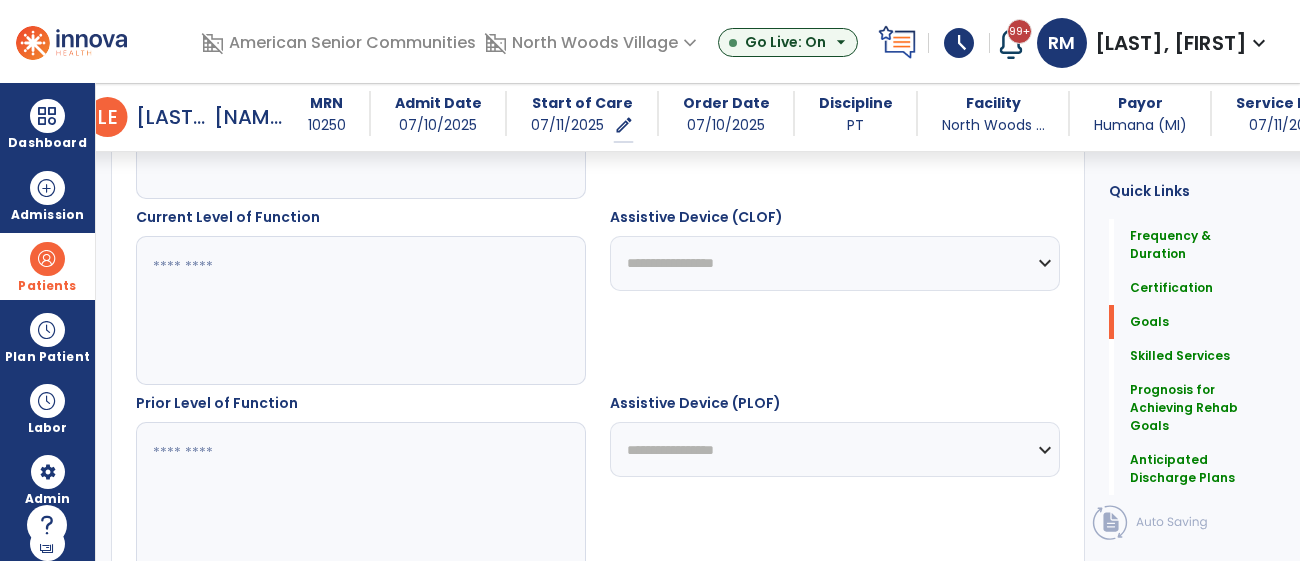 type on "**********" 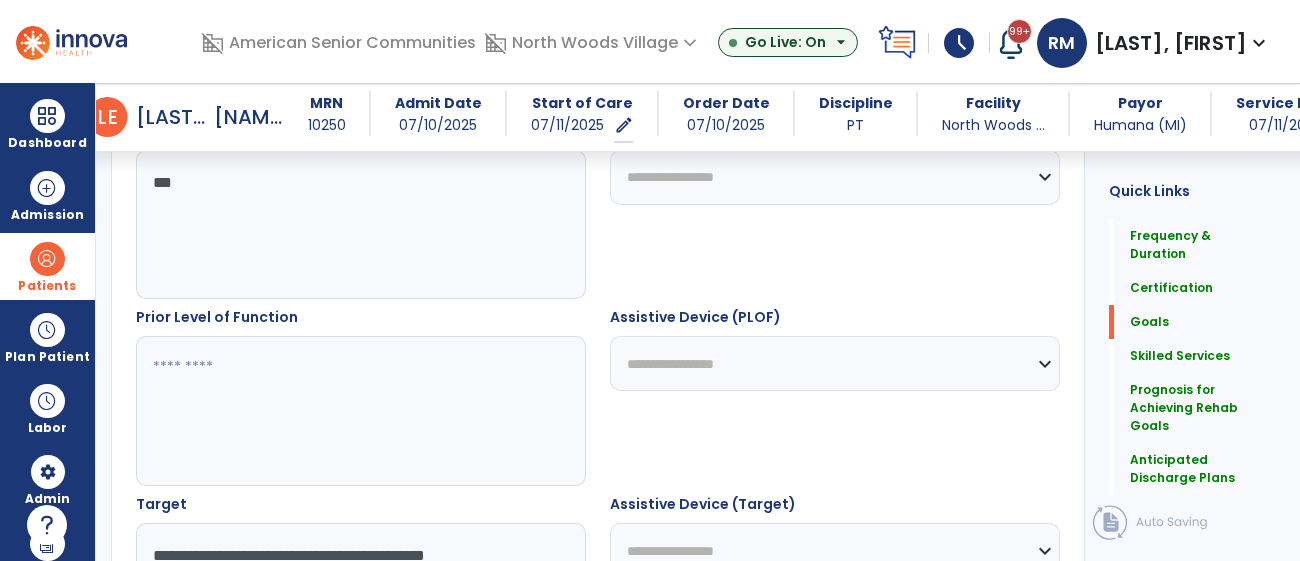 scroll, scrollTop: 812, scrollLeft: 0, axis: vertical 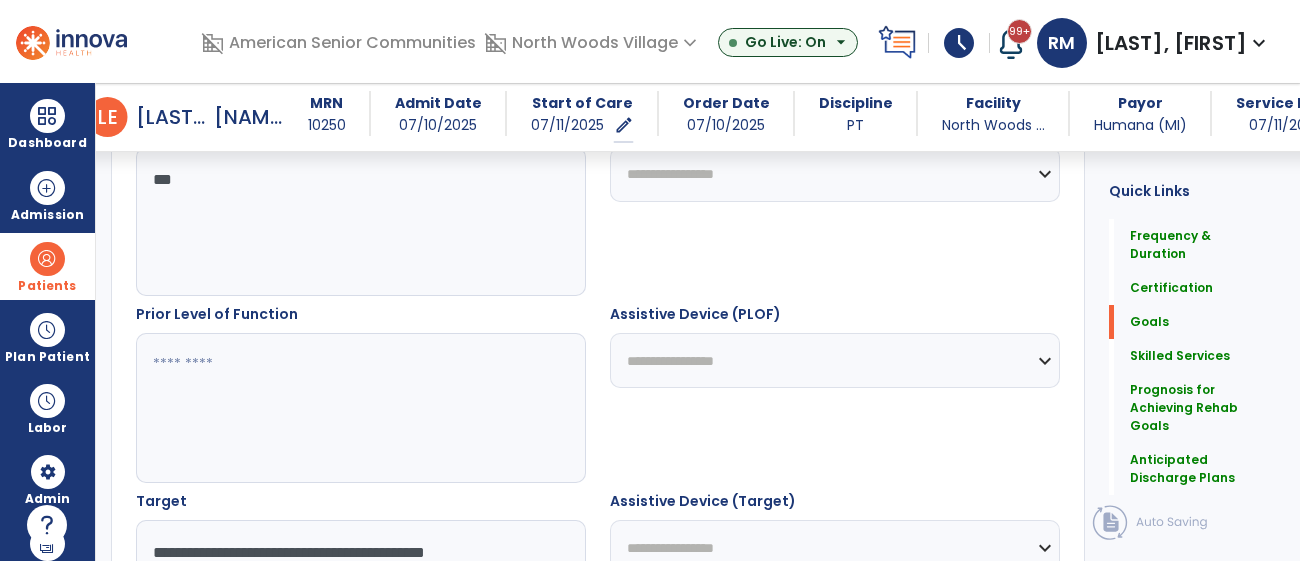 type on "***" 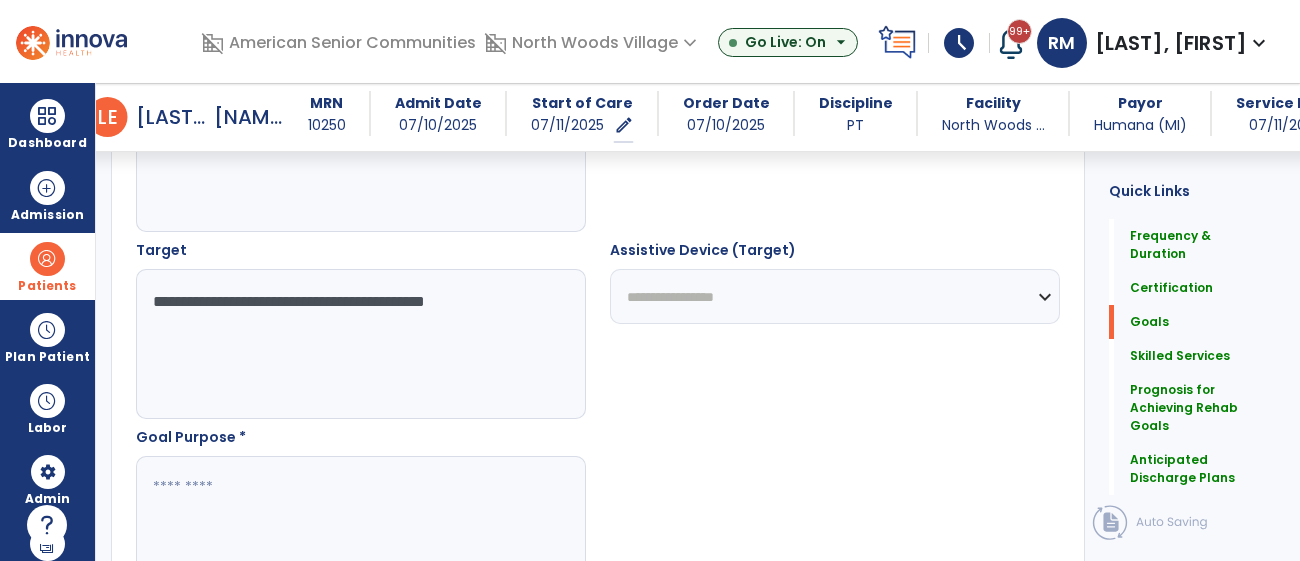 scroll, scrollTop: 1067, scrollLeft: 0, axis: vertical 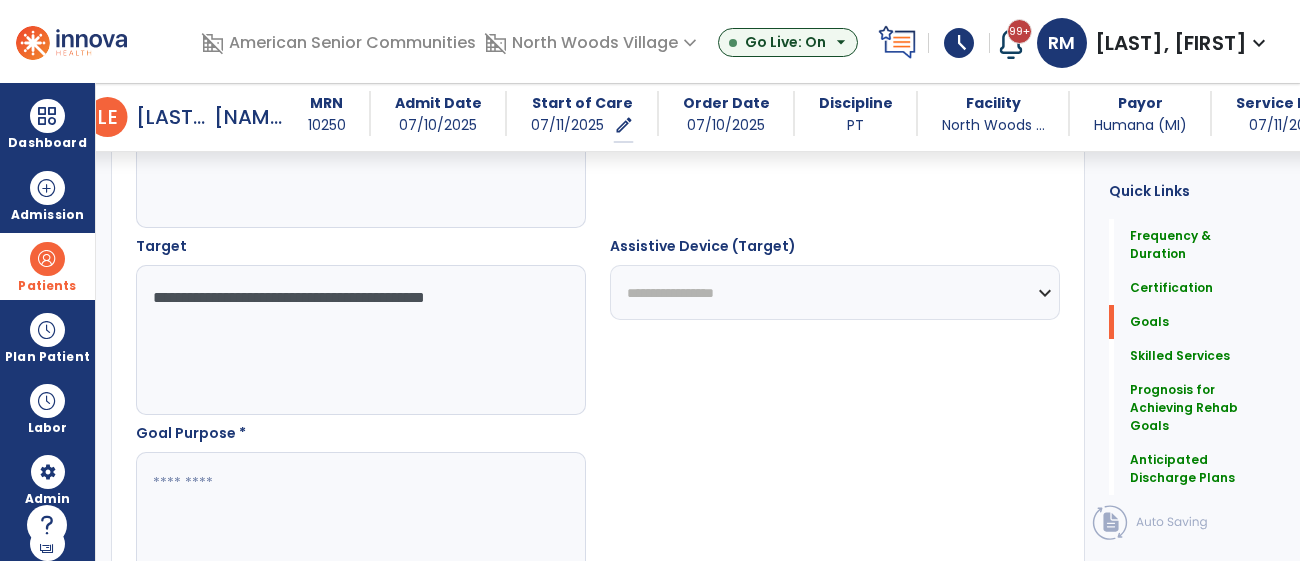 type on "**" 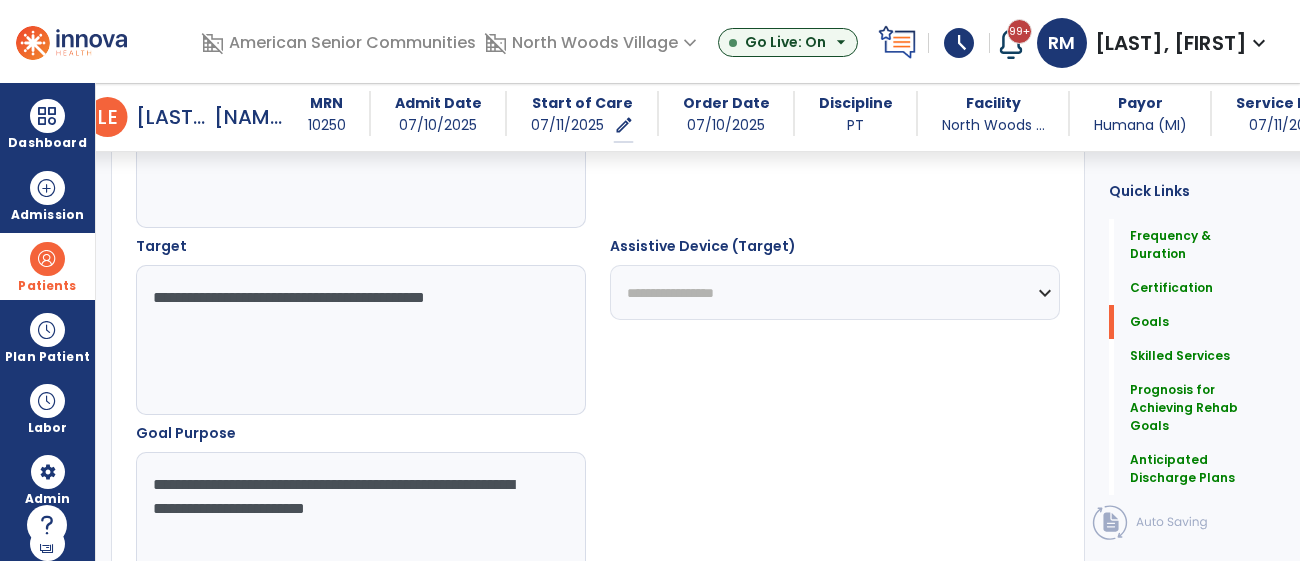 type on "**********" 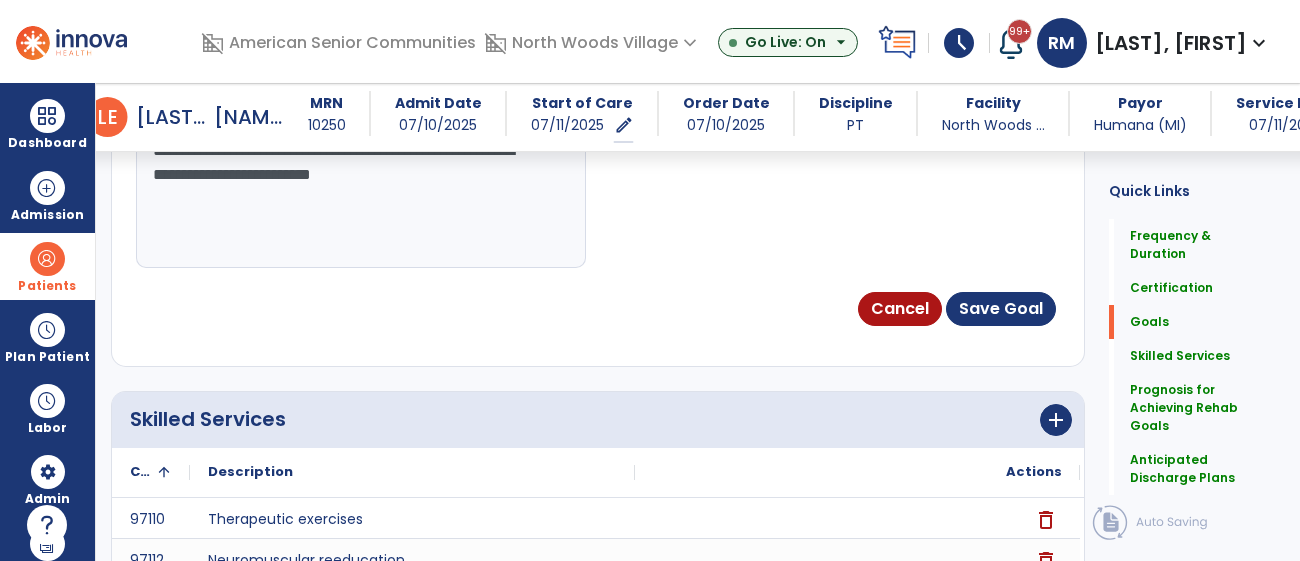 scroll, scrollTop: 1416, scrollLeft: 0, axis: vertical 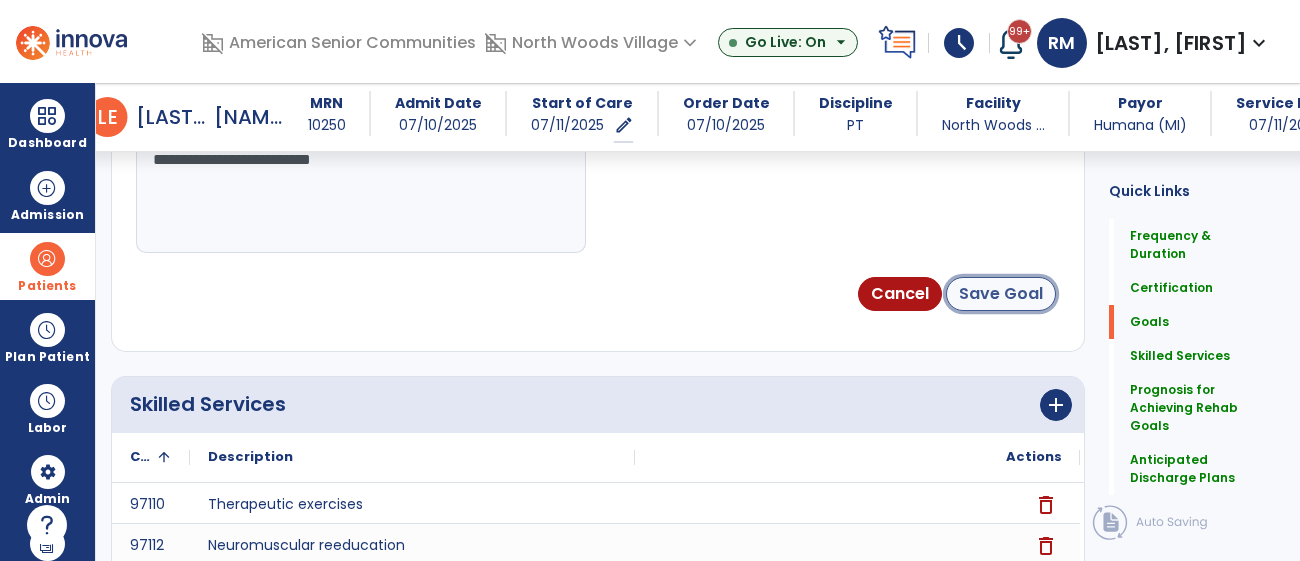 click on "Save Goal" at bounding box center [1001, 294] 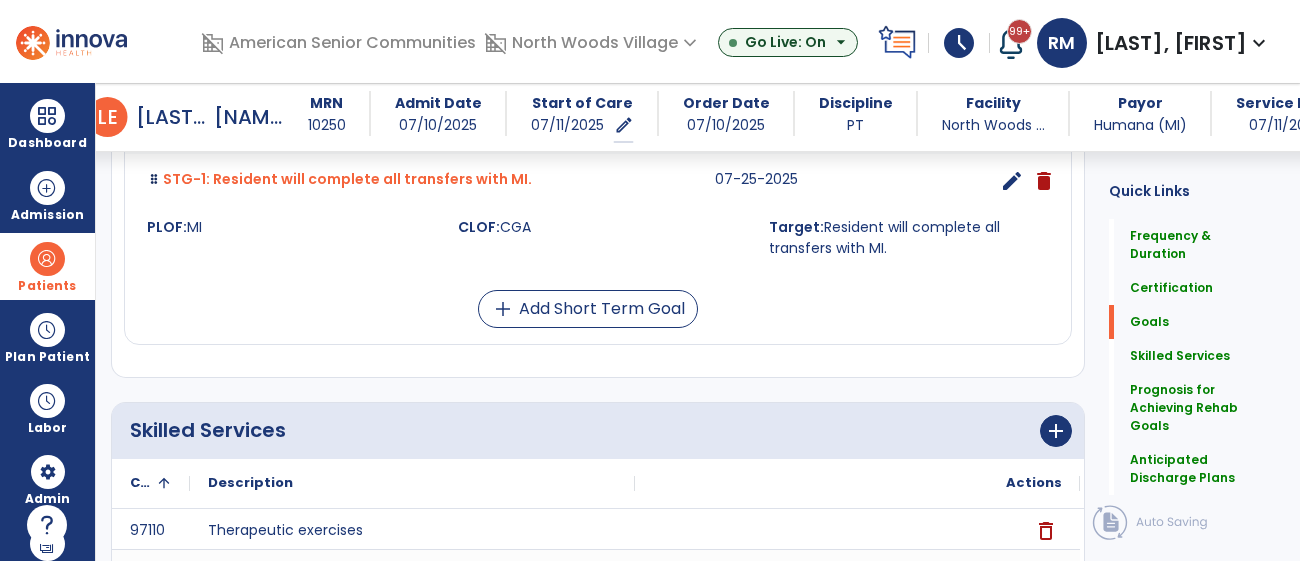 scroll, scrollTop: 1157, scrollLeft: 0, axis: vertical 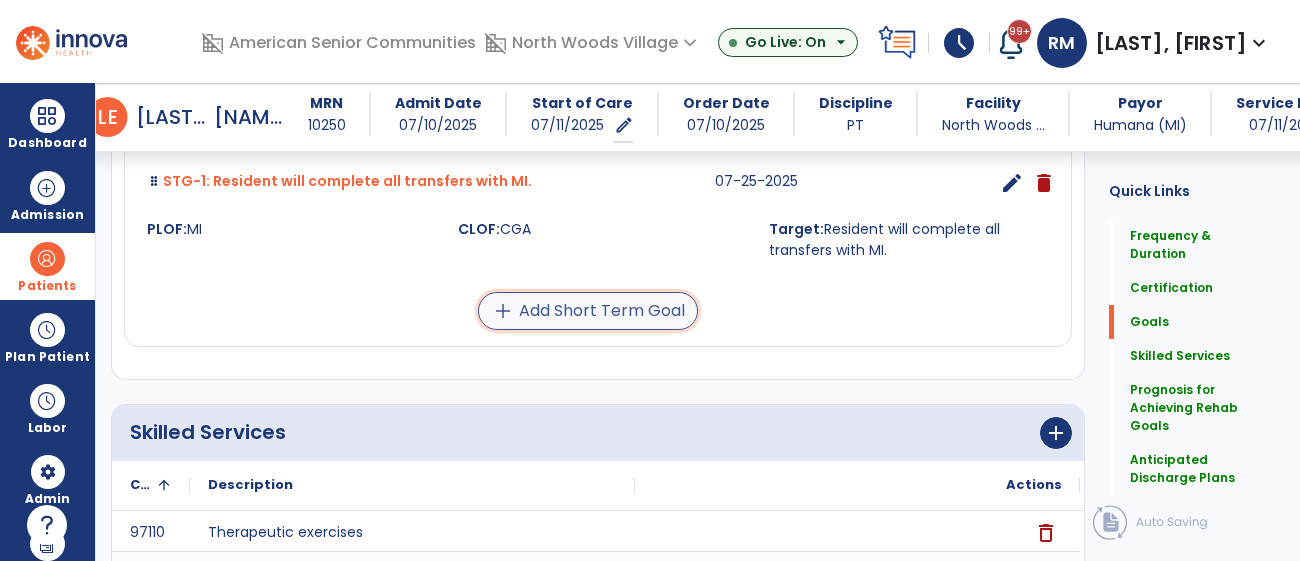 click on "add  Add Short Term Goal" at bounding box center [588, 311] 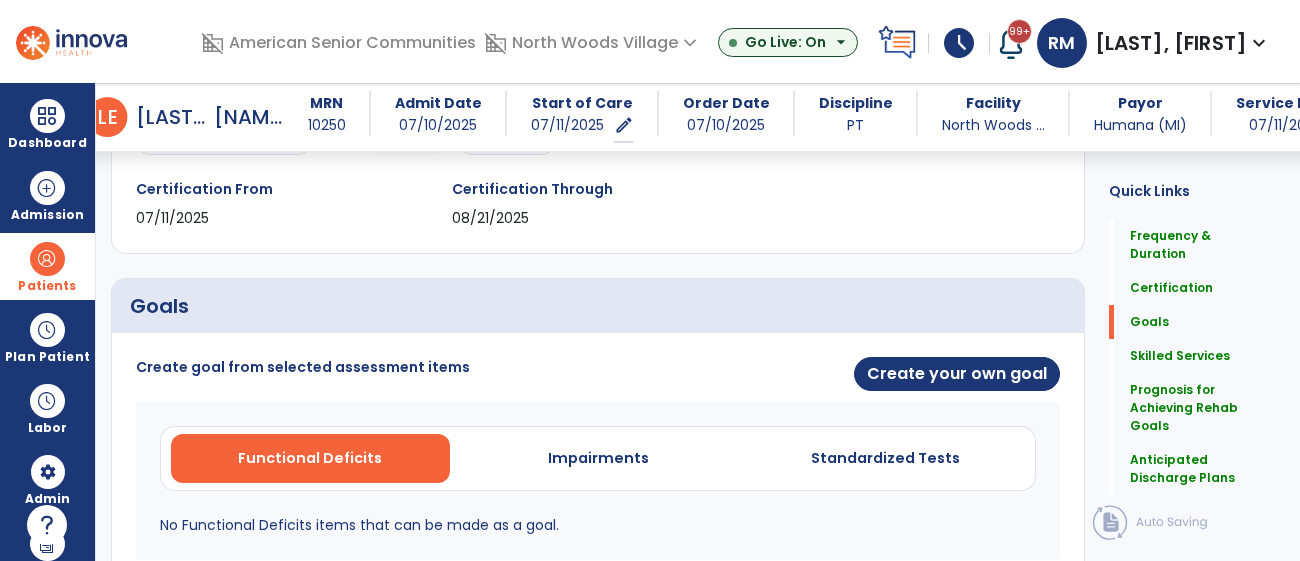 scroll, scrollTop: 366, scrollLeft: 0, axis: vertical 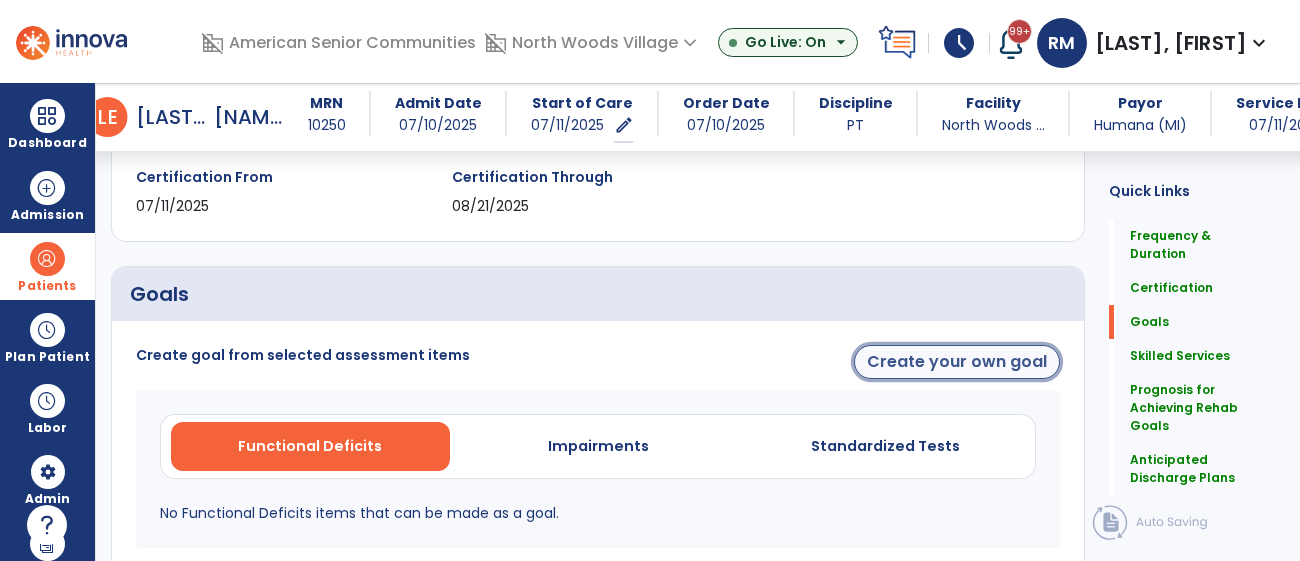 click on "Create your own goal" at bounding box center (957, 362) 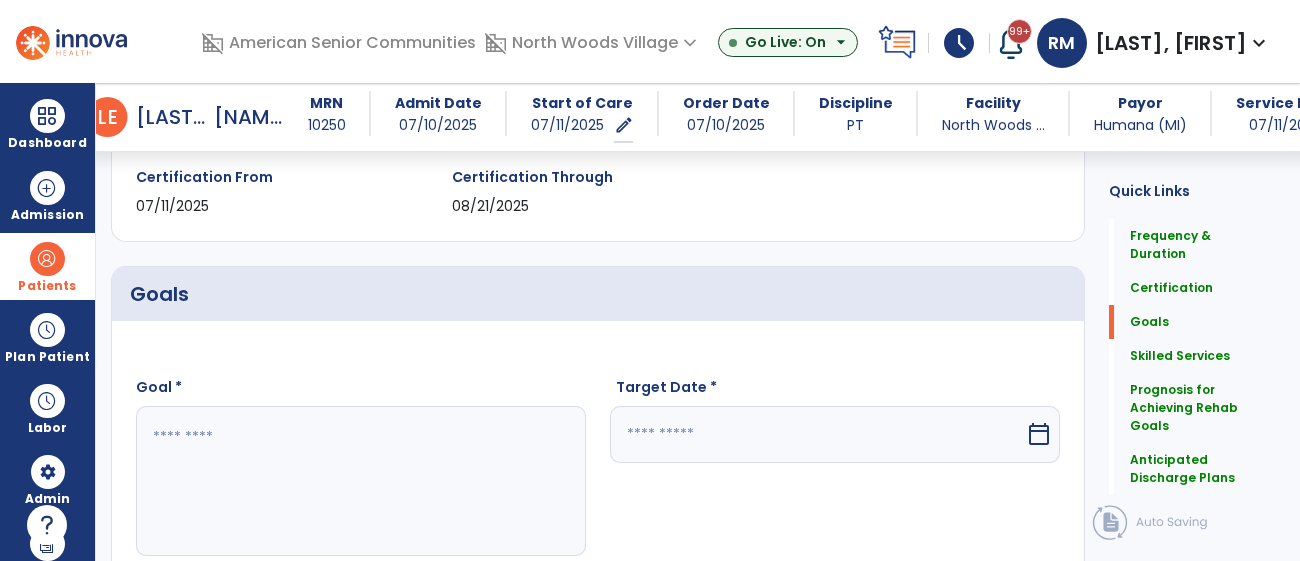 click at bounding box center (360, 481) 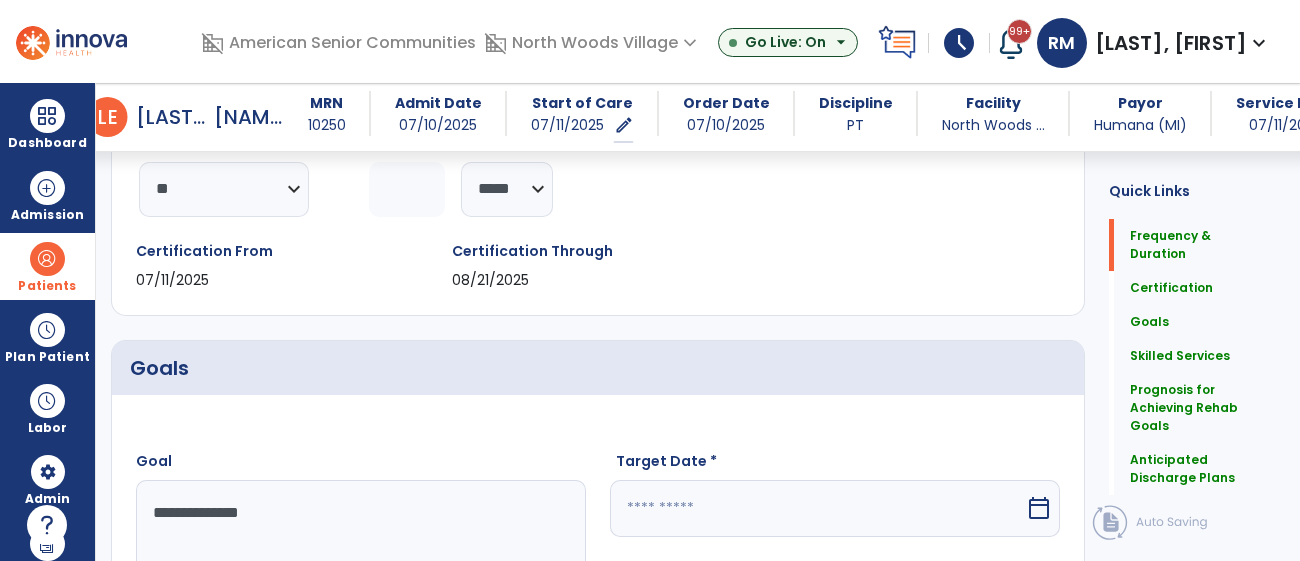 scroll, scrollTop: 324, scrollLeft: 0, axis: vertical 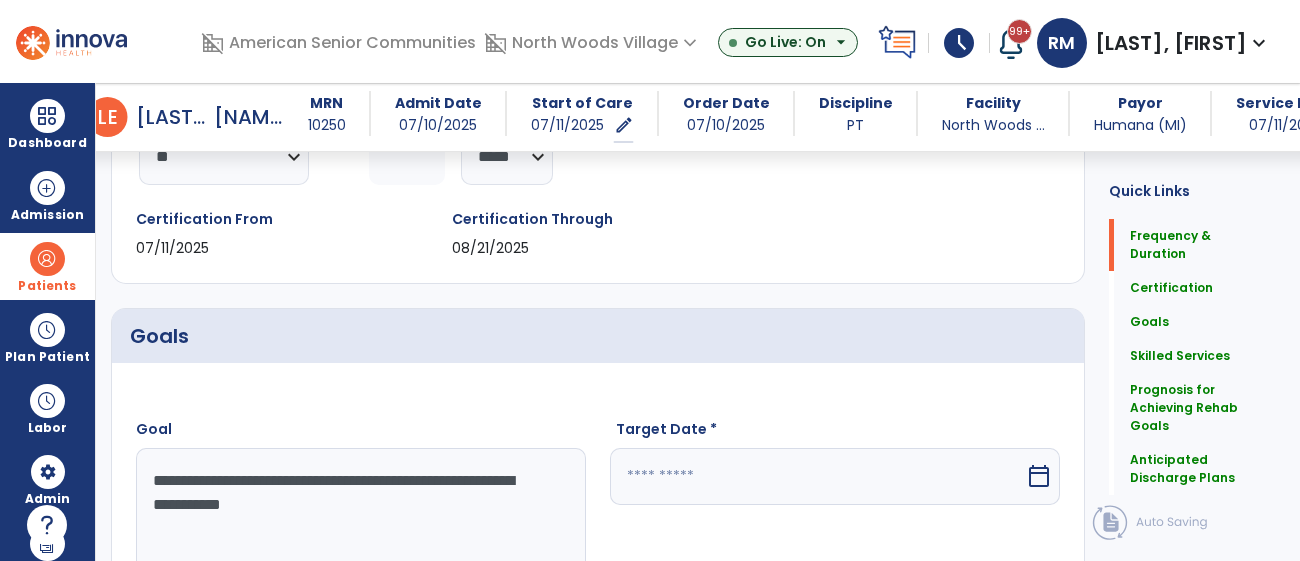 type on "**********" 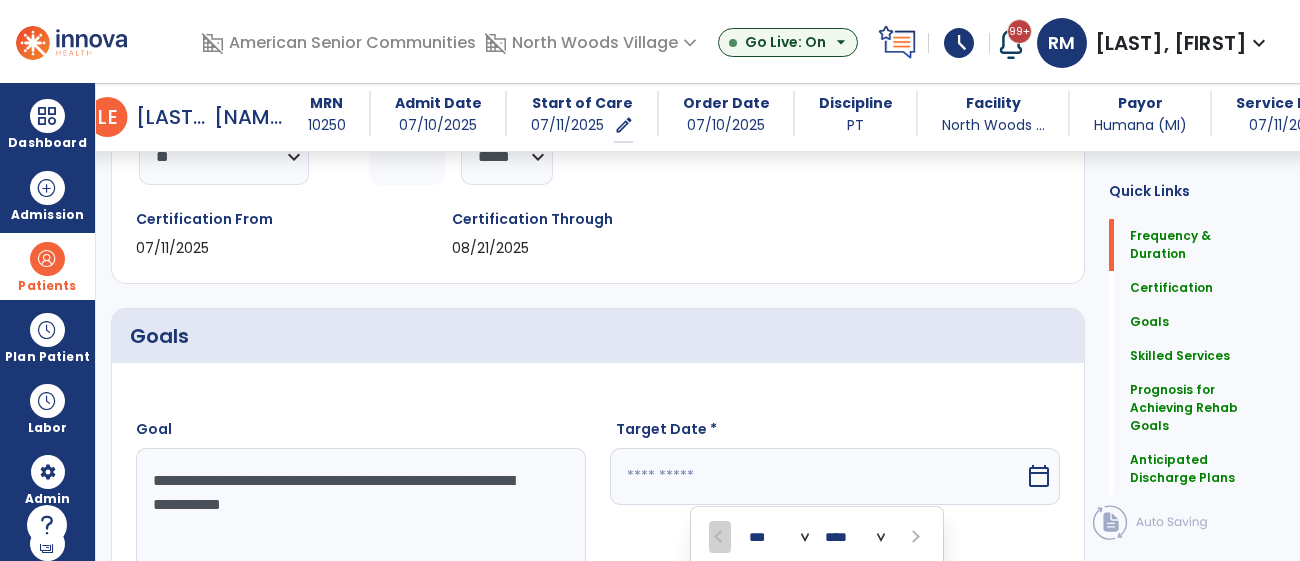 scroll, scrollTop: 628, scrollLeft: 0, axis: vertical 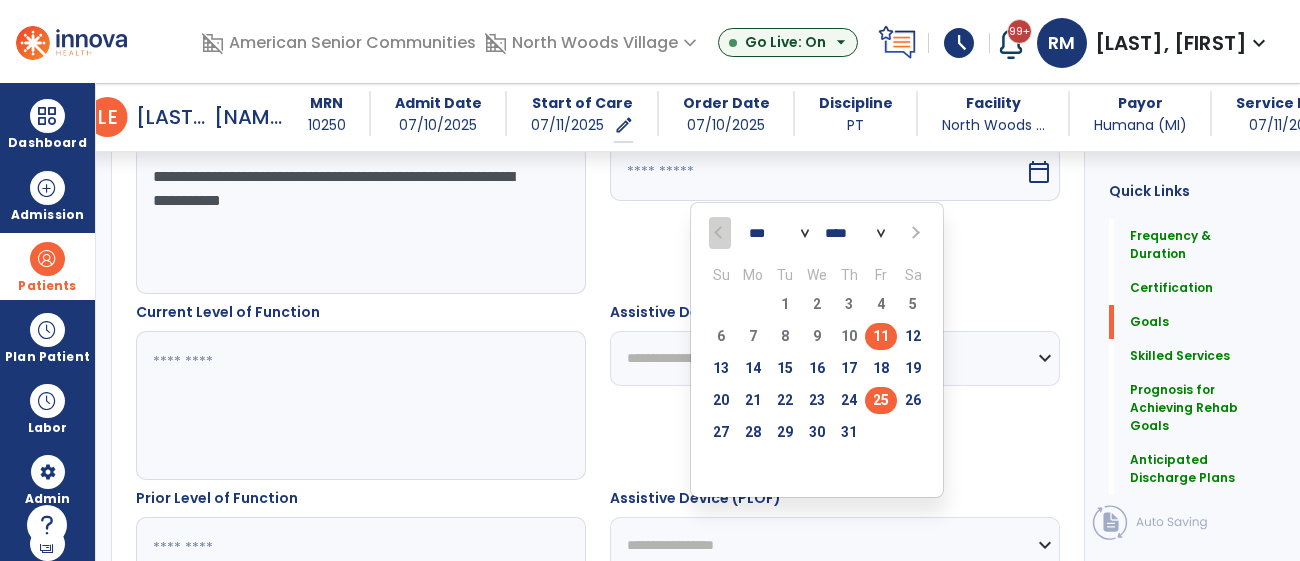 click on "25" at bounding box center [881, 400] 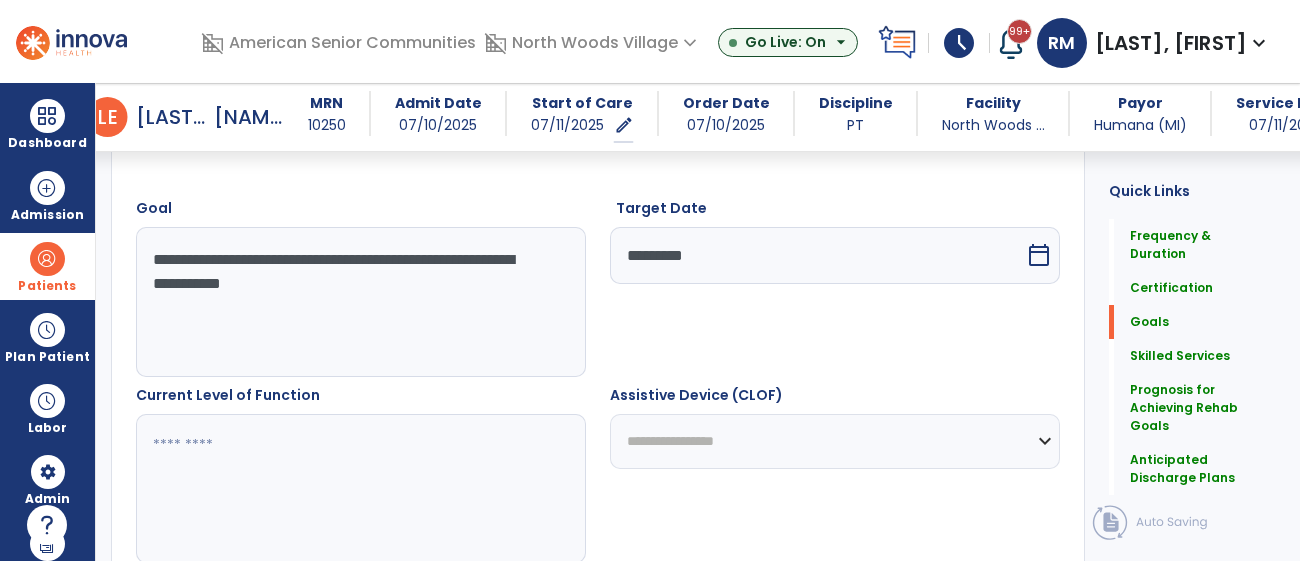 scroll, scrollTop: 510, scrollLeft: 0, axis: vertical 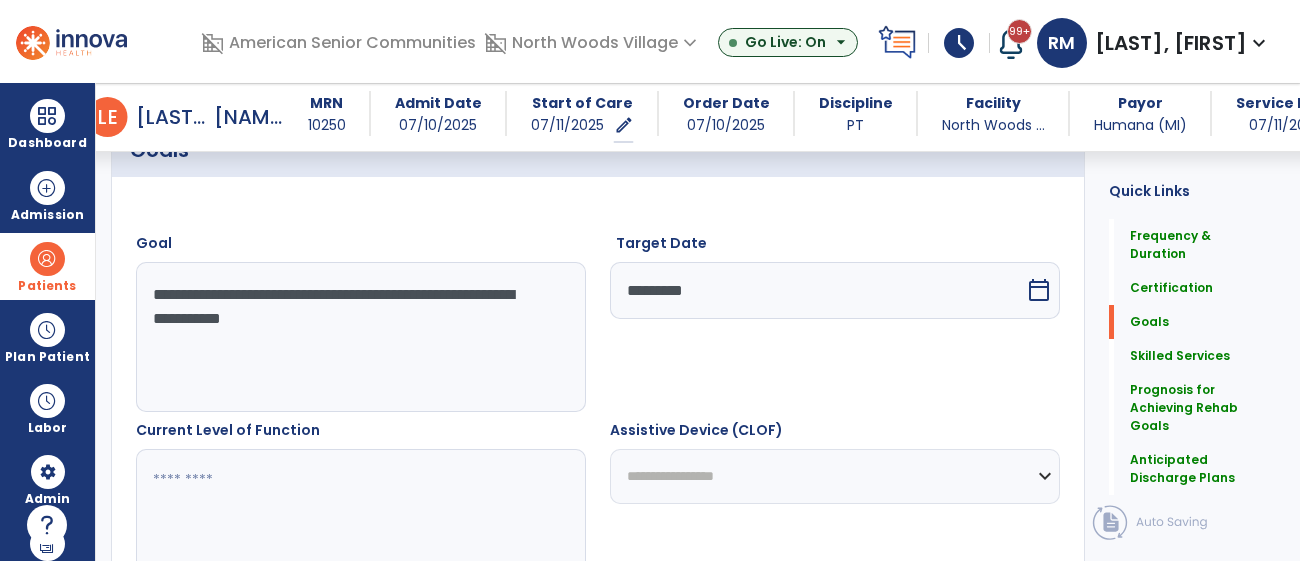click at bounding box center (360, 524) 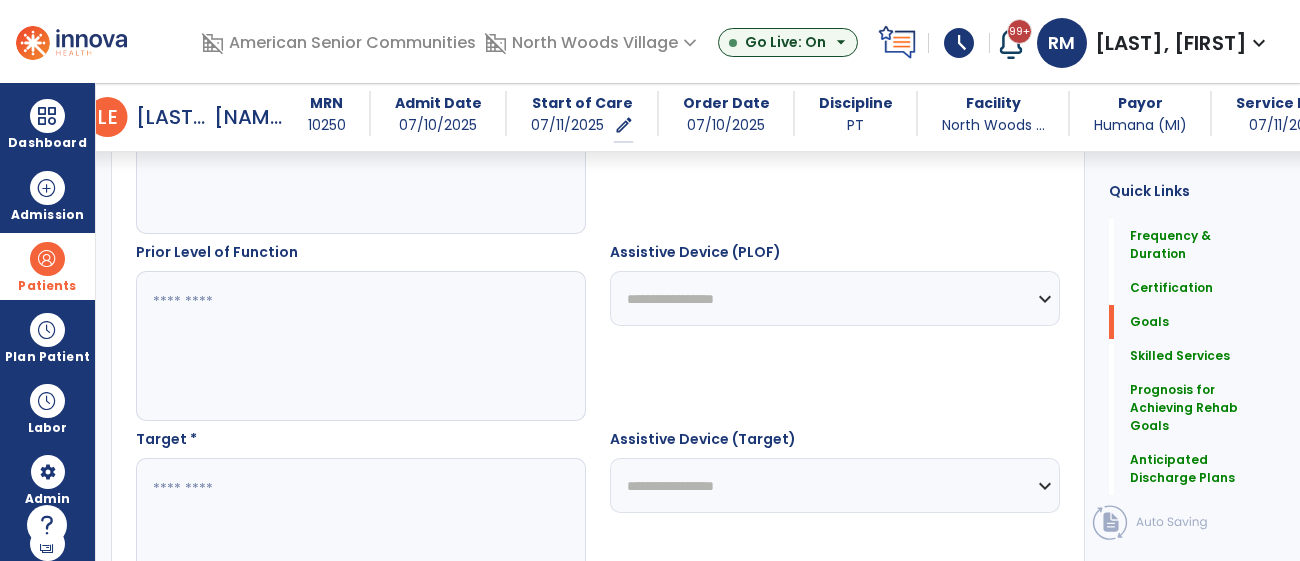 scroll, scrollTop: 876, scrollLeft: 0, axis: vertical 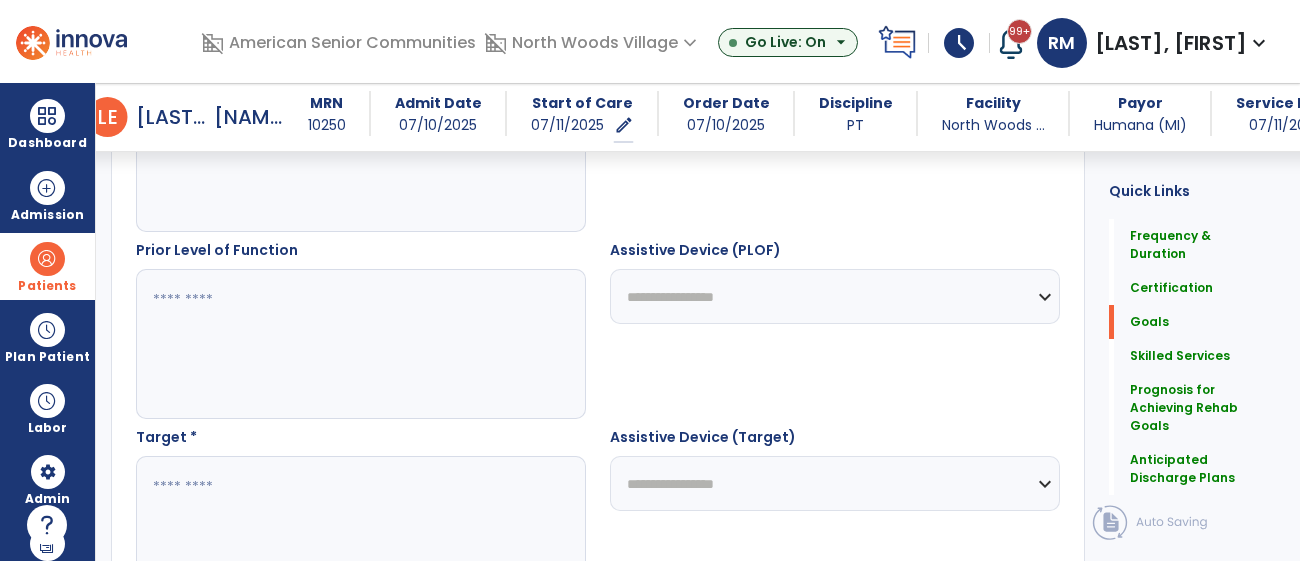 type on "**********" 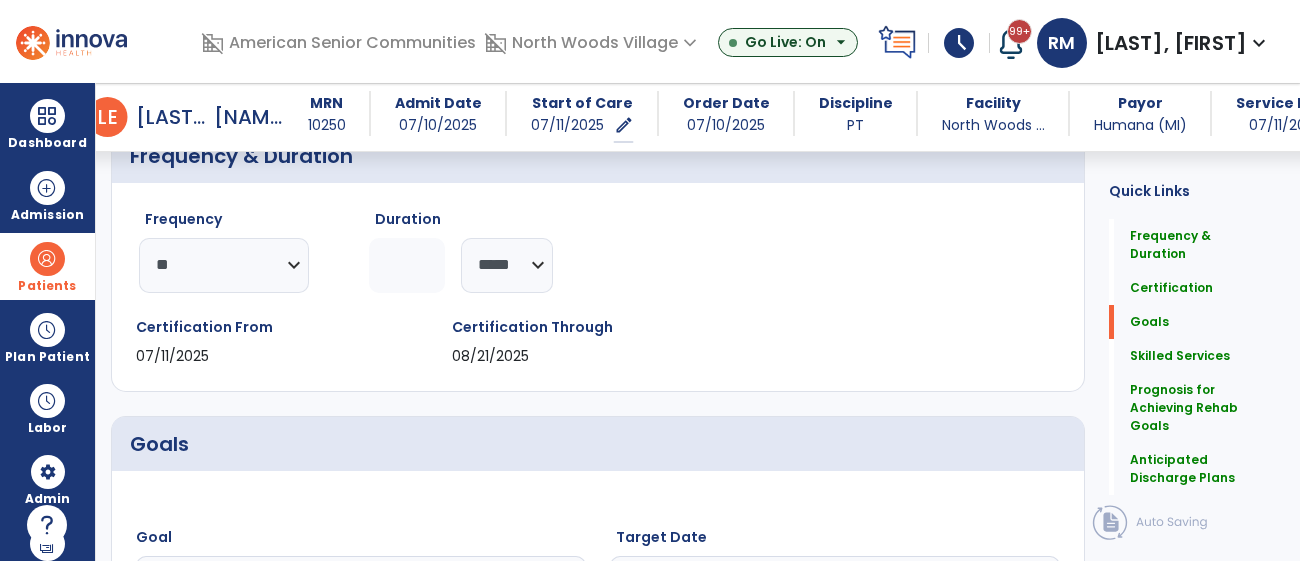 scroll, scrollTop: 0, scrollLeft: 0, axis: both 